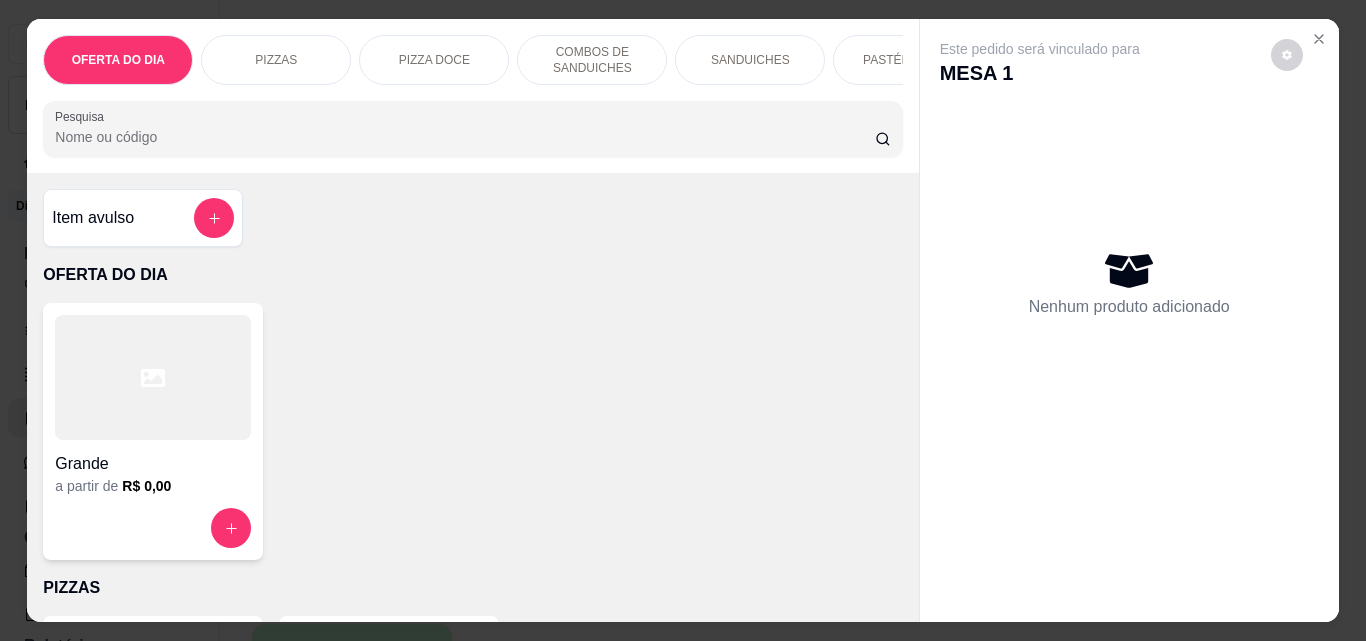scroll, scrollTop: 0, scrollLeft: 0, axis: both 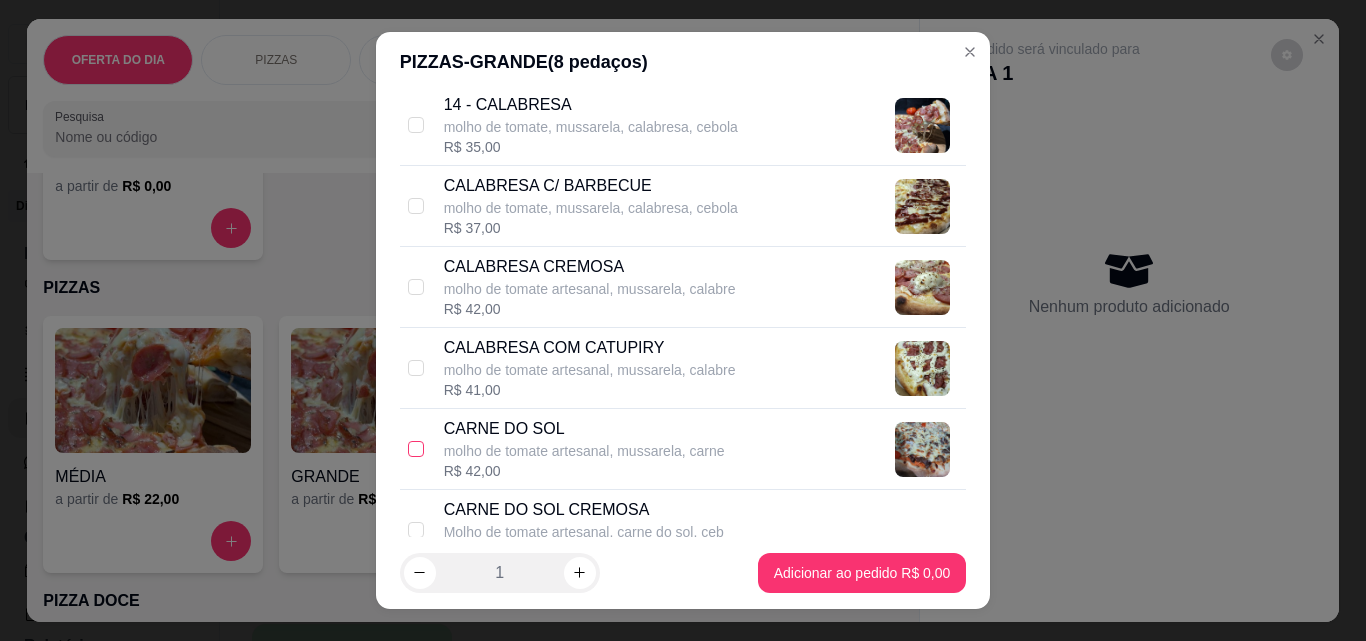click at bounding box center [416, 449] 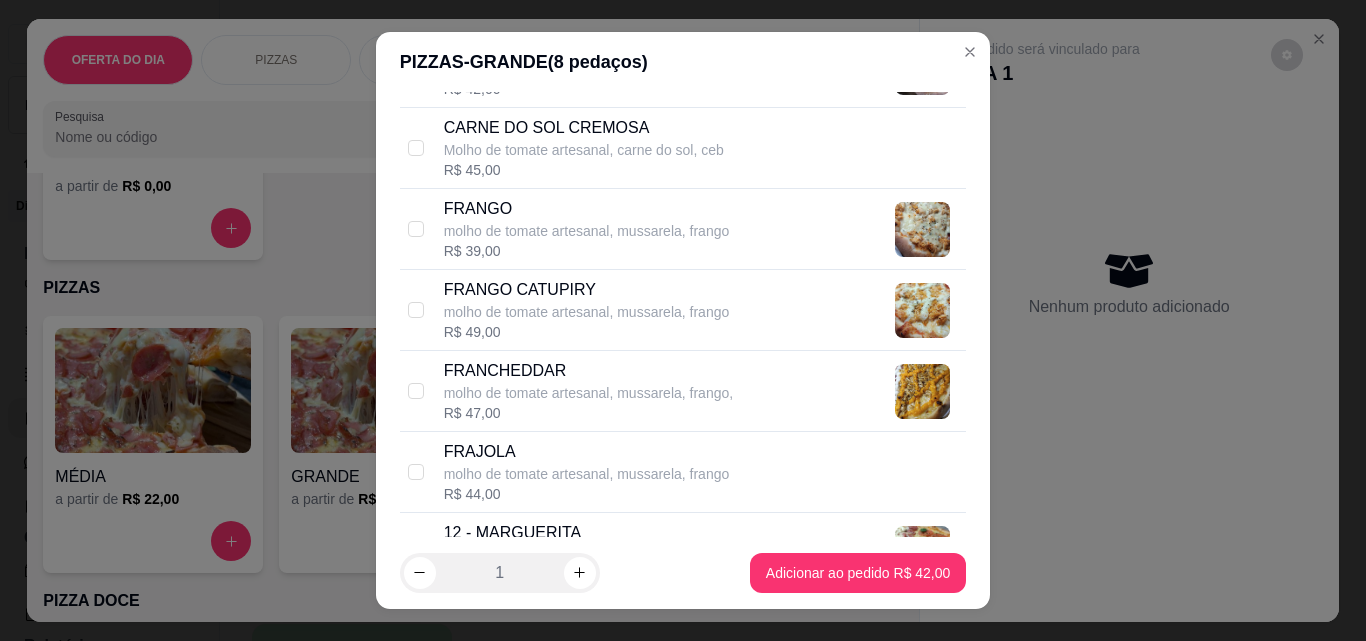 scroll, scrollTop: 1300, scrollLeft: 0, axis: vertical 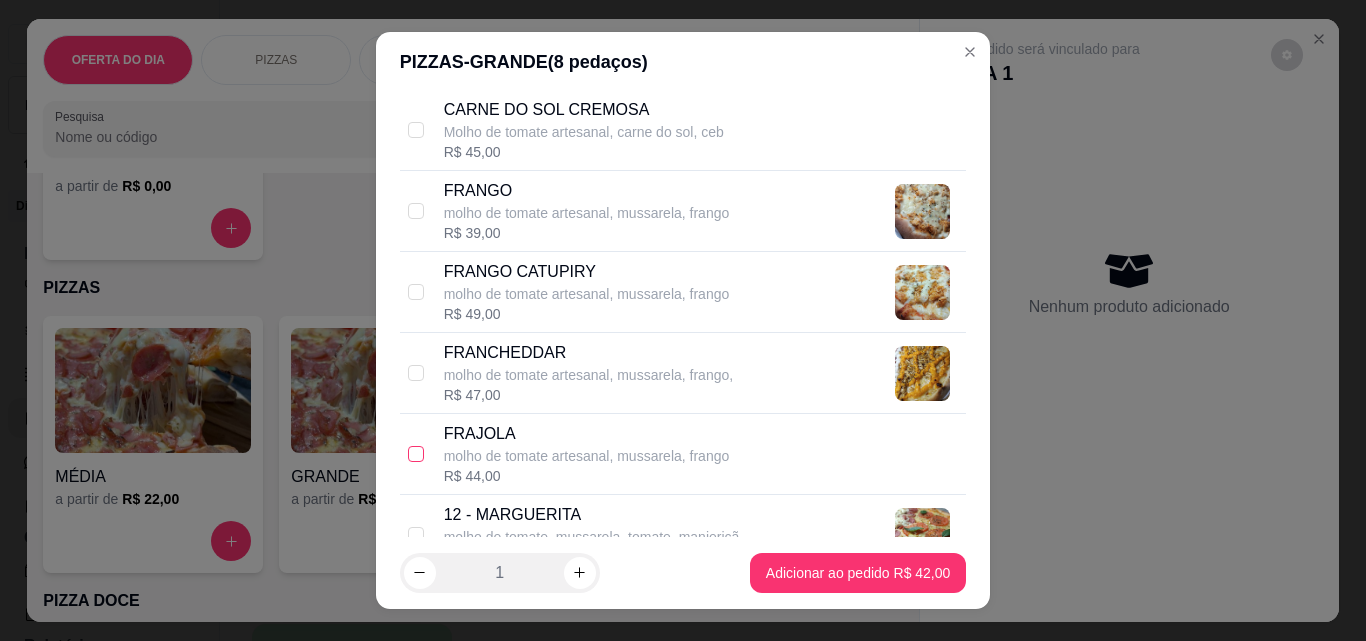 click at bounding box center [416, 454] 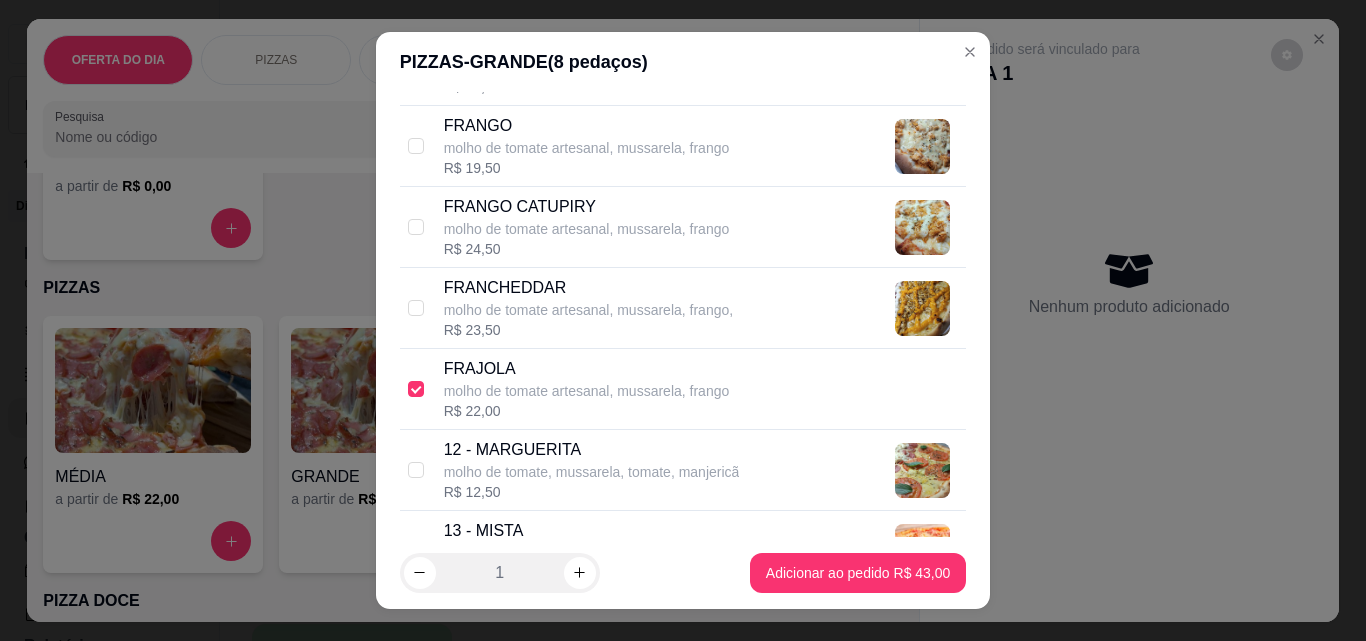scroll, scrollTop: 1400, scrollLeft: 0, axis: vertical 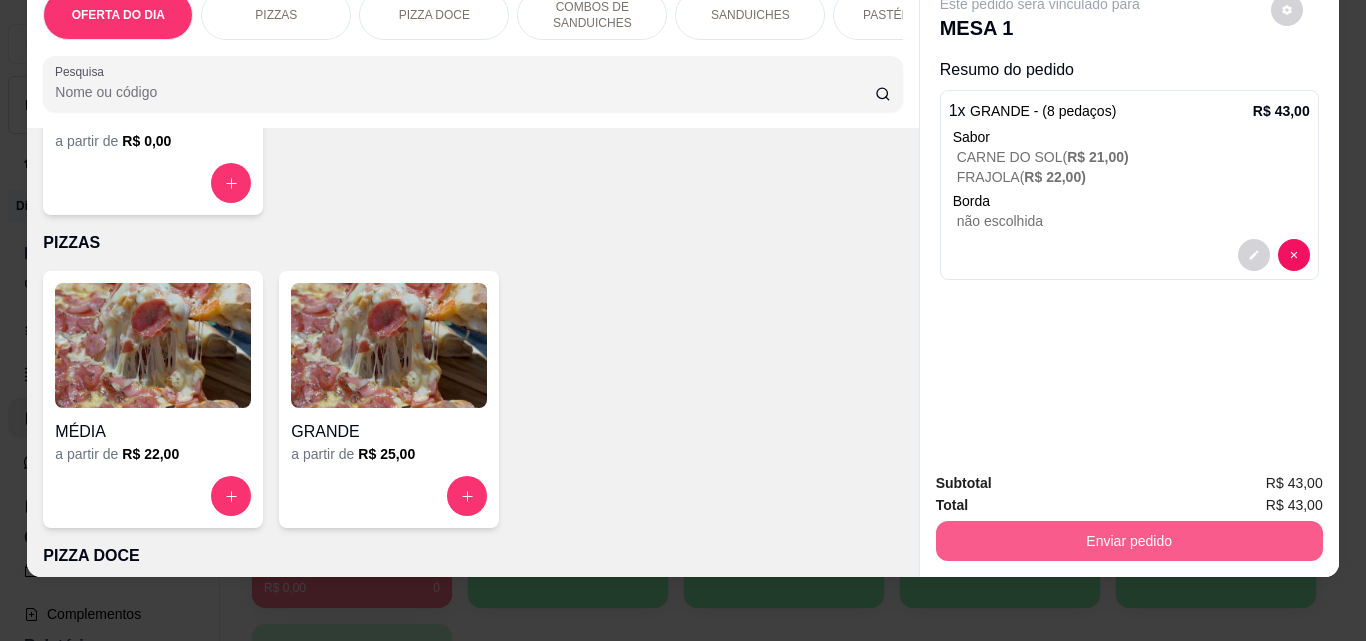 click on "Enviar pedido" at bounding box center [1129, 541] 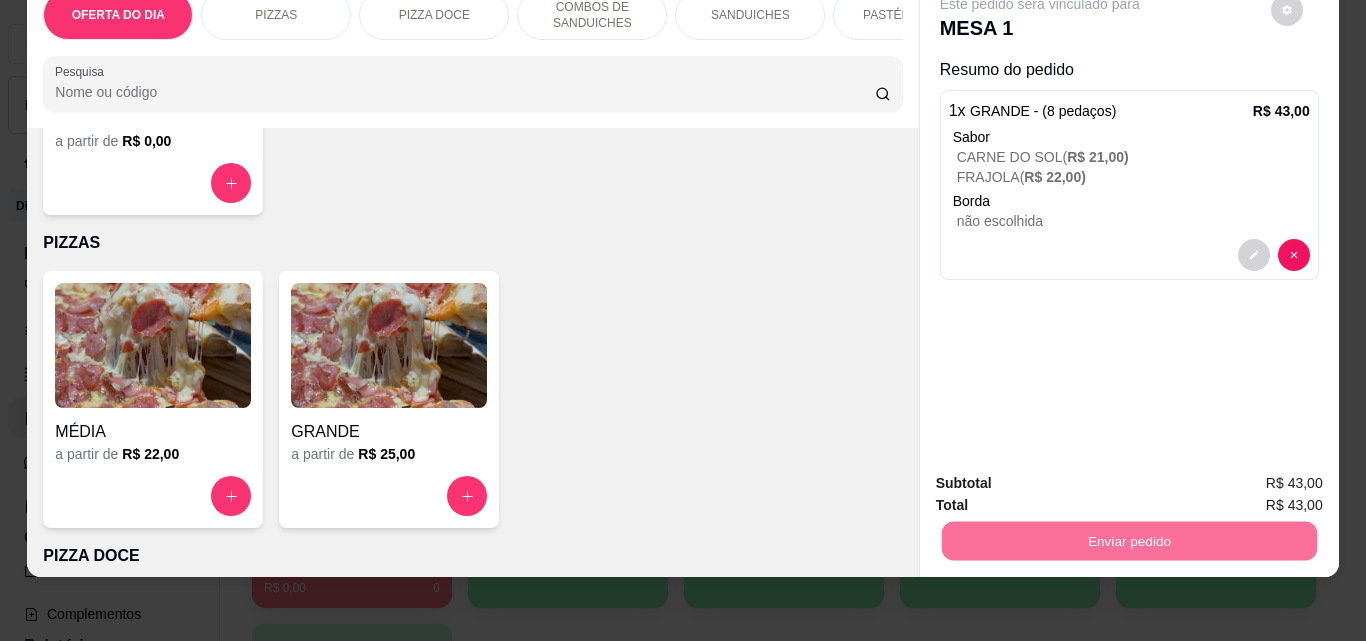 click on "Não registrar e enviar pedido" at bounding box center [1063, 477] 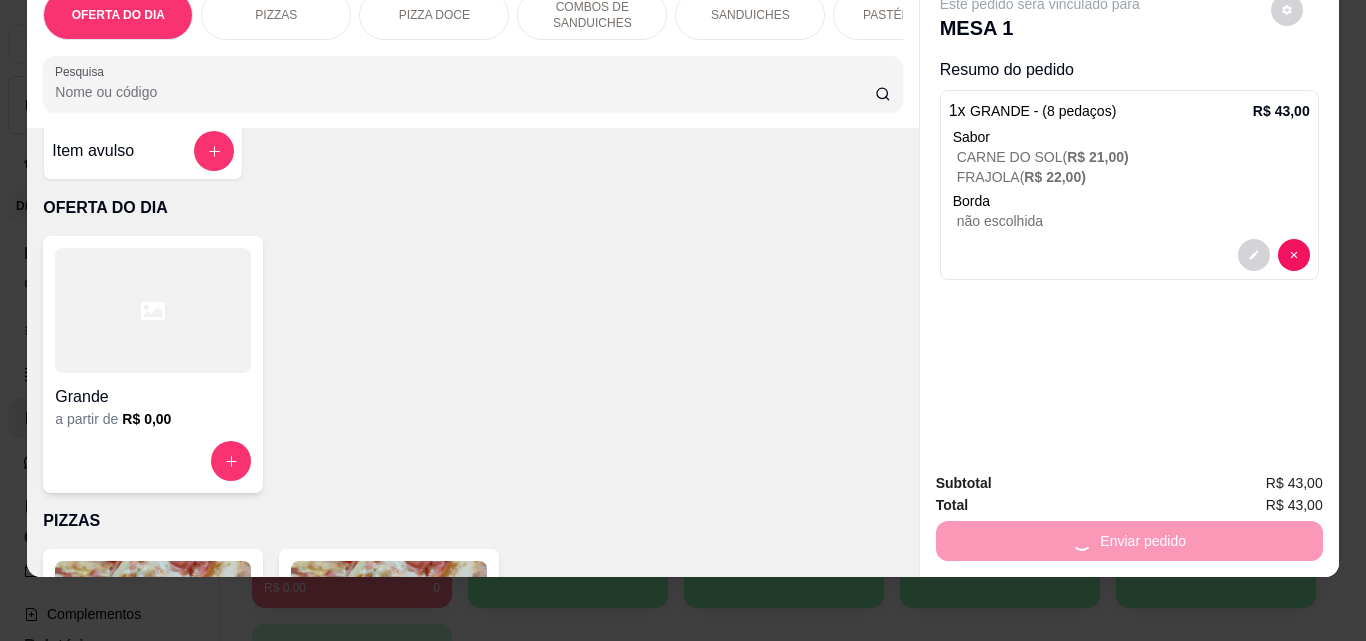 scroll, scrollTop: 0, scrollLeft: 0, axis: both 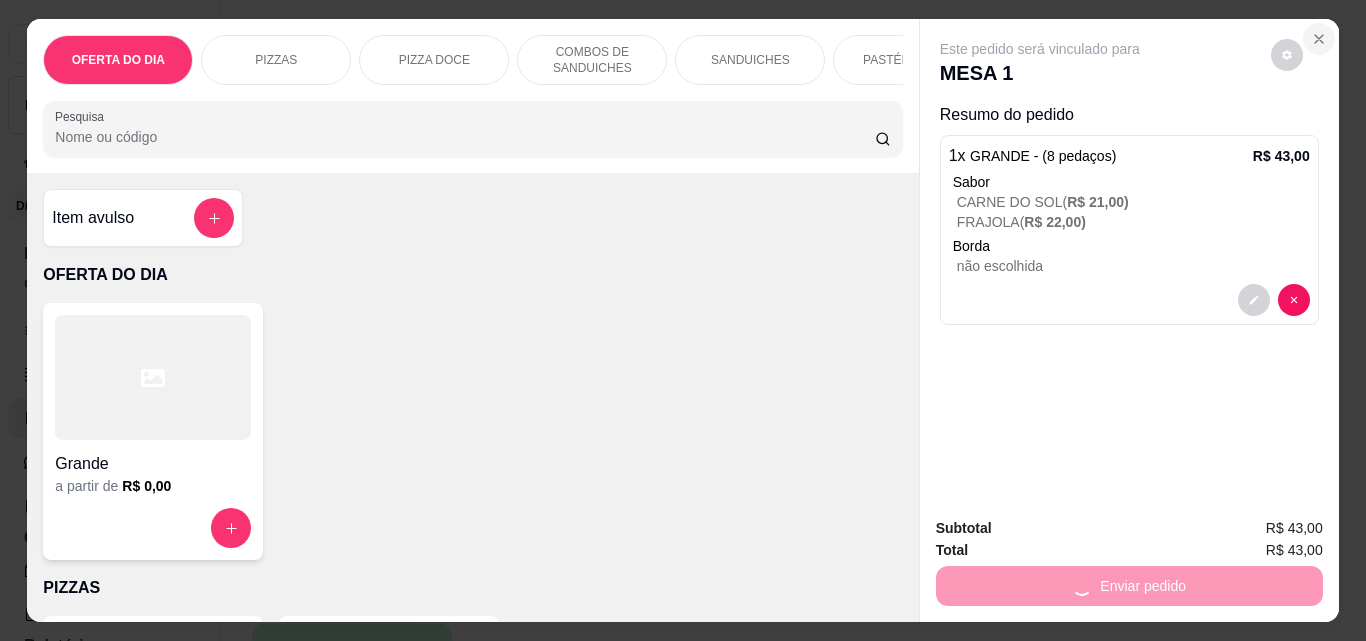 click 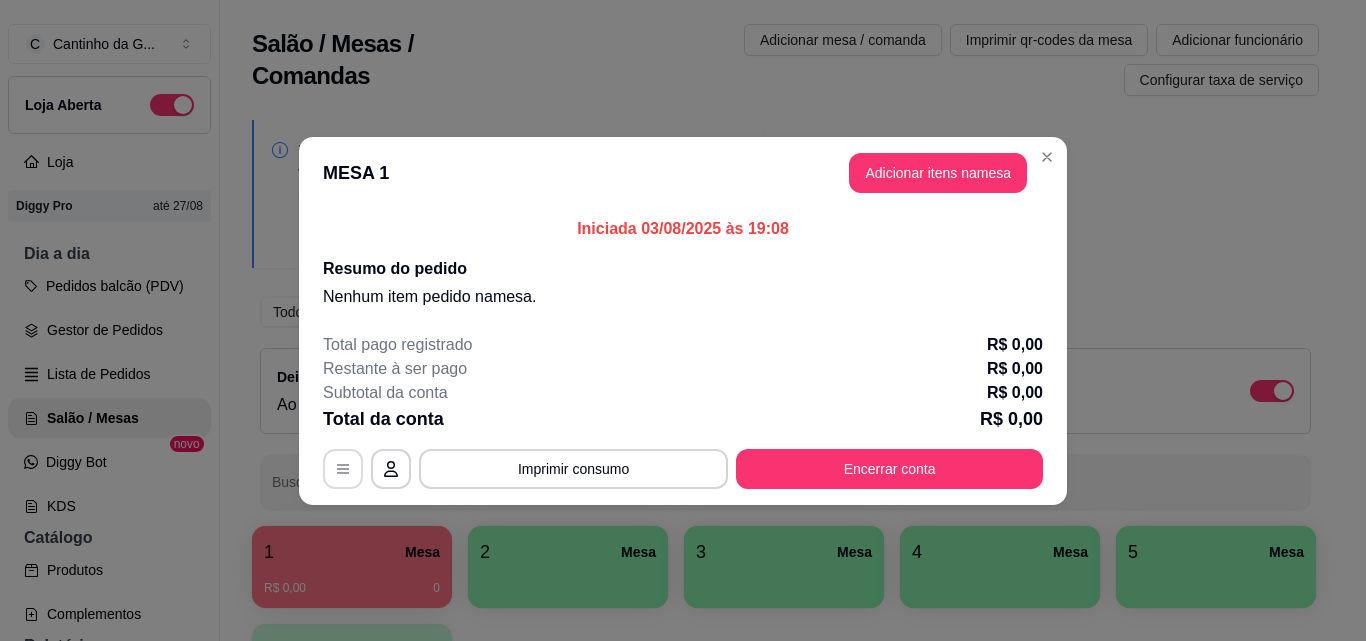 click 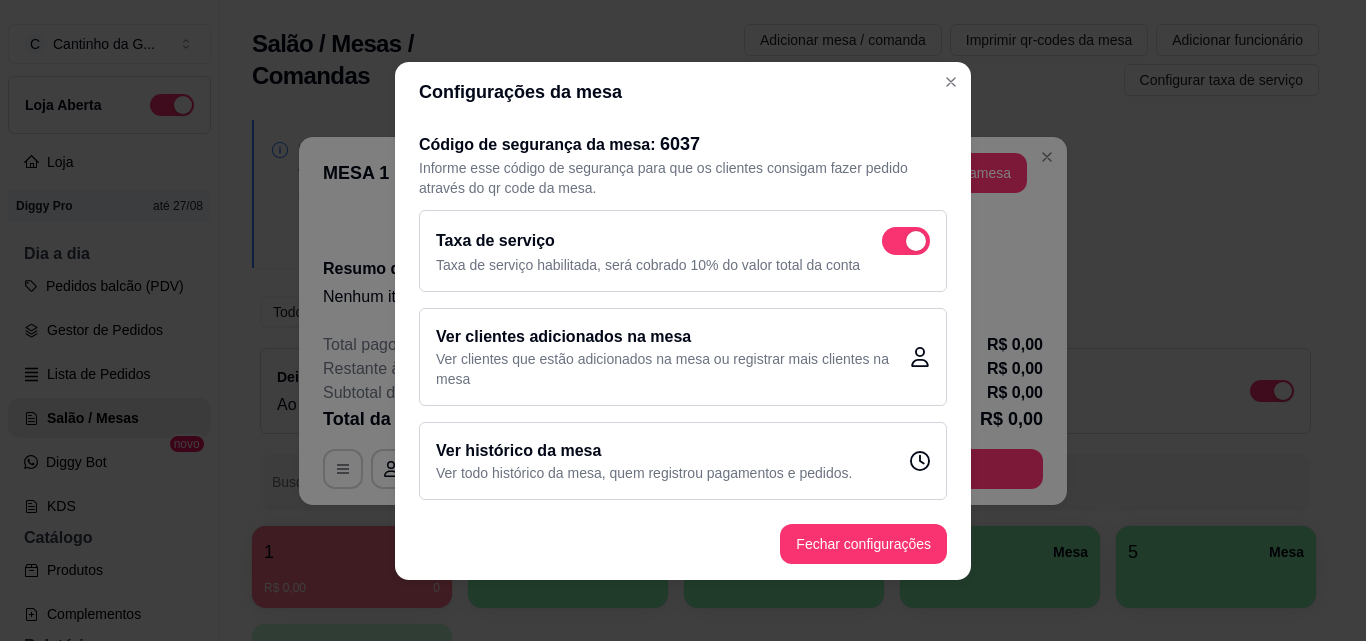 click on "Taxa de serviço Taxa de serviço habilitada, será cobrado 10% do valor total da conta" at bounding box center [683, 251] 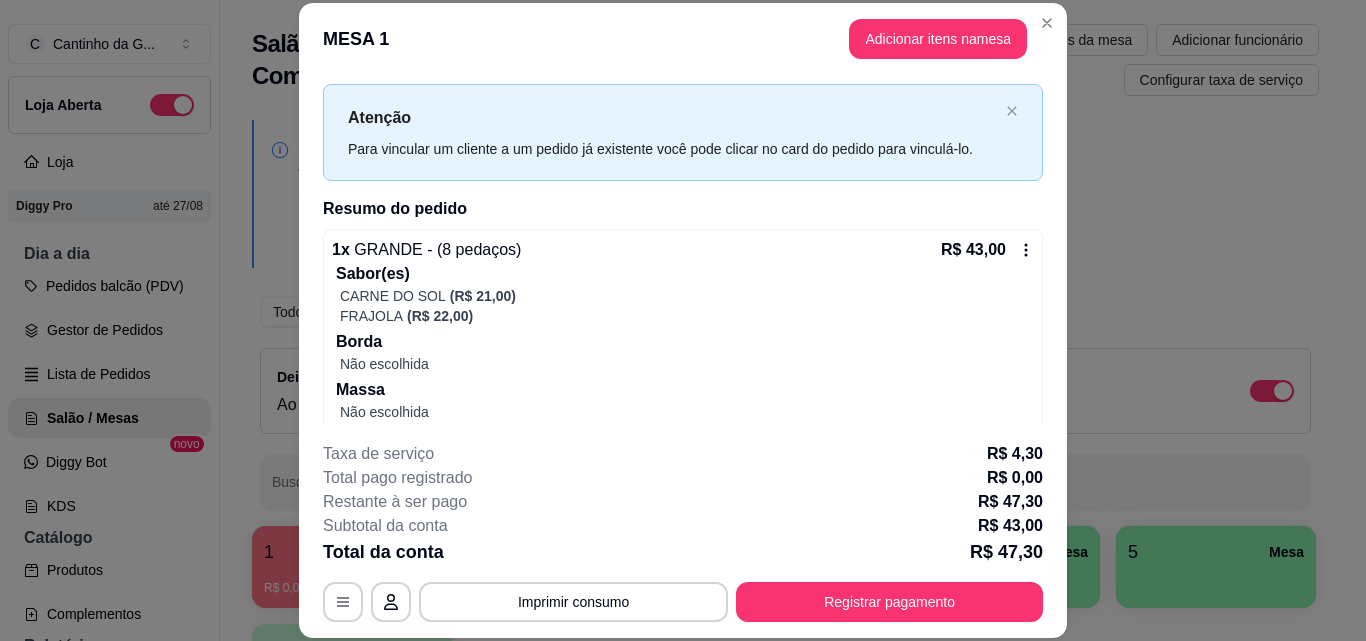 scroll, scrollTop: 0, scrollLeft: 0, axis: both 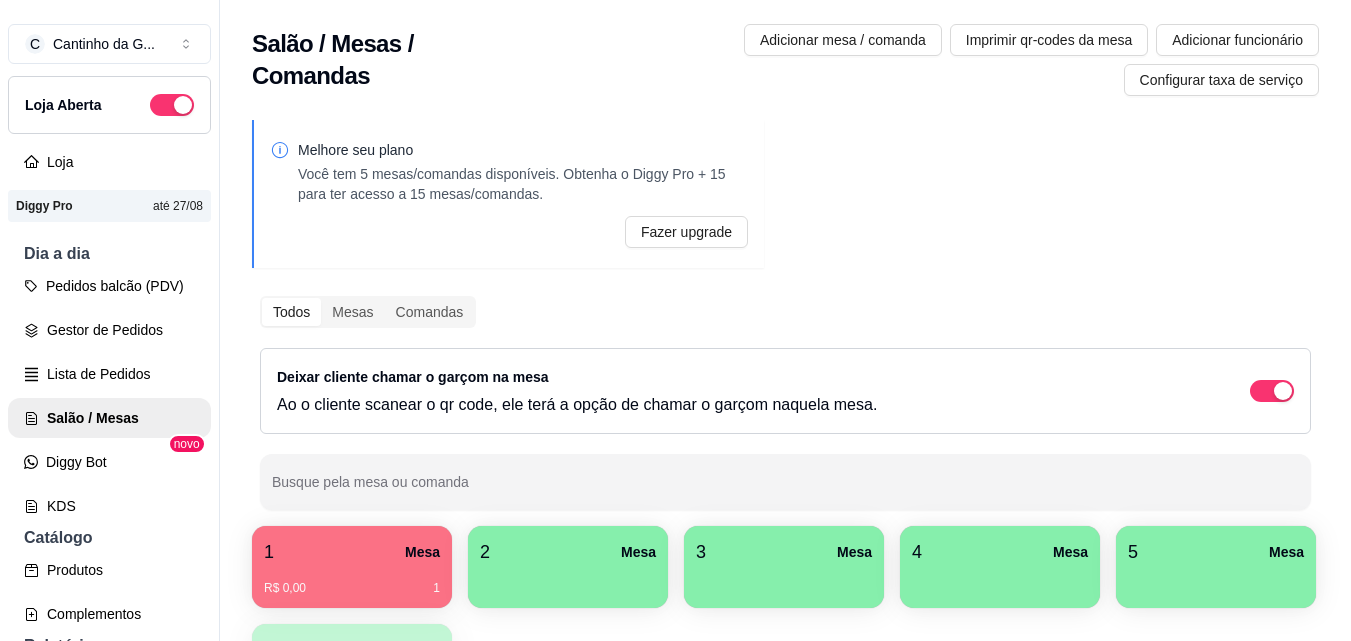 click on "2 Mesa" at bounding box center (568, 552) 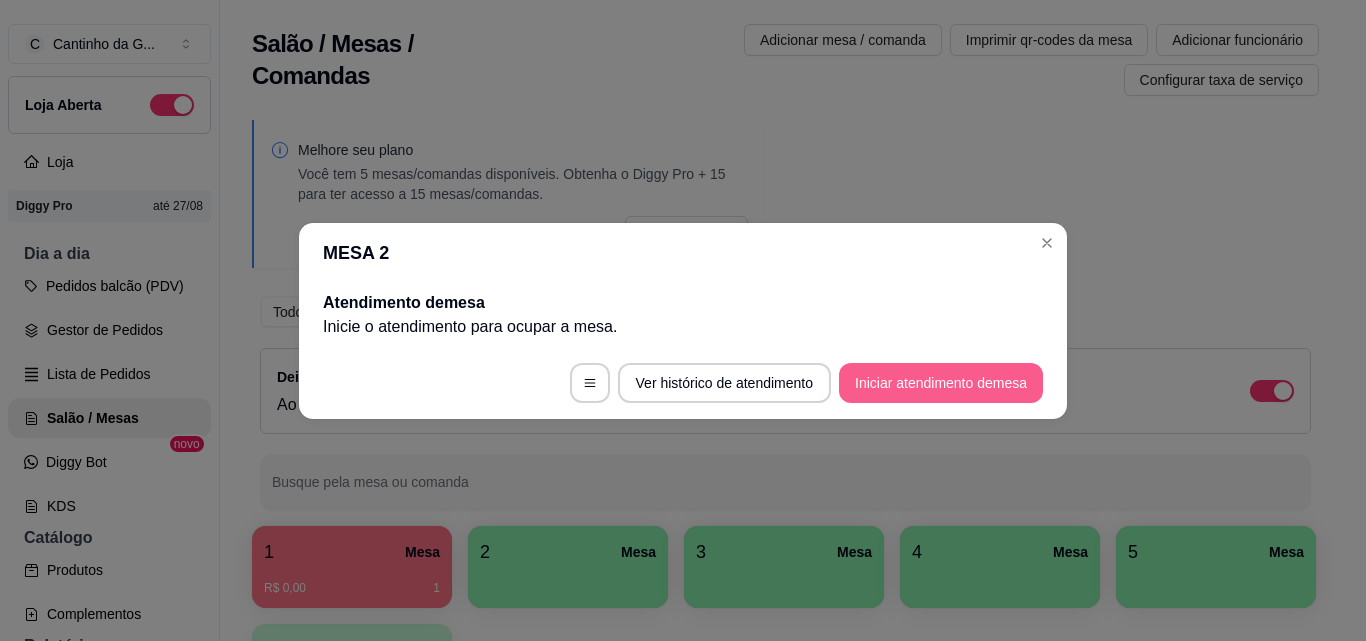 click on "Iniciar atendimento de  mesa" at bounding box center (941, 383) 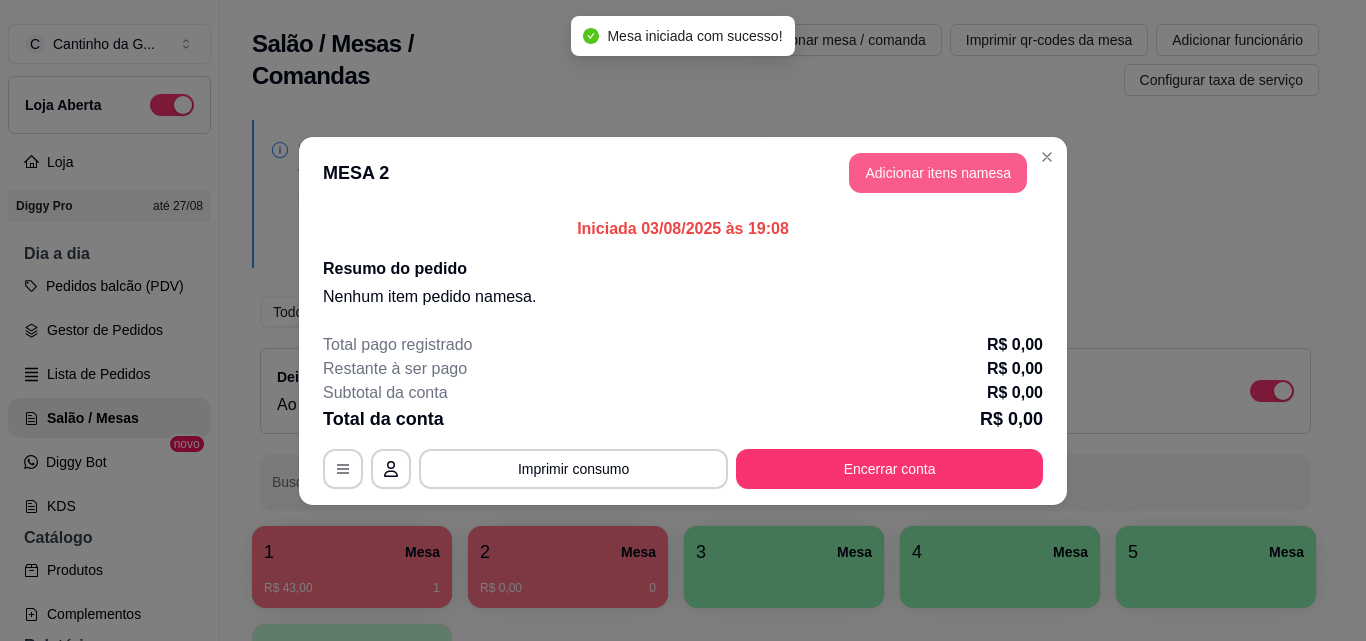 click on "Adicionar itens na  mesa" at bounding box center (938, 173) 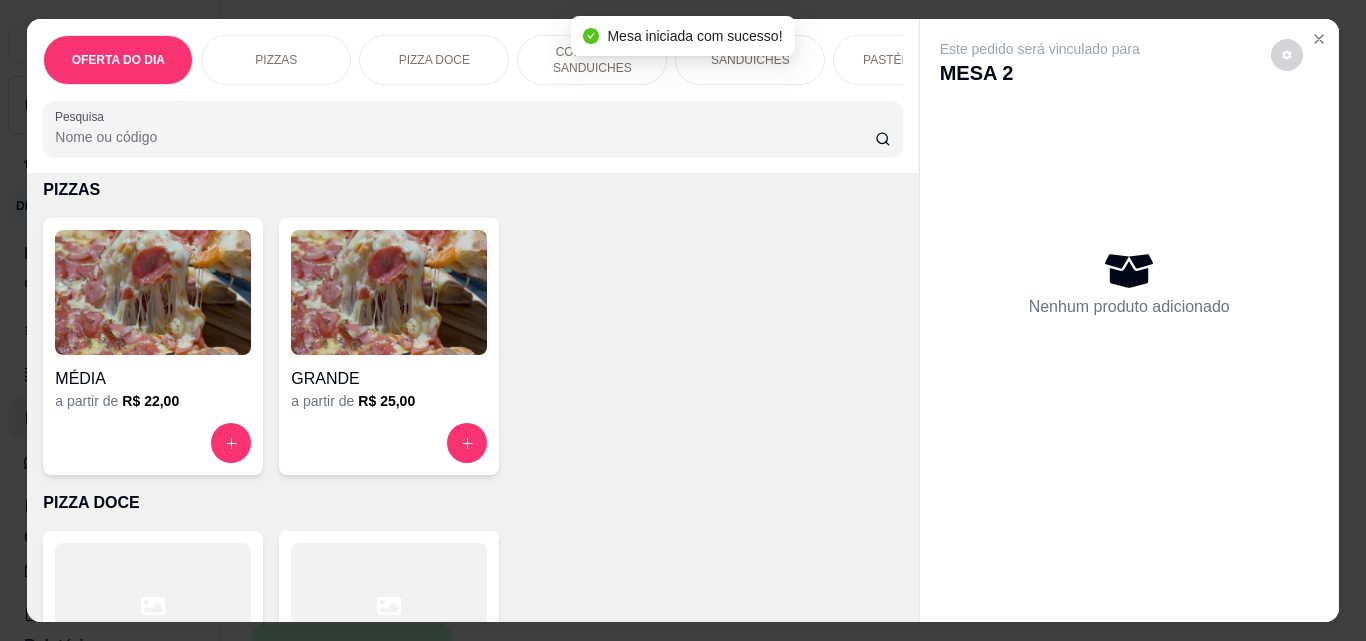 scroll, scrollTop: 500, scrollLeft: 0, axis: vertical 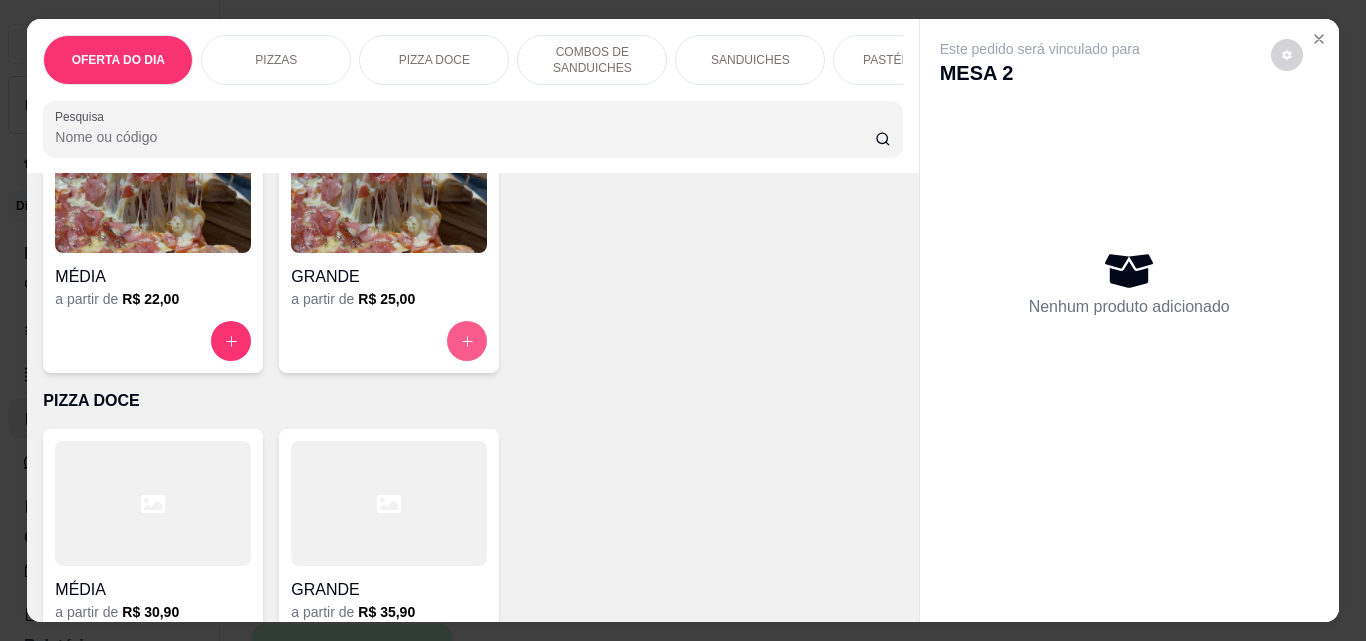 click 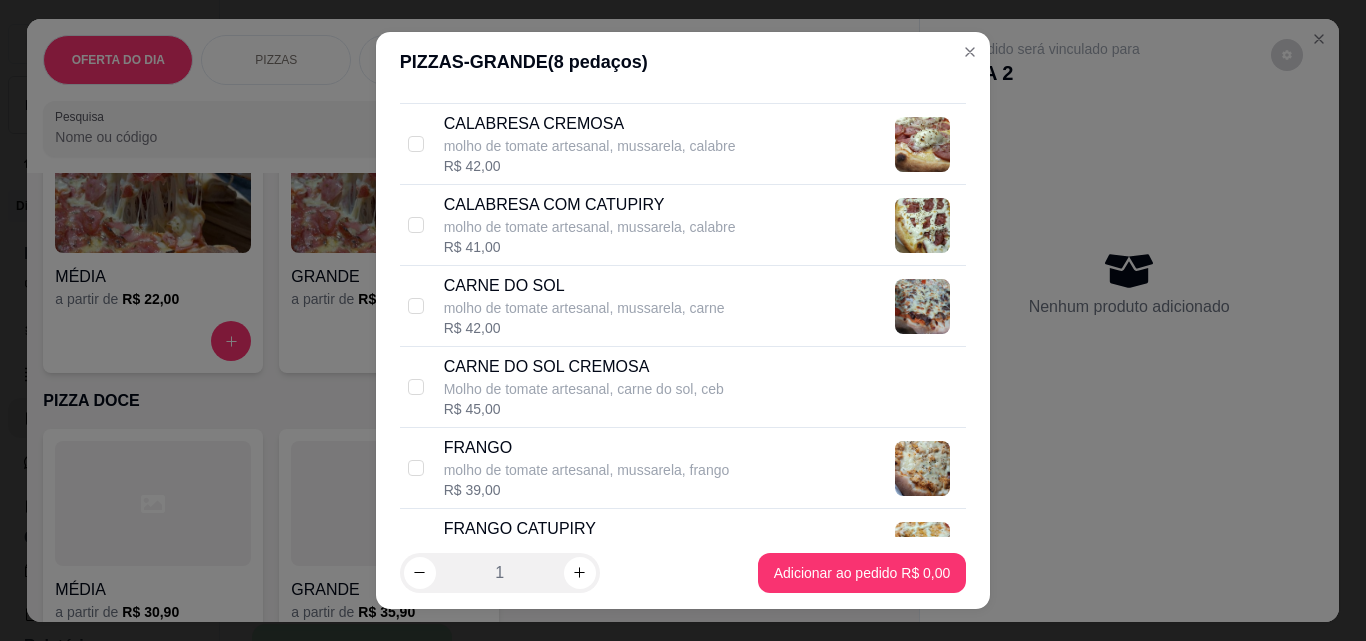 scroll, scrollTop: 1100, scrollLeft: 0, axis: vertical 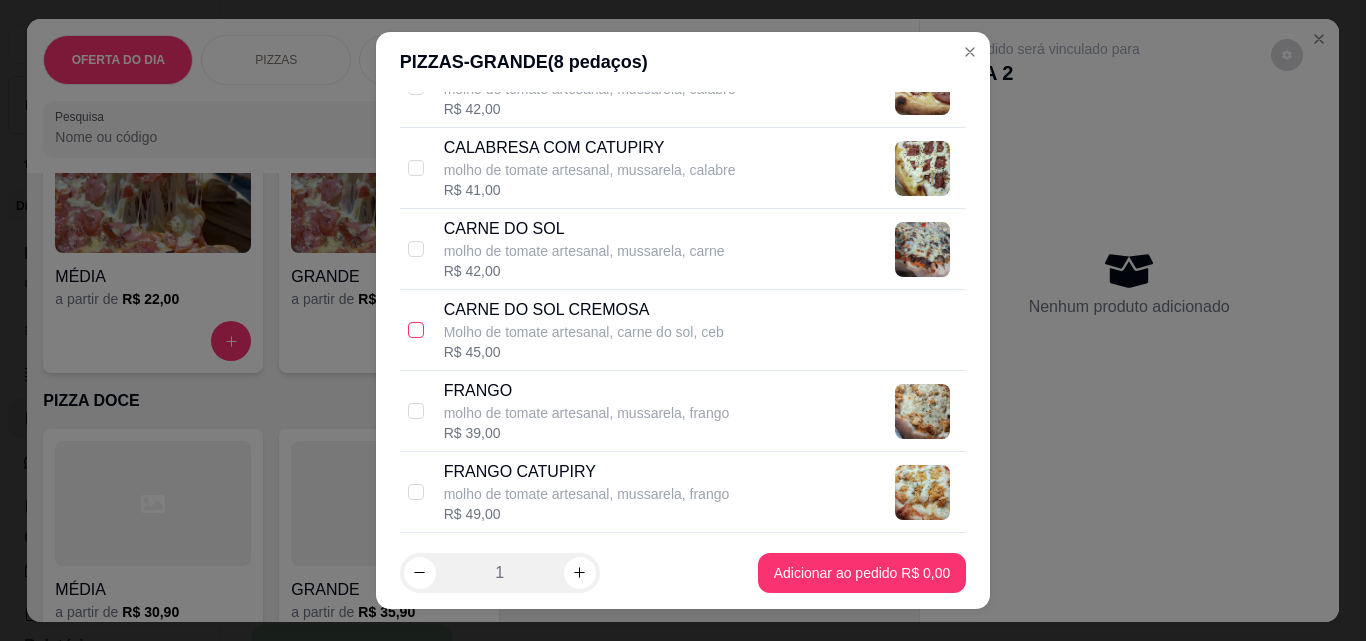 click at bounding box center [416, 330] 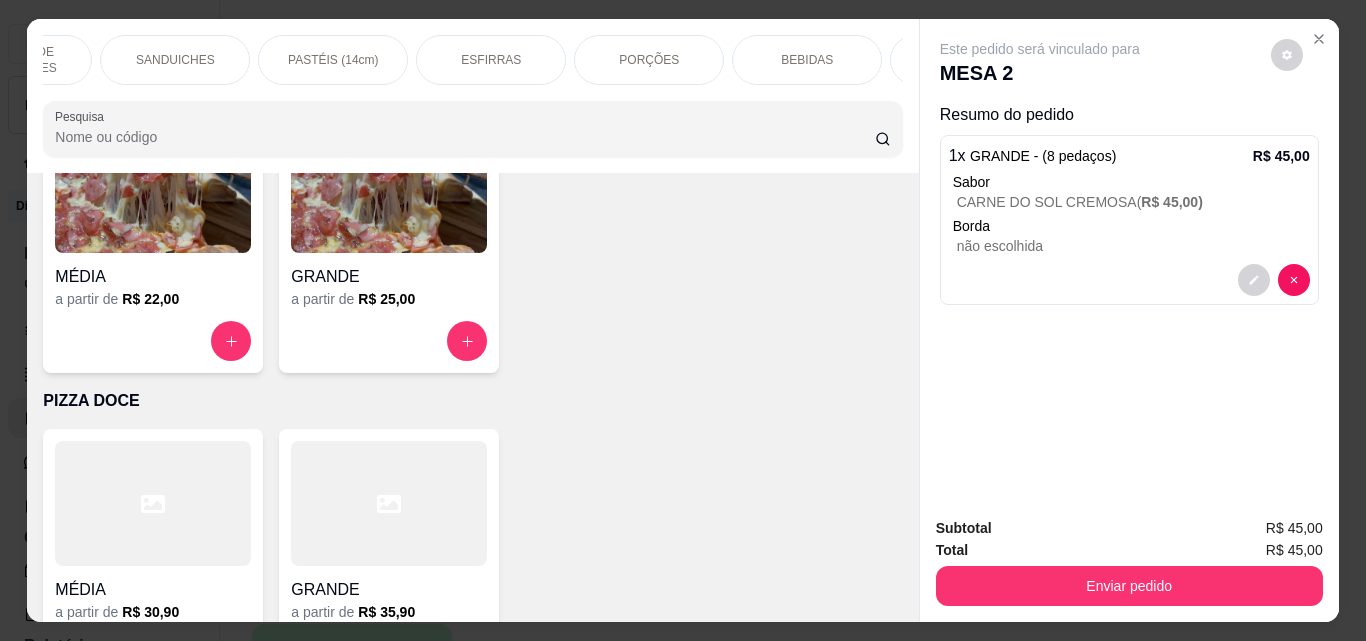 scroll, scrollTop: 0, scrollLeft: 578, axis: horizontal 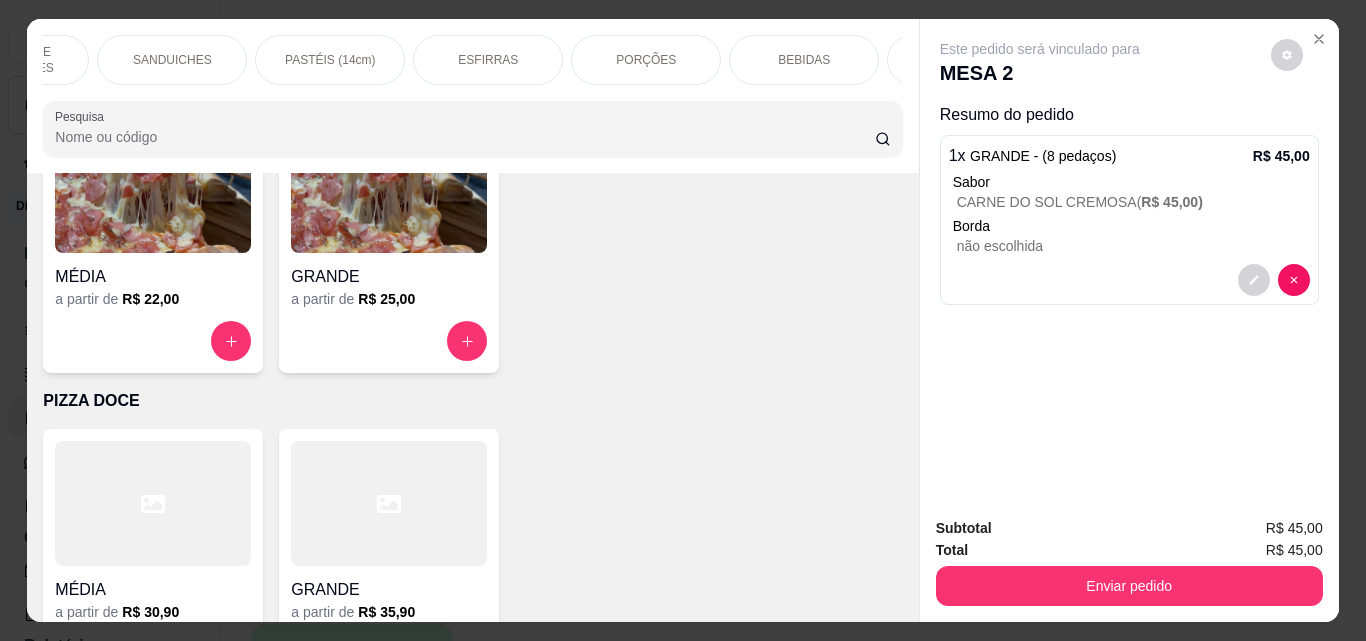 click on "BEBIDAS" at bounding box center (804, 60) 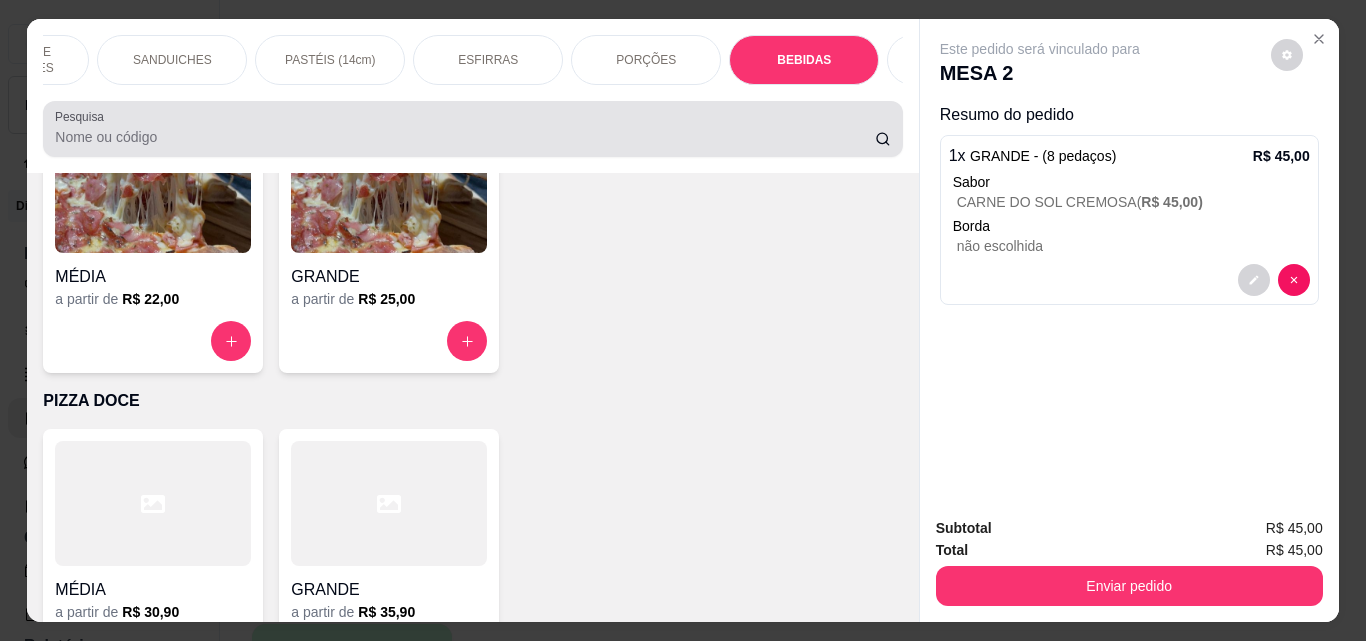 scroll, scrollTop: 5030, scrollLeft: 0, axis: vertical 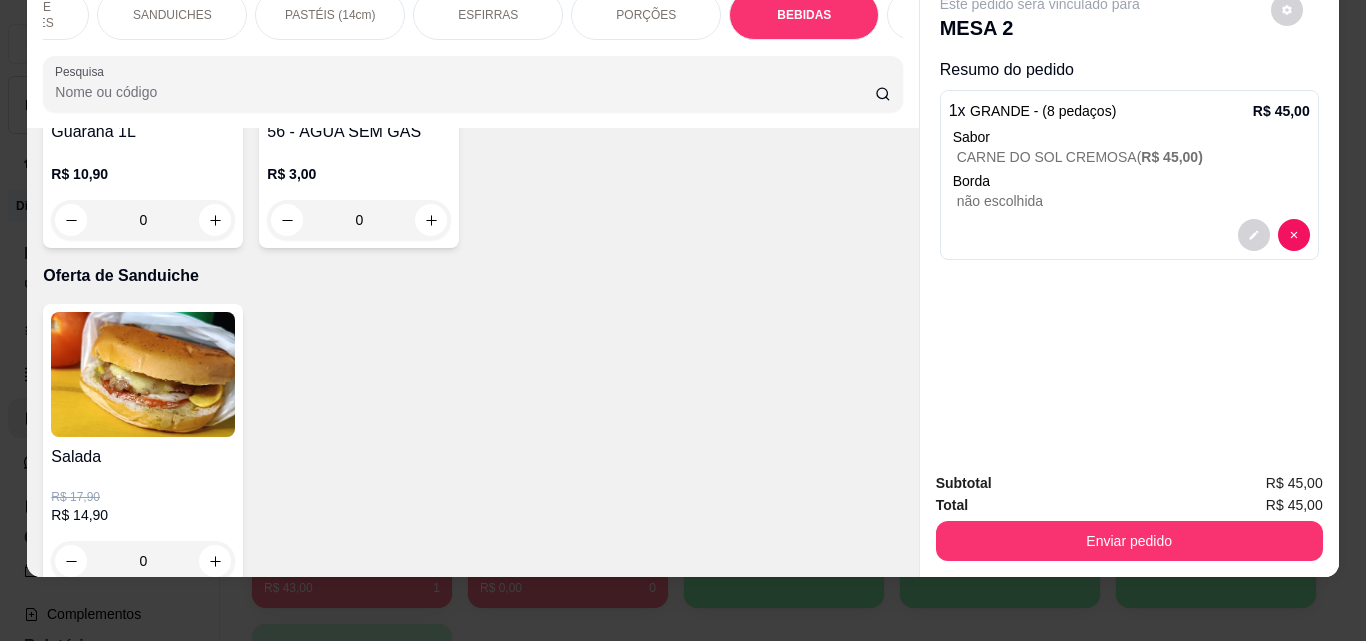 click 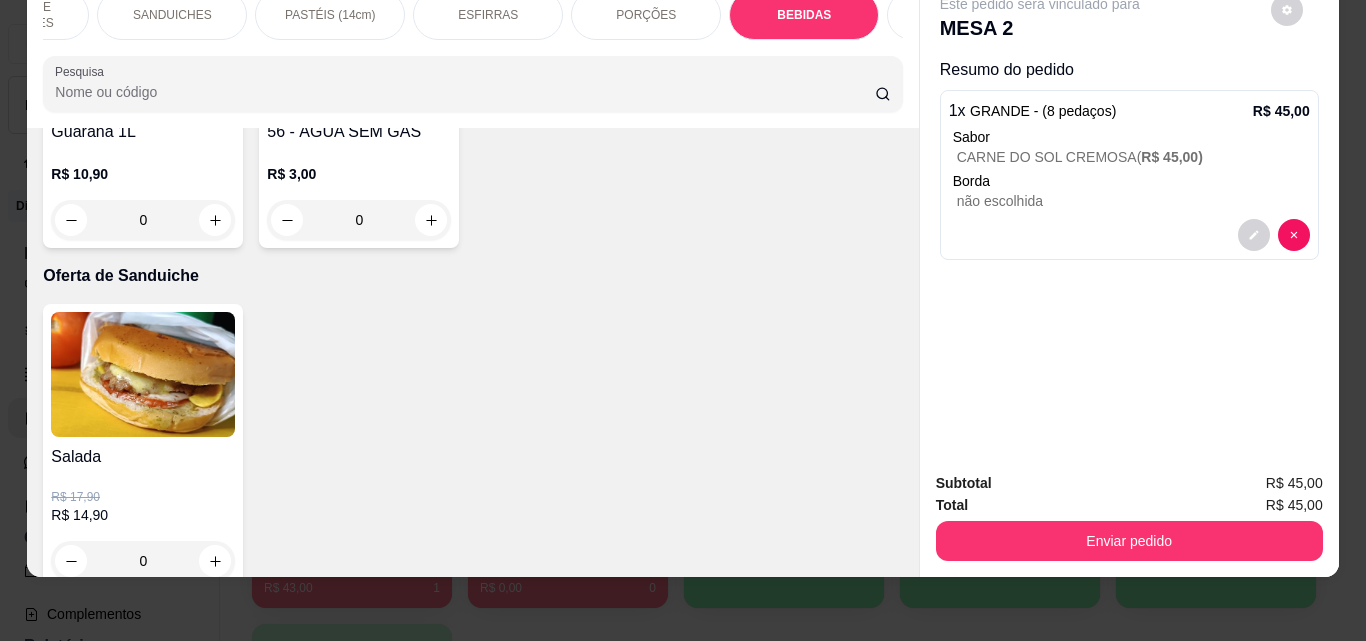 type on "1" 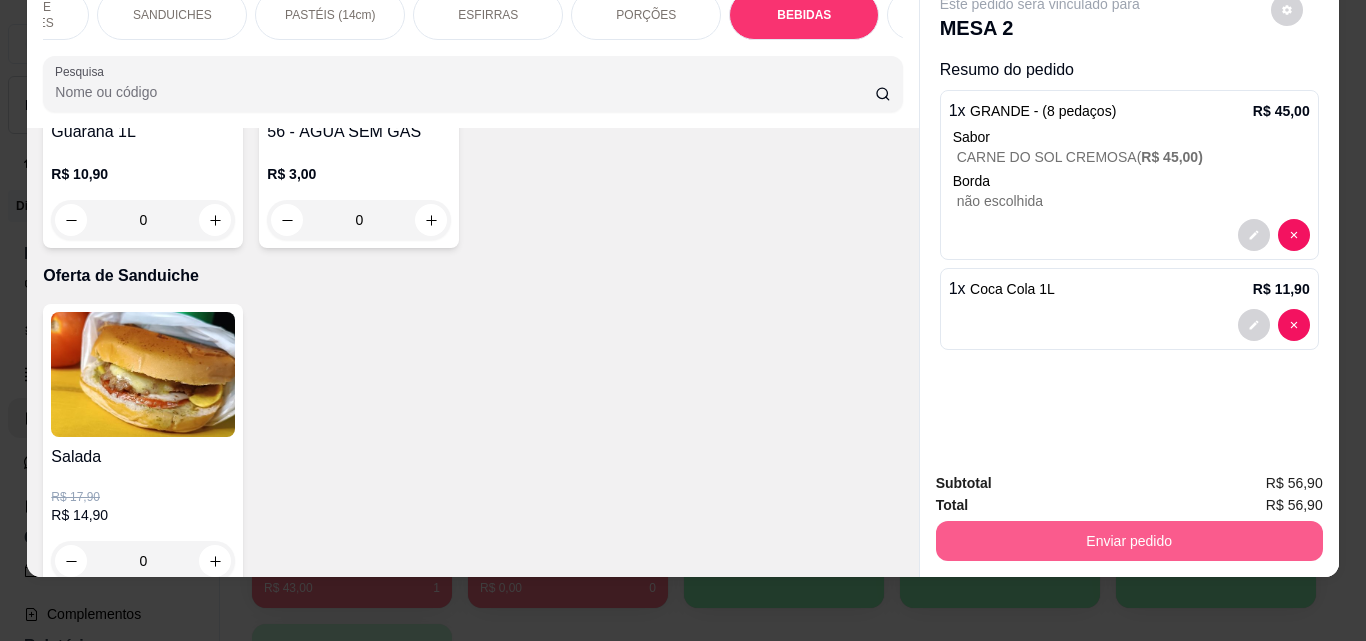 click on "Enviar pedido" at bounding box center [1129, 541] 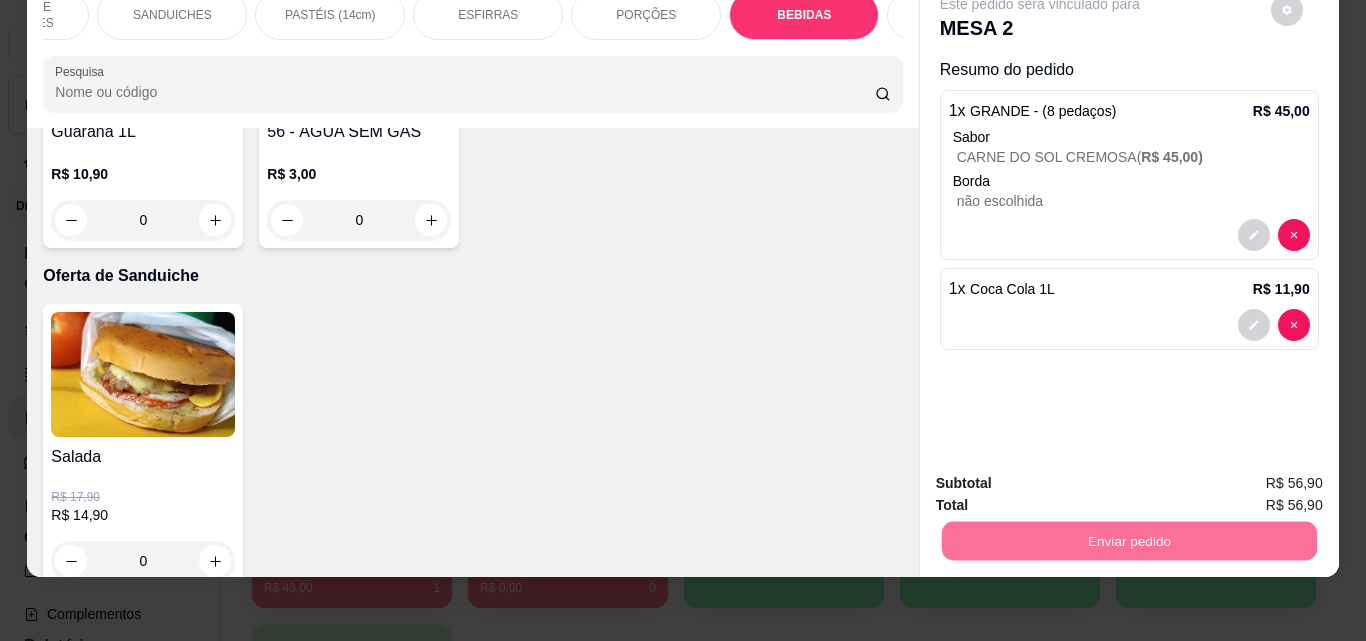 click on "Não registrar e enviar pedido" at bounding box center [1063, 477] 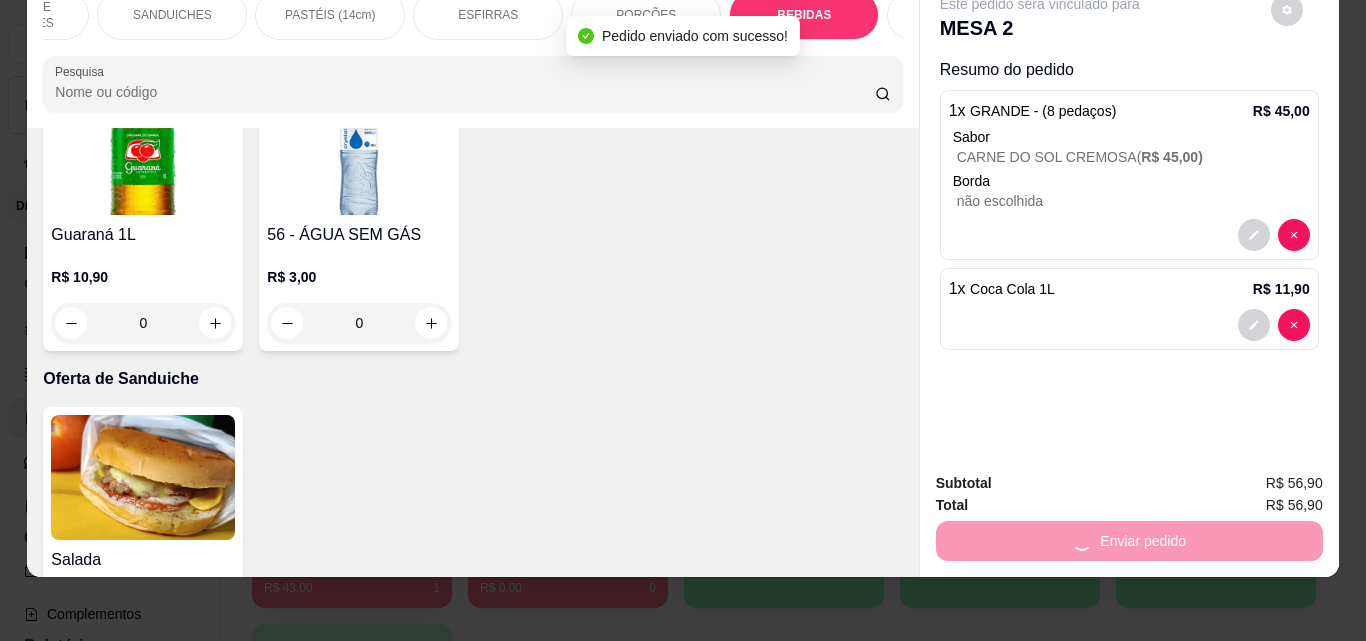 scroll, scrollTop: 4230, scrollLeft: 0, axis: vertical 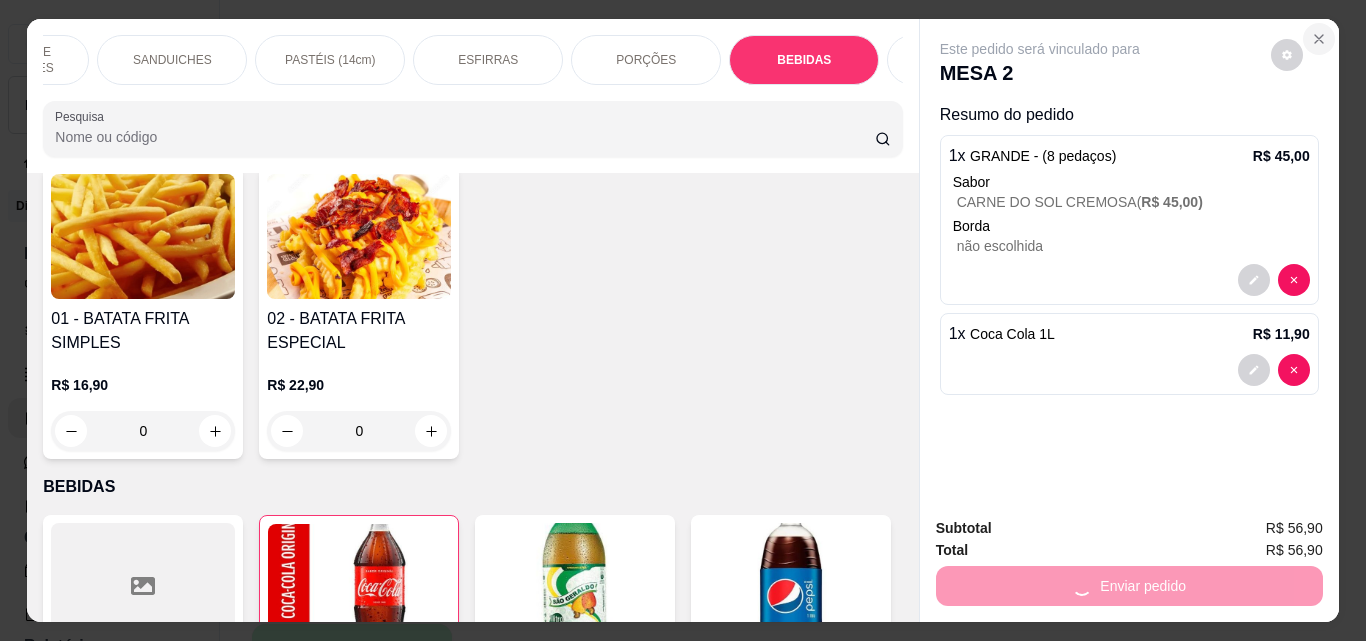 click 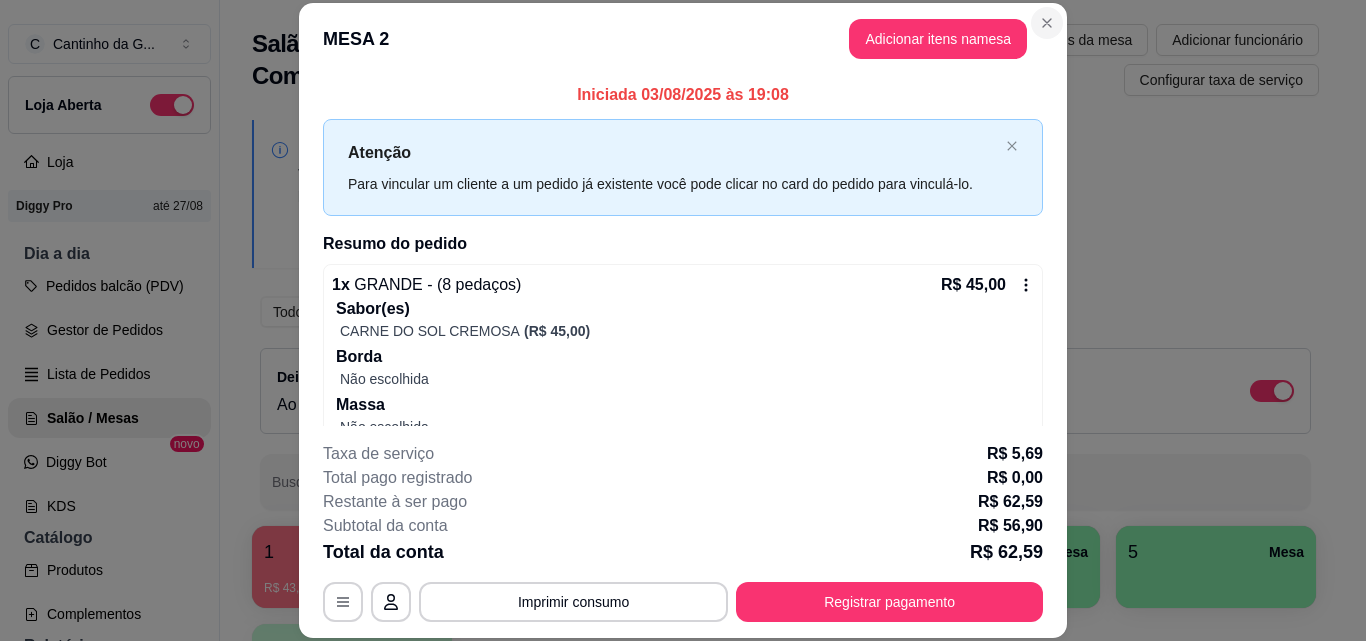 click on "Iniciada 03/08/2025 às 19:08 Atenção Para vincular um cliente a um pedido já existente você pode clicar no card do pedido para vinculá-lo. Resumo do pedido 1 x GRANDE - (8 pedaços) R$ 45,00 Sabor(es) CARNE DO SOL CREMOSA (R$ 45,00) Borda Não escolhida Massa Não escolhida Registrado por: [EMAIL] 1 x Coca Cola 1L R$ 11,90 Registrado por: [EMAIL]" at bounding box center (683, 250) 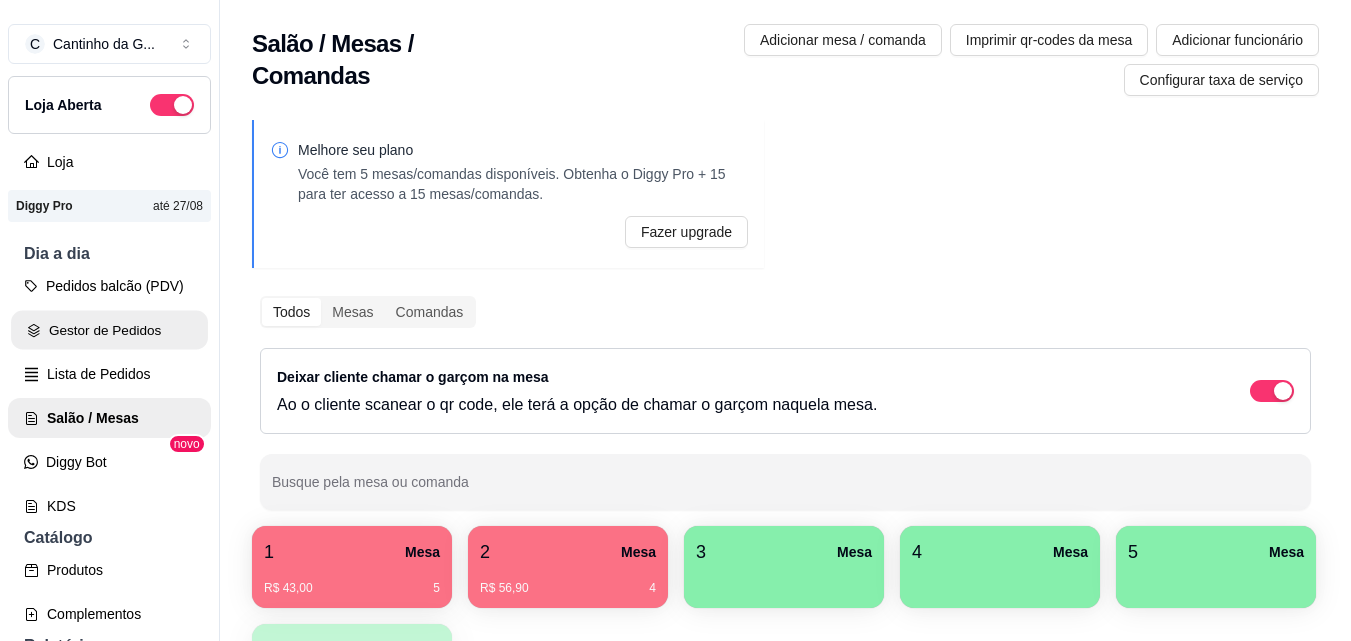 click on "Gestor de Pedidos" at bounding box center (109, 330) 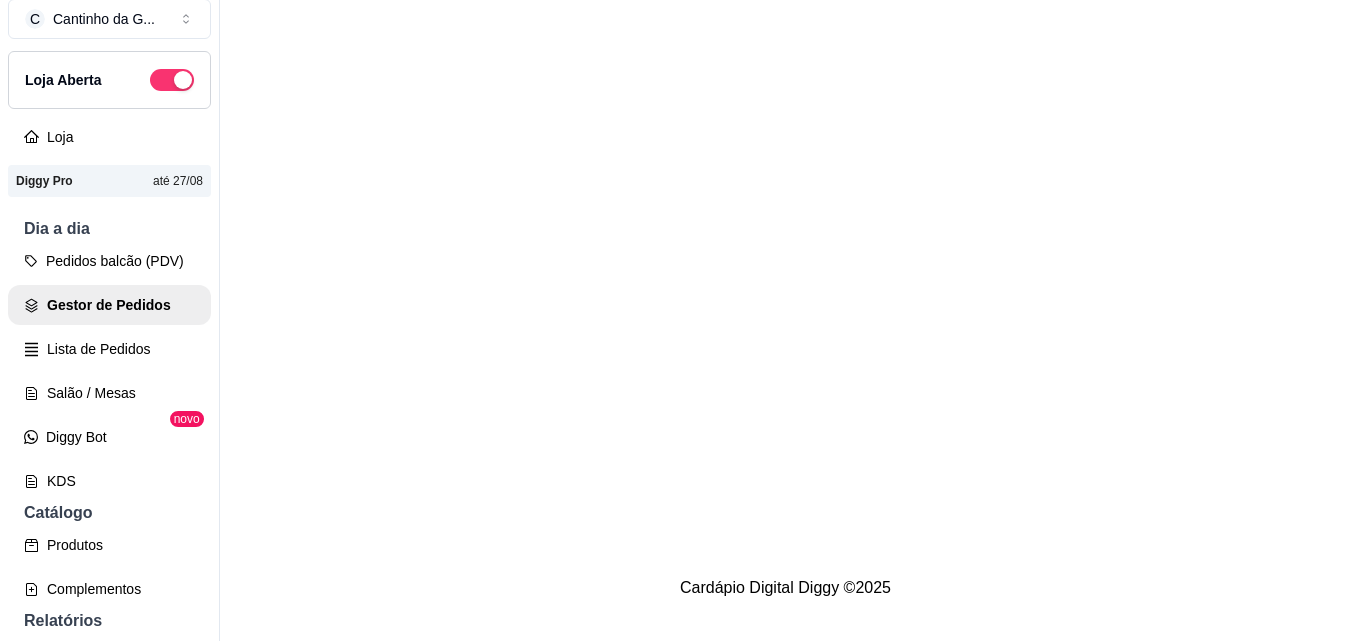 scroll, scrollTop: 32, scrollLeft: 0, axis: vertical 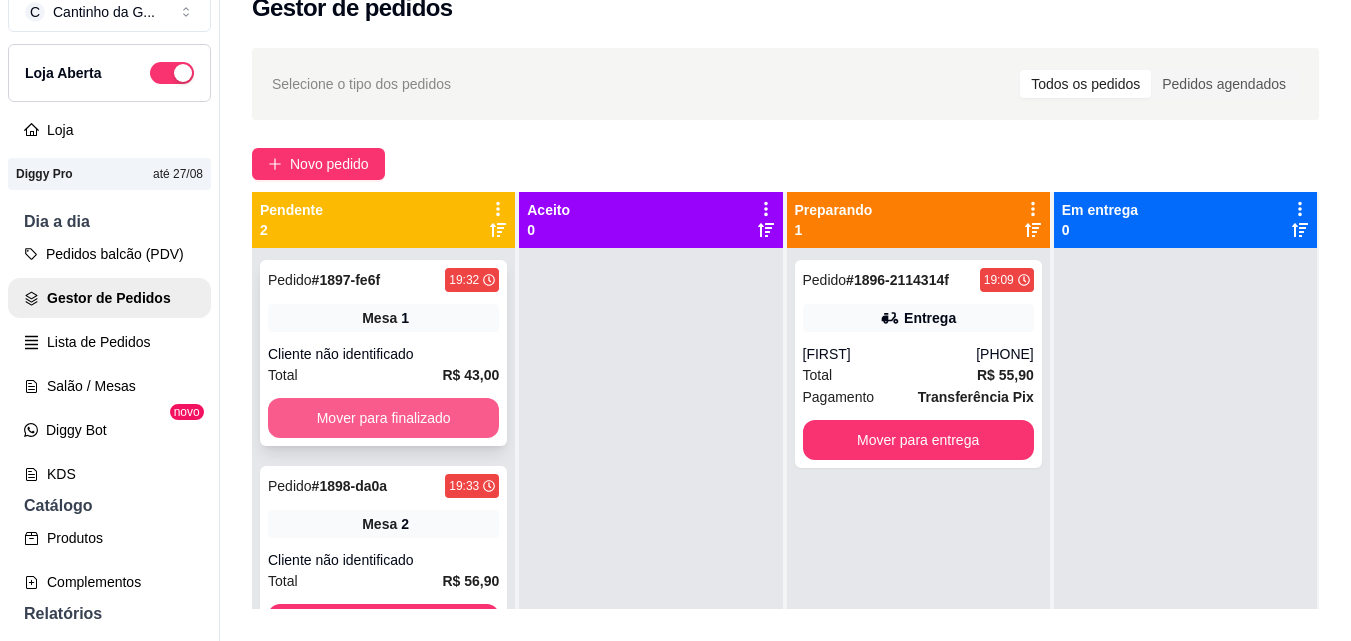 click on "Mover para finalizado" at bounding box center (383, 418) 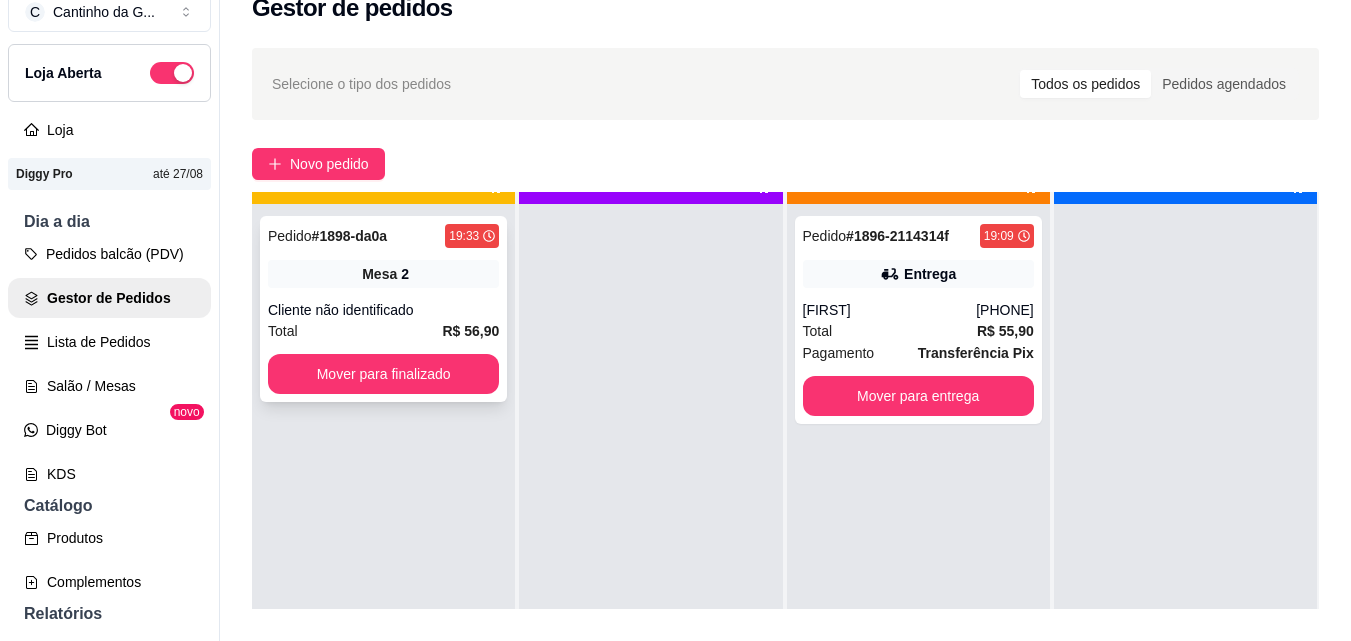 scroll, scrollTop: 56, scrollLeft: 0, axis: vertical 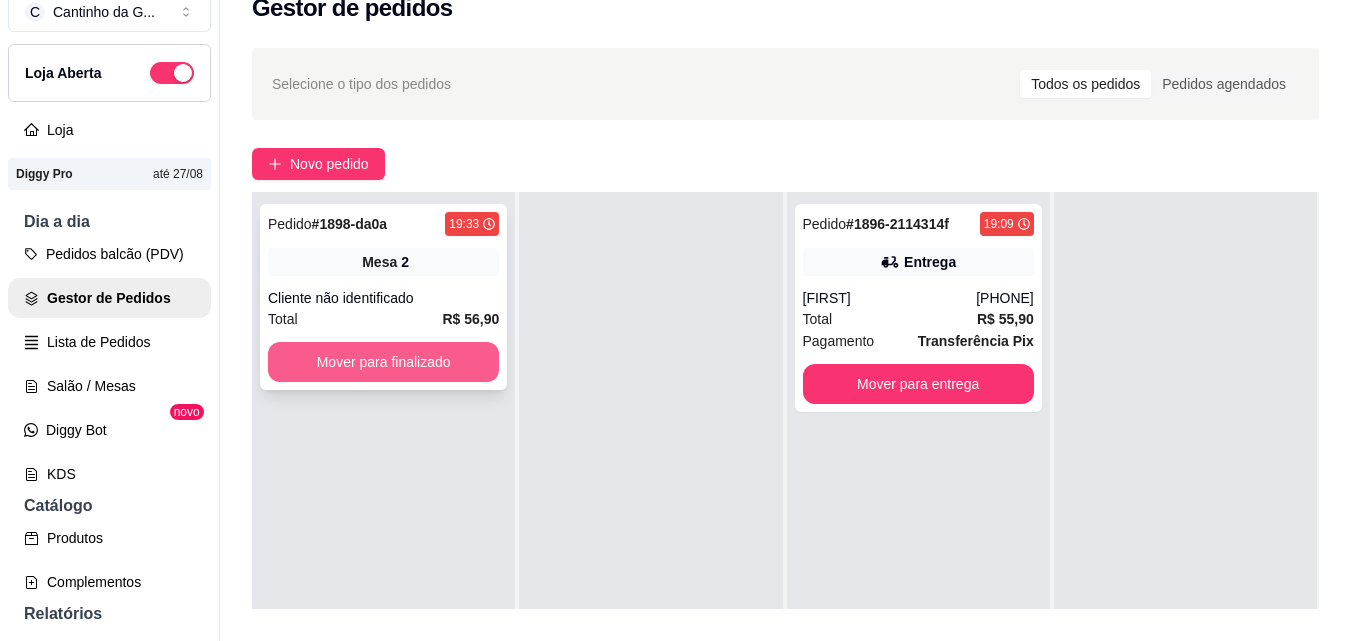 click on "Mover para finalizado" at bounding box center [383, 362] 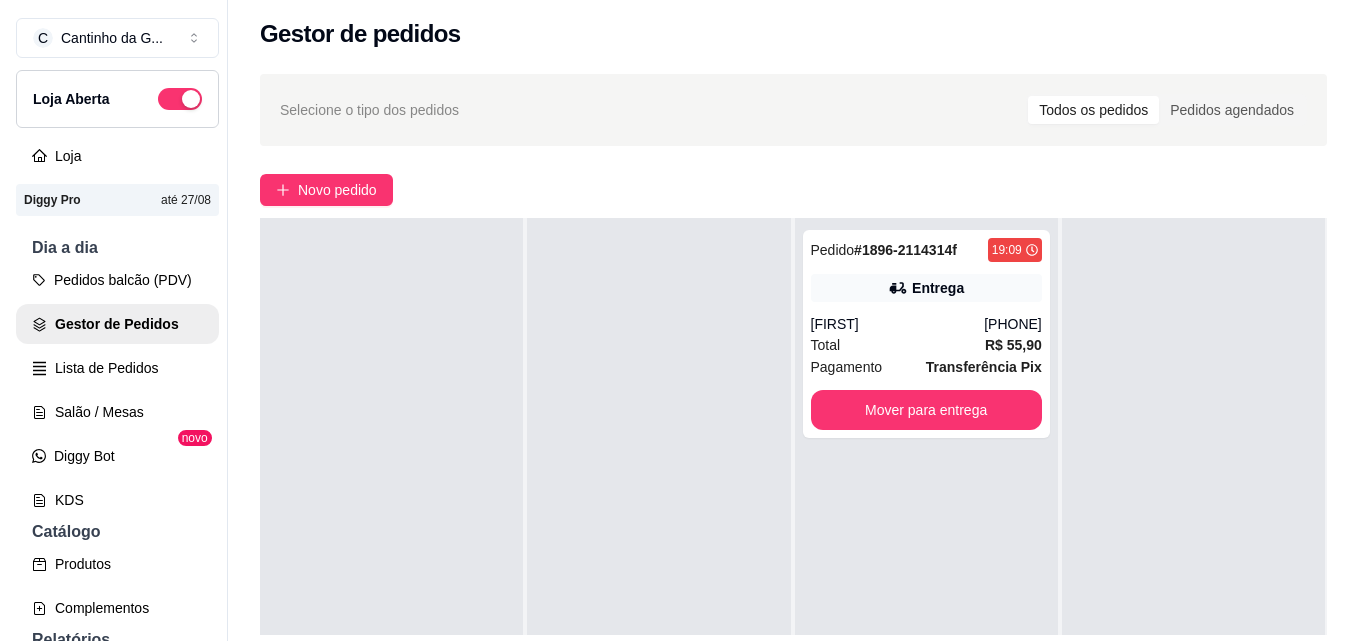 scroll, scrollTop: 0, scrollLeft: 0, axis: both 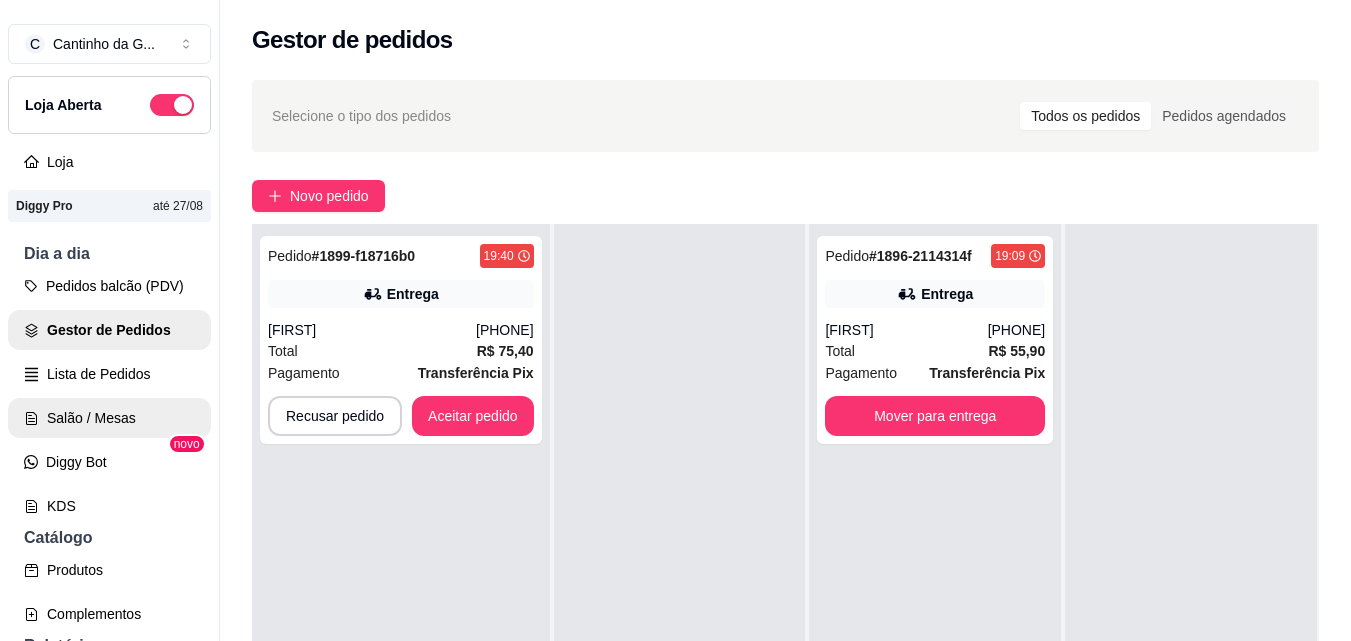 click on "Salão / Mesas" at bounding box center [109, 418] 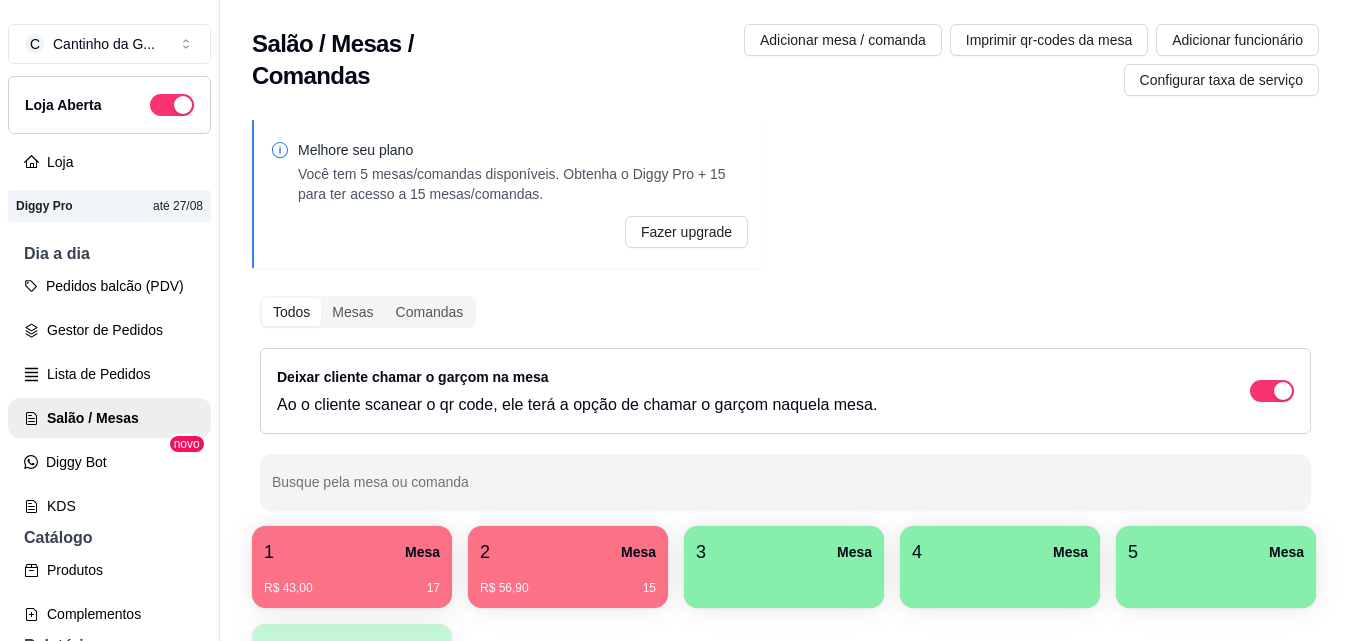 click on "R$ 43,00 17" at bounding box center (352, 581) 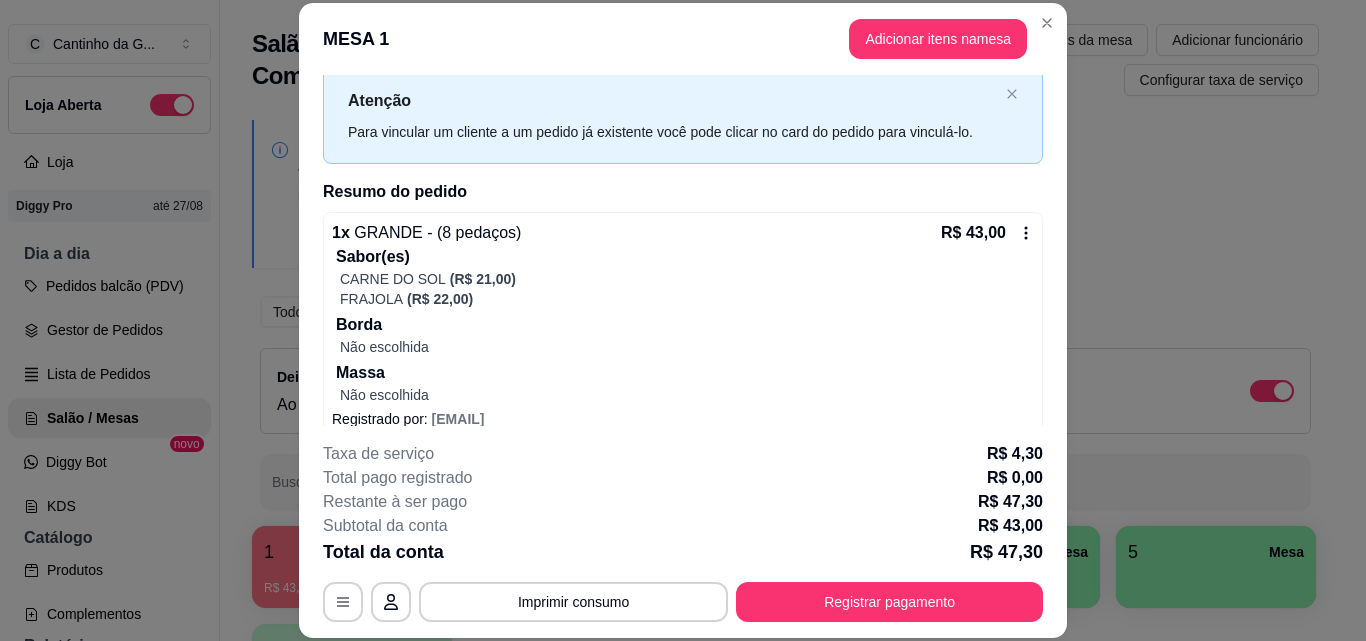 scroll, scrollTop: 76, scrollLeft: 0, axis: vertical 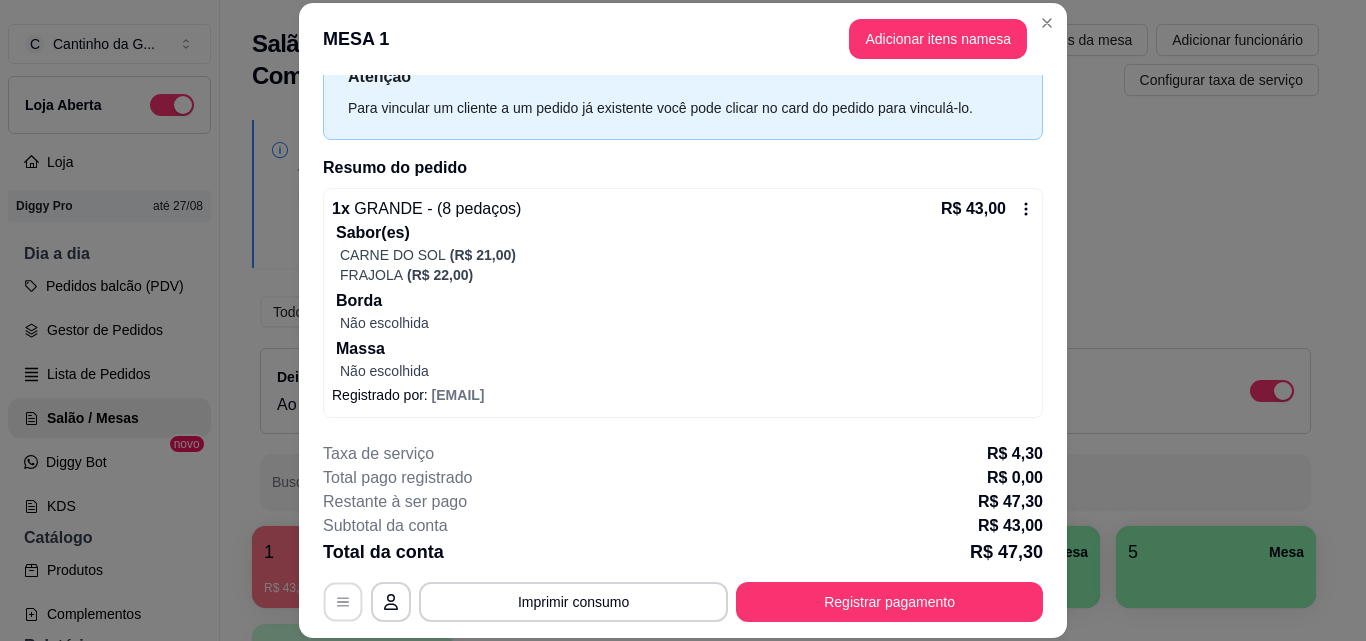 click 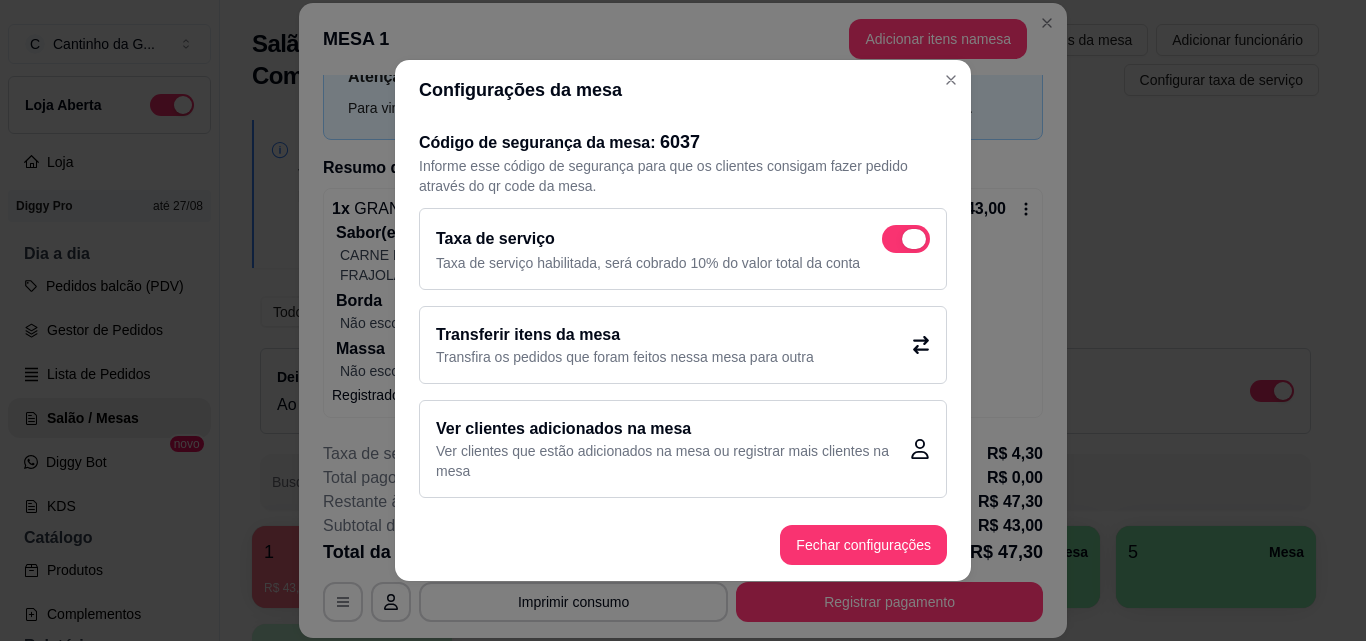 click at bounding box center [914, 239] 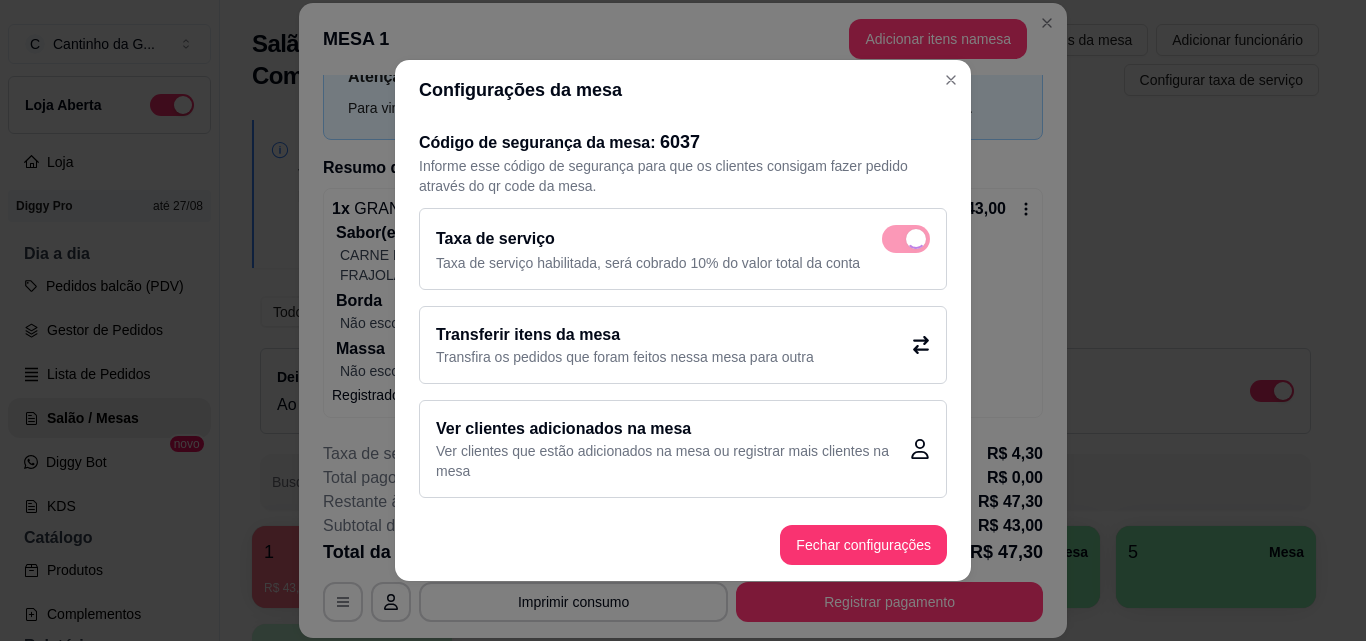 checkbox on "false" 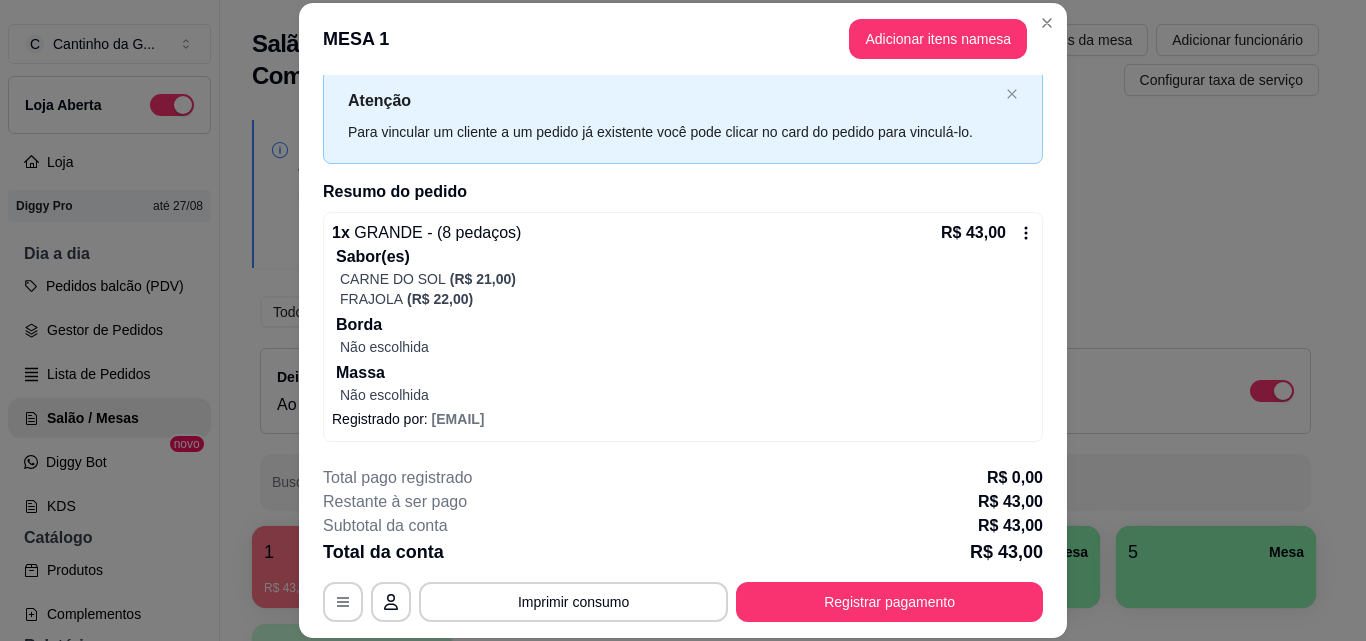 scroll, scrollTop: 61, scrollLeft: 0, axis: vertical 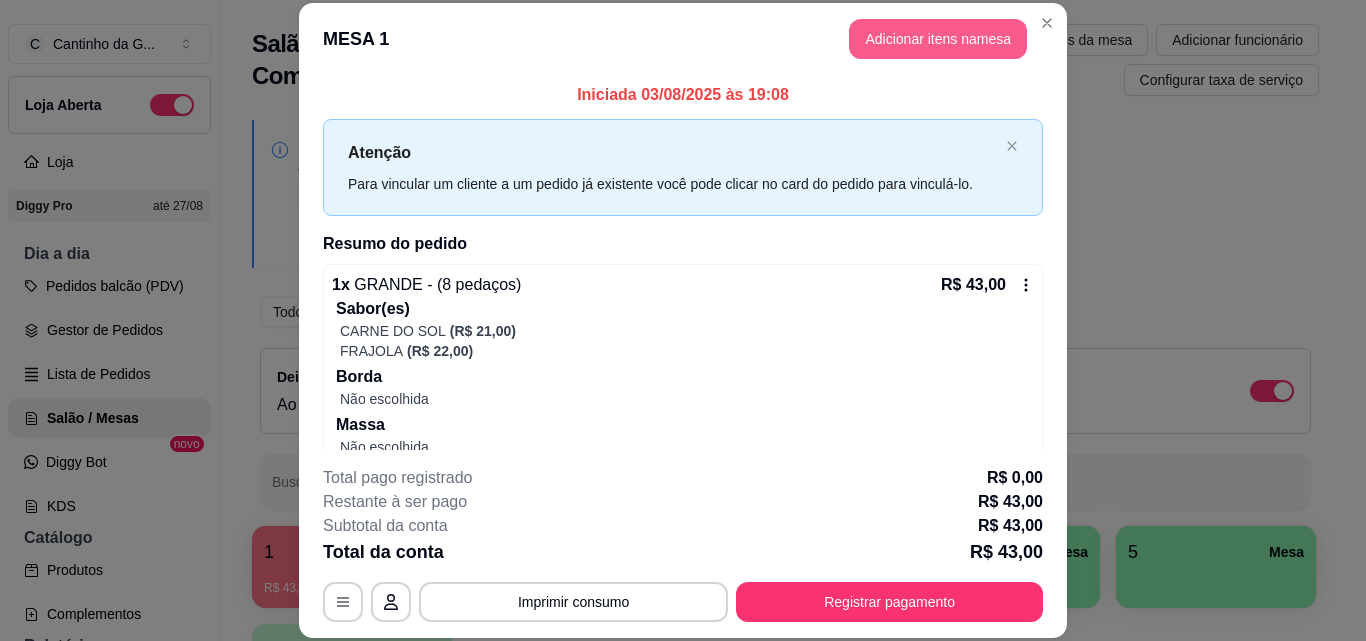 click on "Adicionar itens na  mesa" at bounding box center [938, 39] 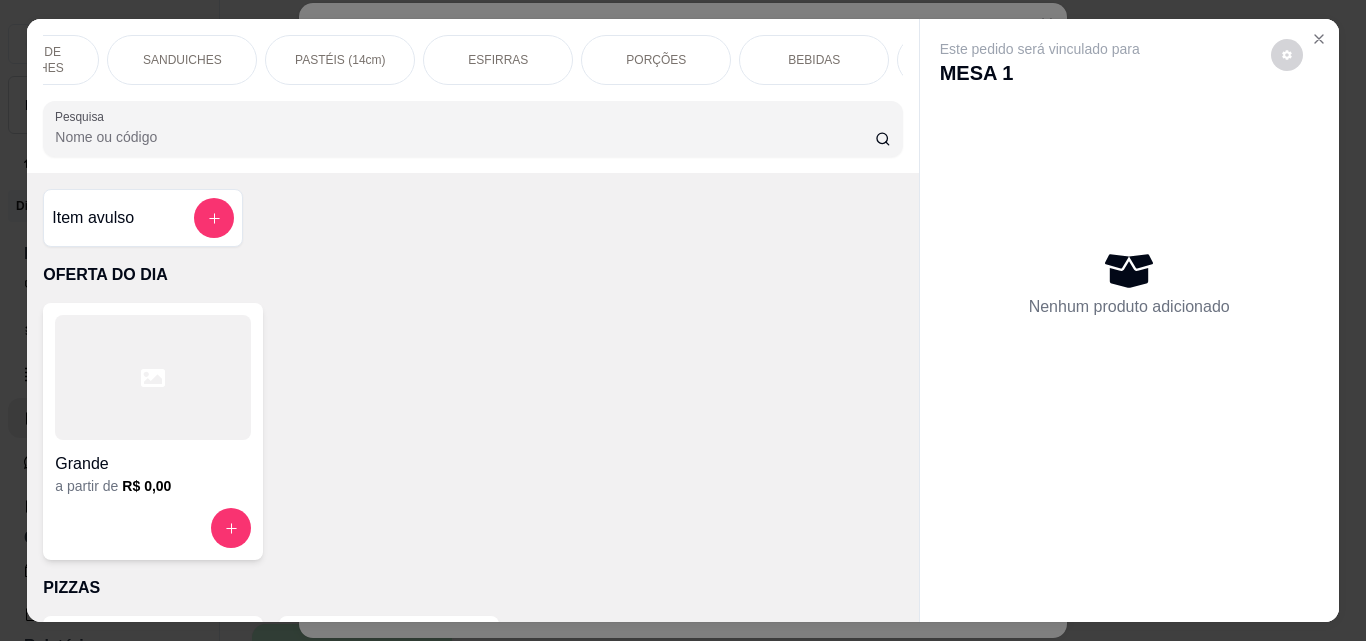 scroll, scrollTop: 0, scrollLeft: 682, axis: horizontal 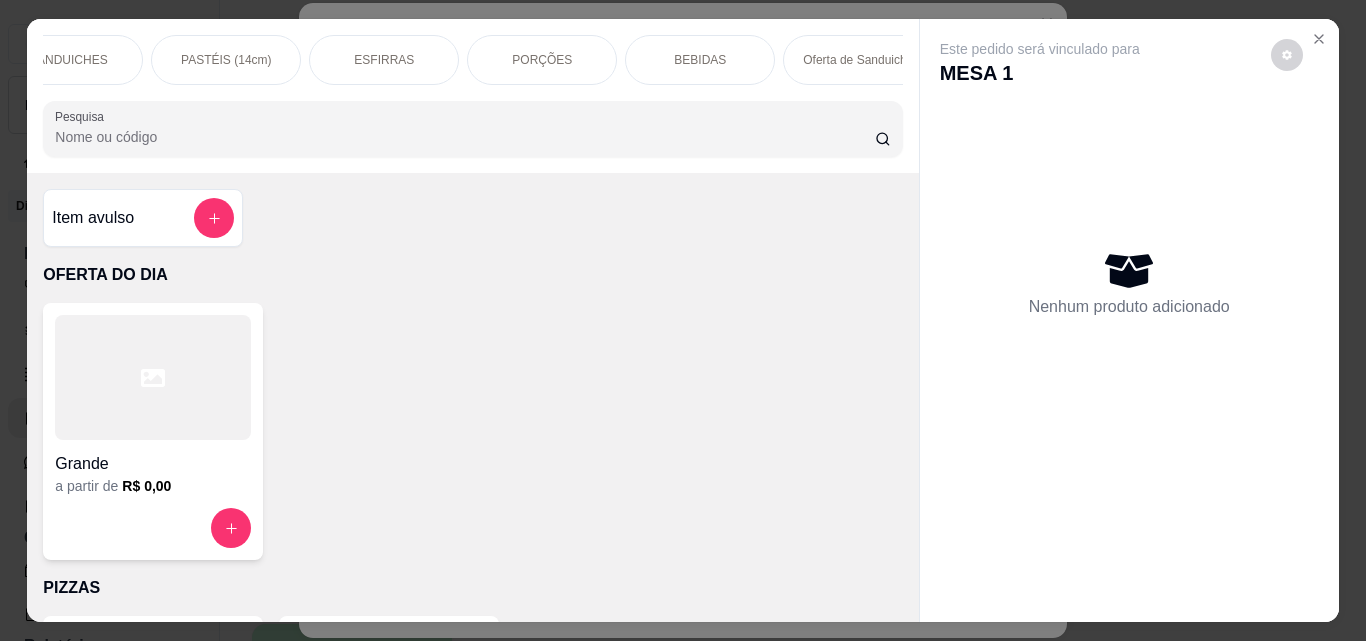 click on "BEBIDAS" at bounding box center (700, 60) 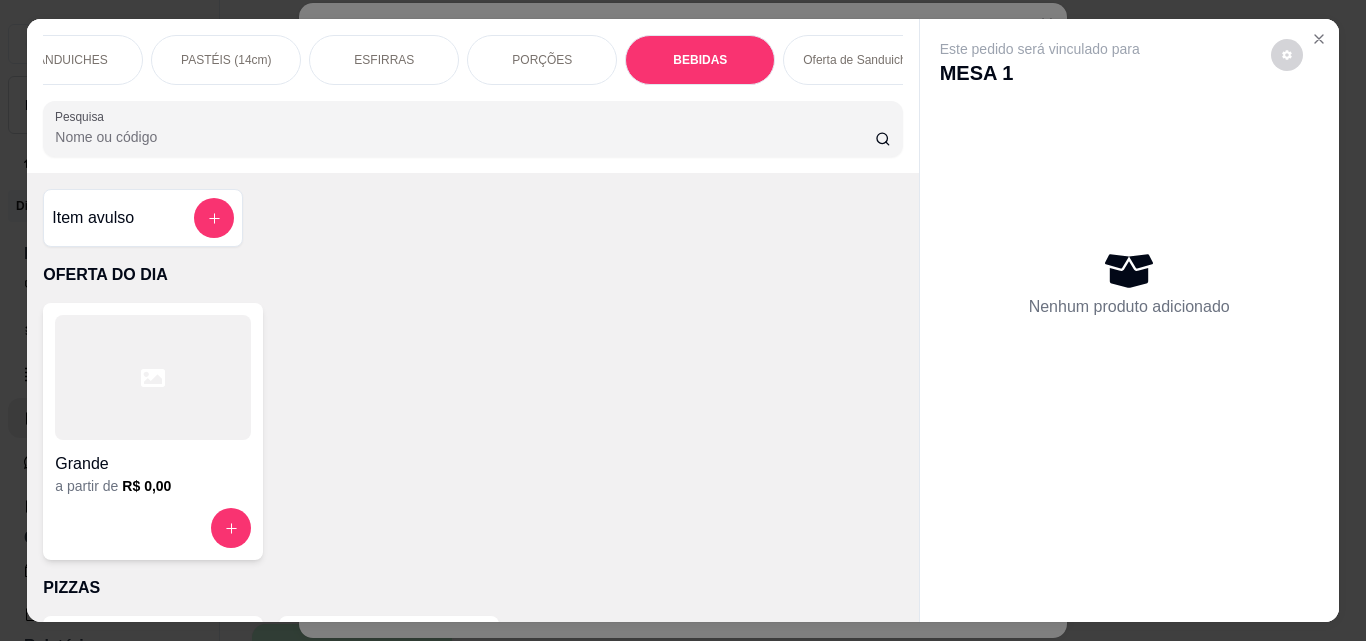 scroll, scrollTop: 5030, scrollLeft: 0, axis: vertical 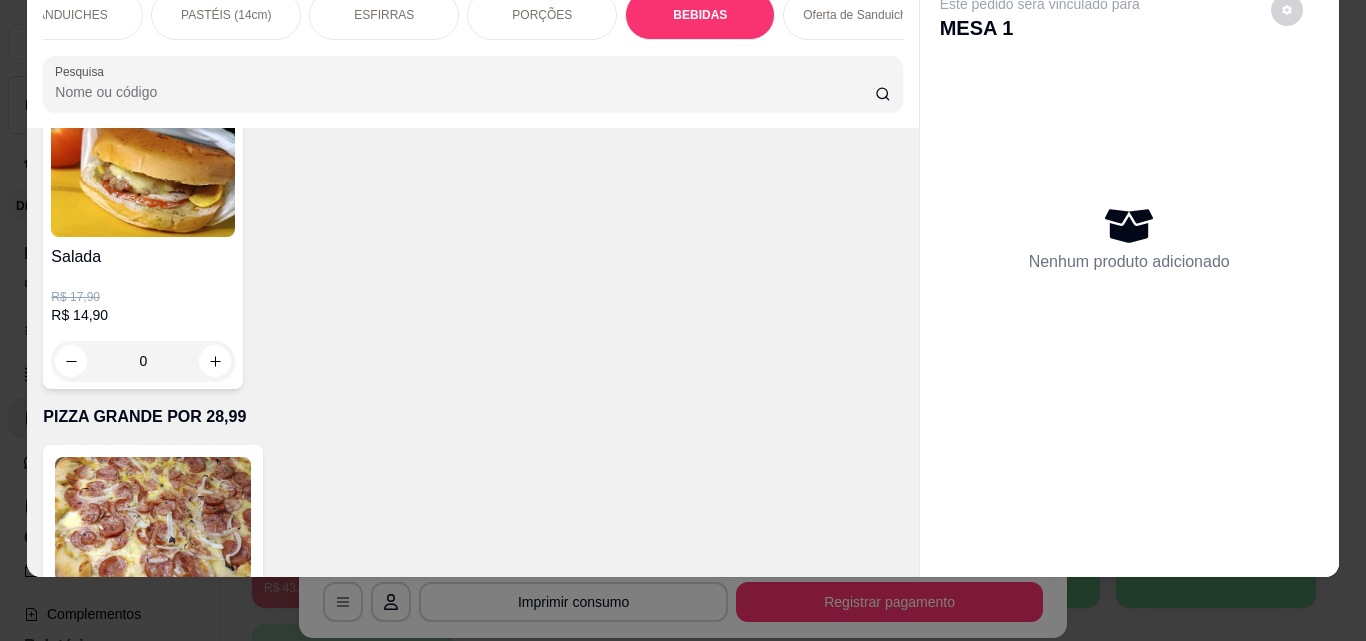 click 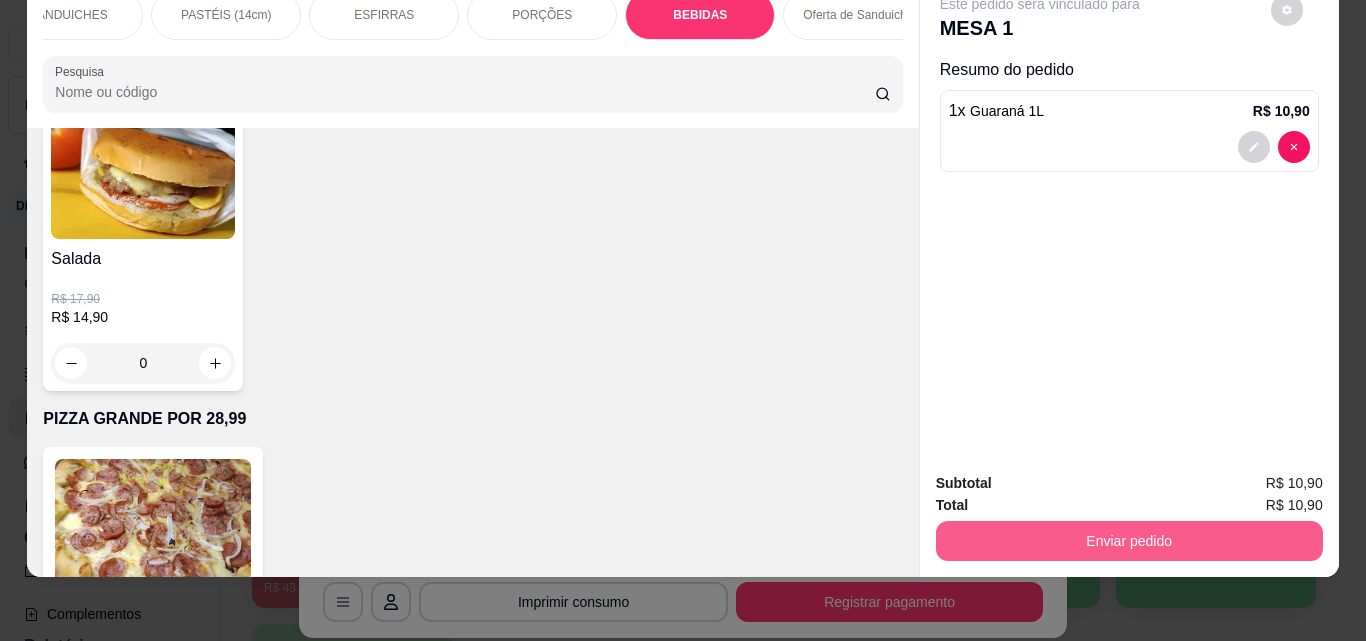 click on "Enviar pedido" at bounding box center [1129, 541] 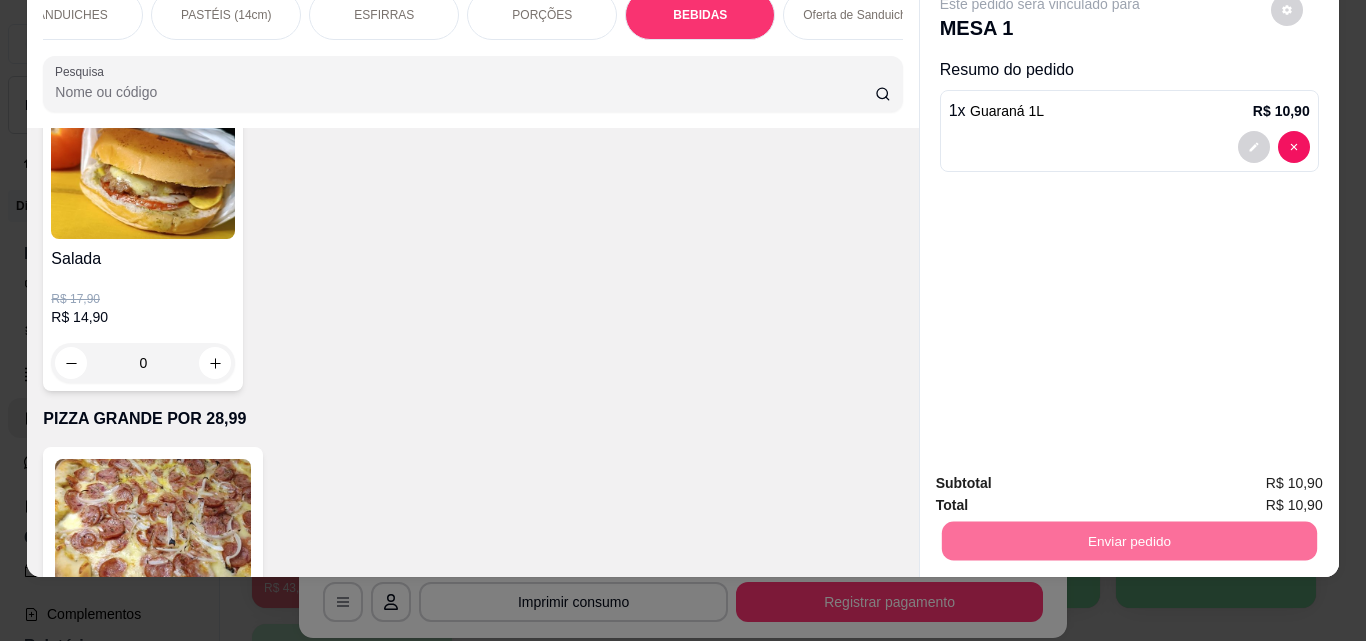 click on "Não registrar e enviar pedido" at bounding box center [1063, 477] 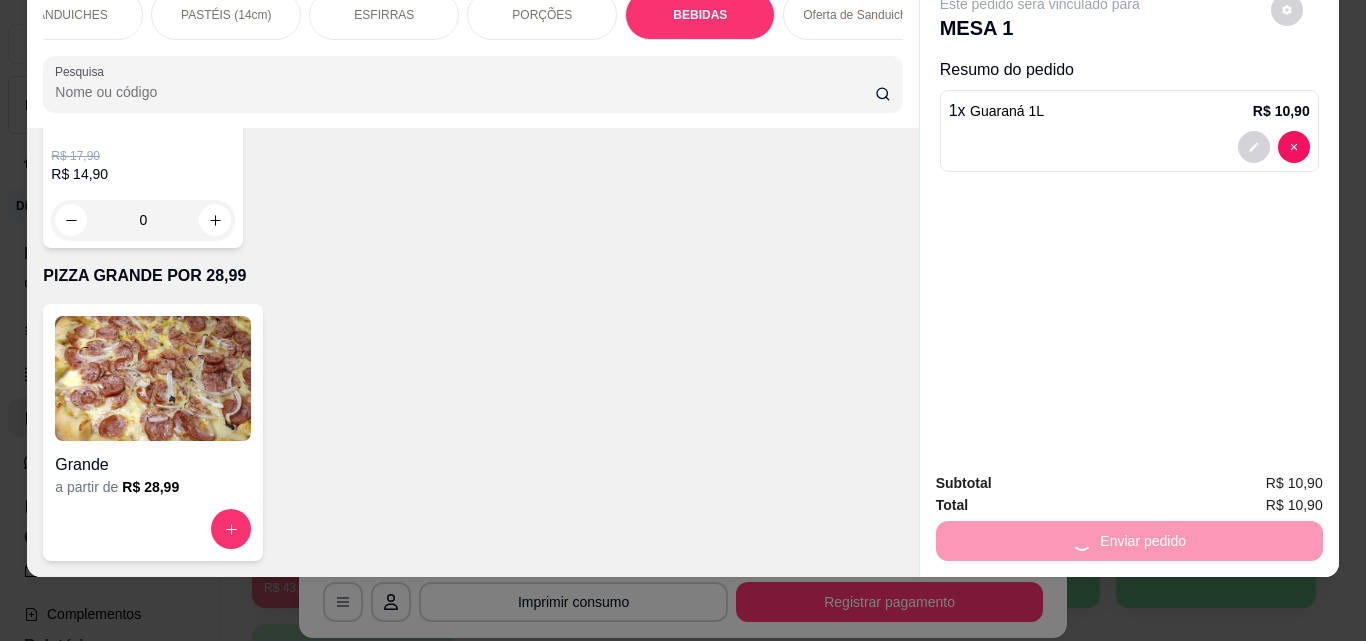scroll, scrollTop: 5630, scrollLeft: 0, axis: vertical 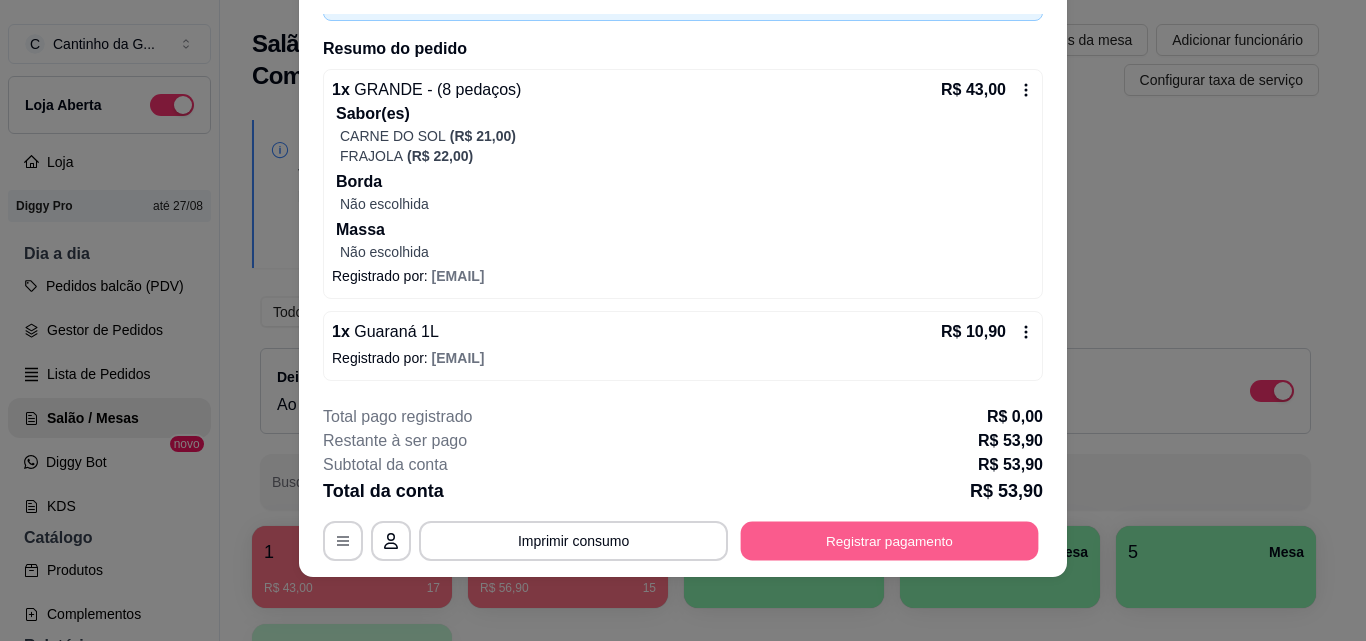 click on "Registrar pagamento" at bounding box center (890, 540) 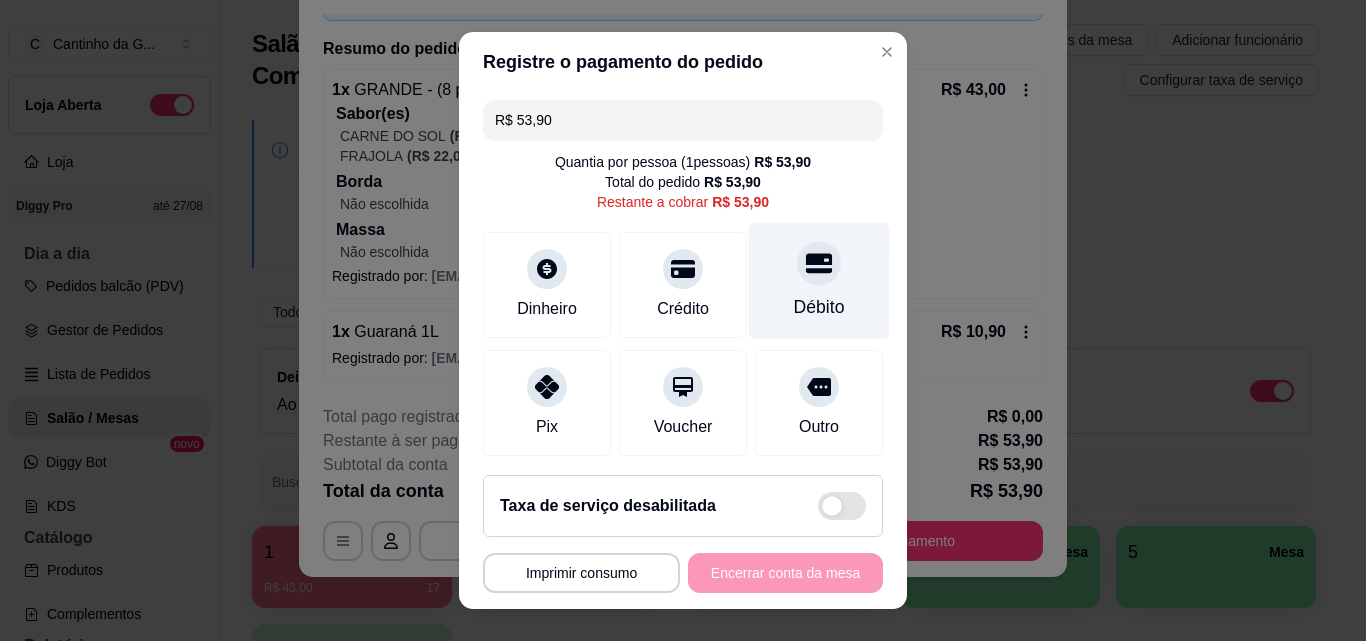 click on "Débito" at bounding box center (819, 281) 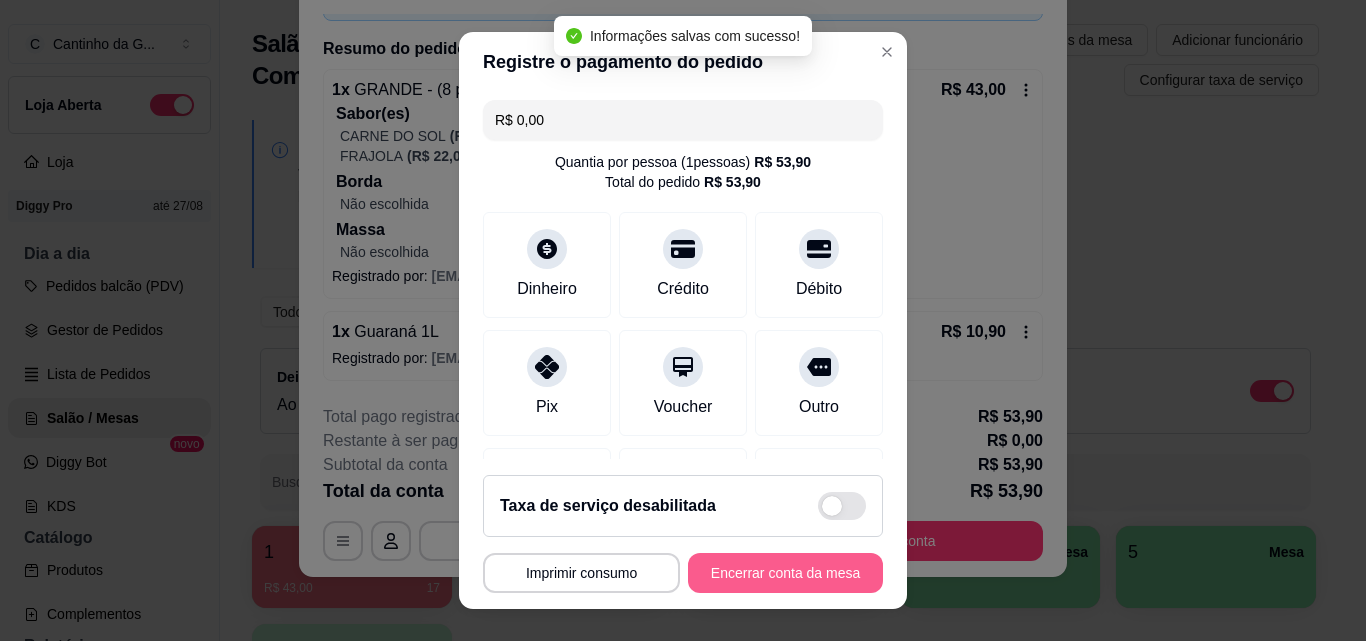 type on "R$ 0,00" 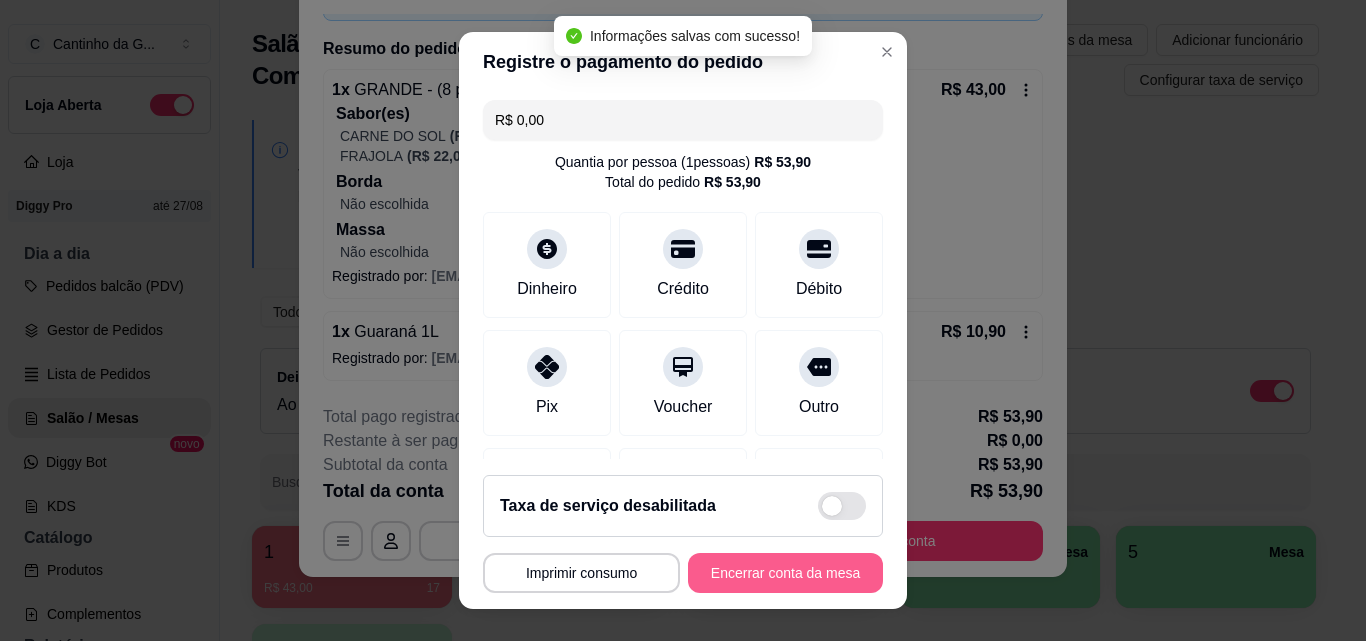 click on "Encerrar conta da mesa" at bounding box center (785, 573) 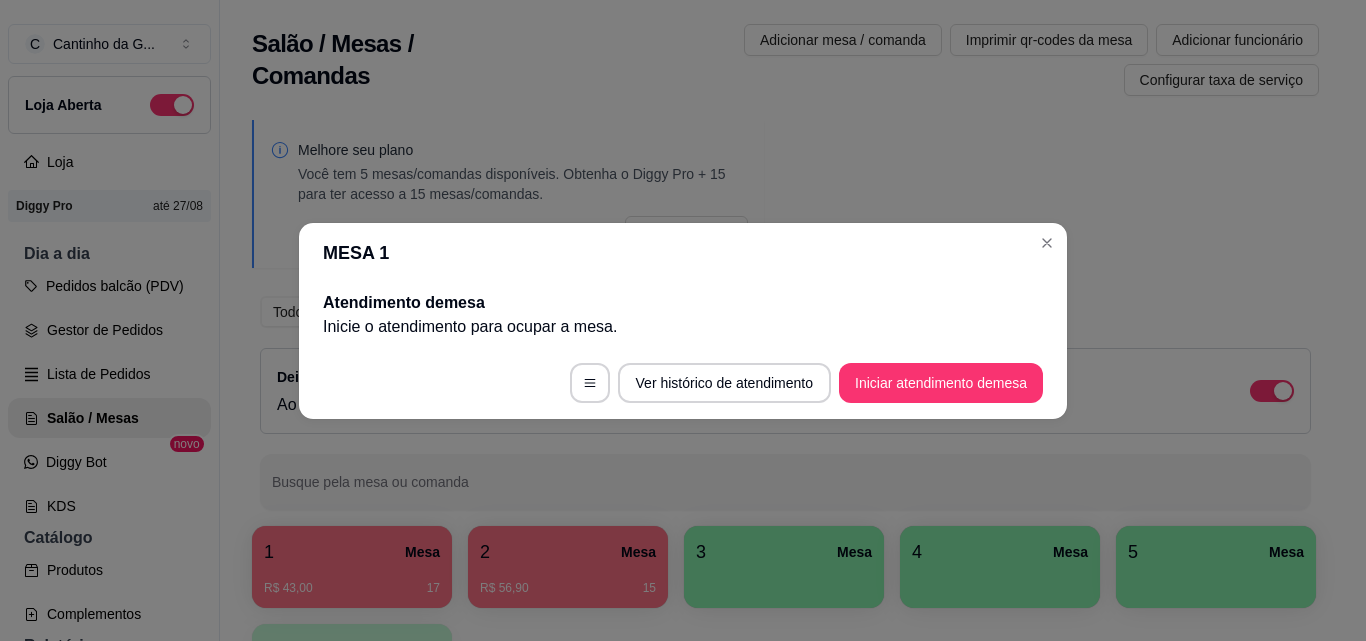 scroll, scrollTop: 0, scrollLeft: 0, axis: both 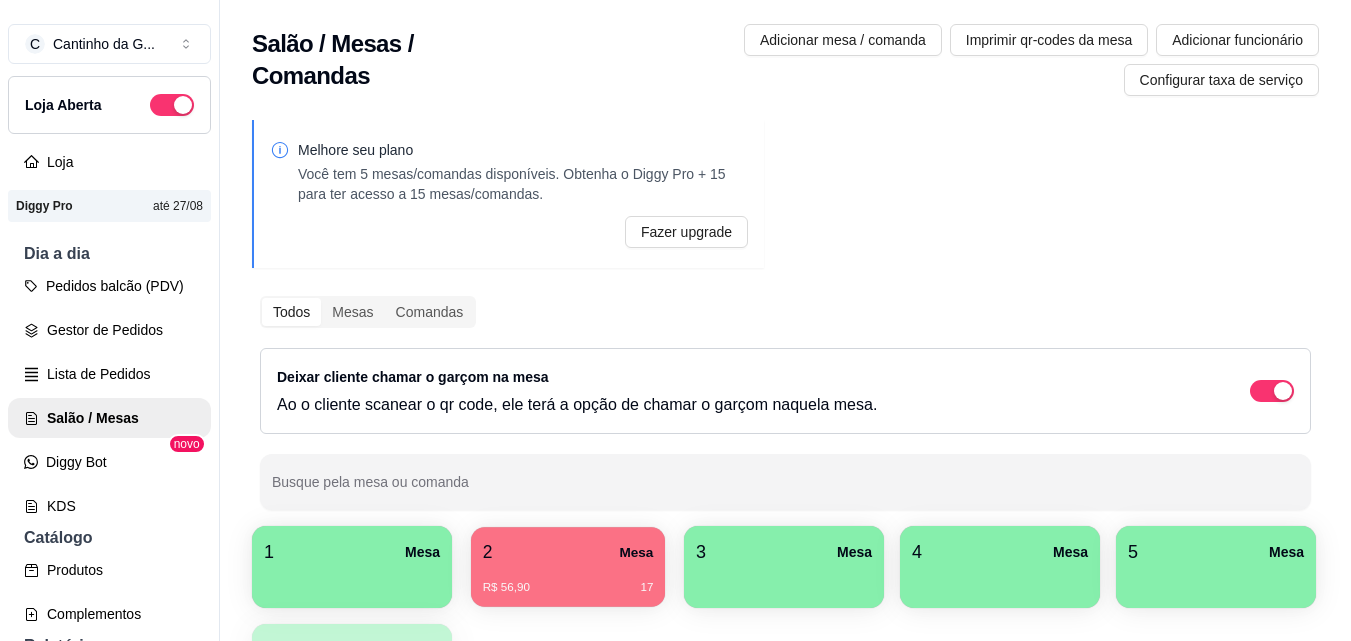click on "R$ 56,90 17" at bounding box center [568, 588] 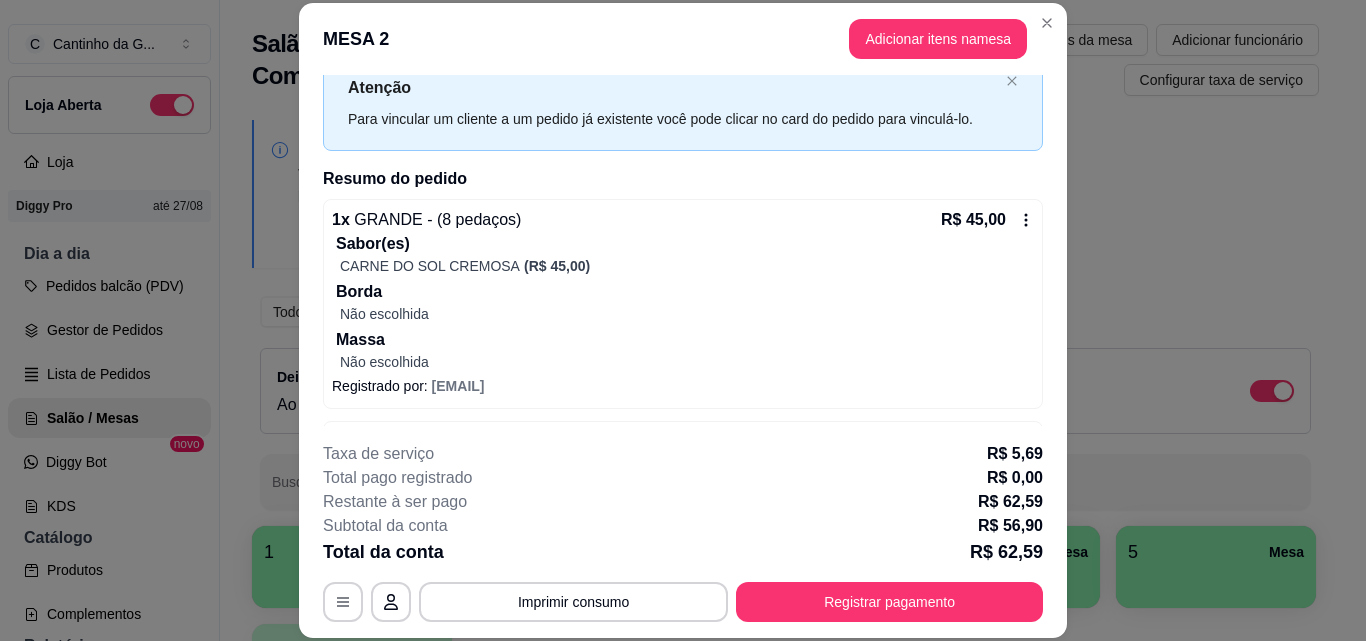scroll, scrollTop: 138, scrollLeft: 0, axis: vertical 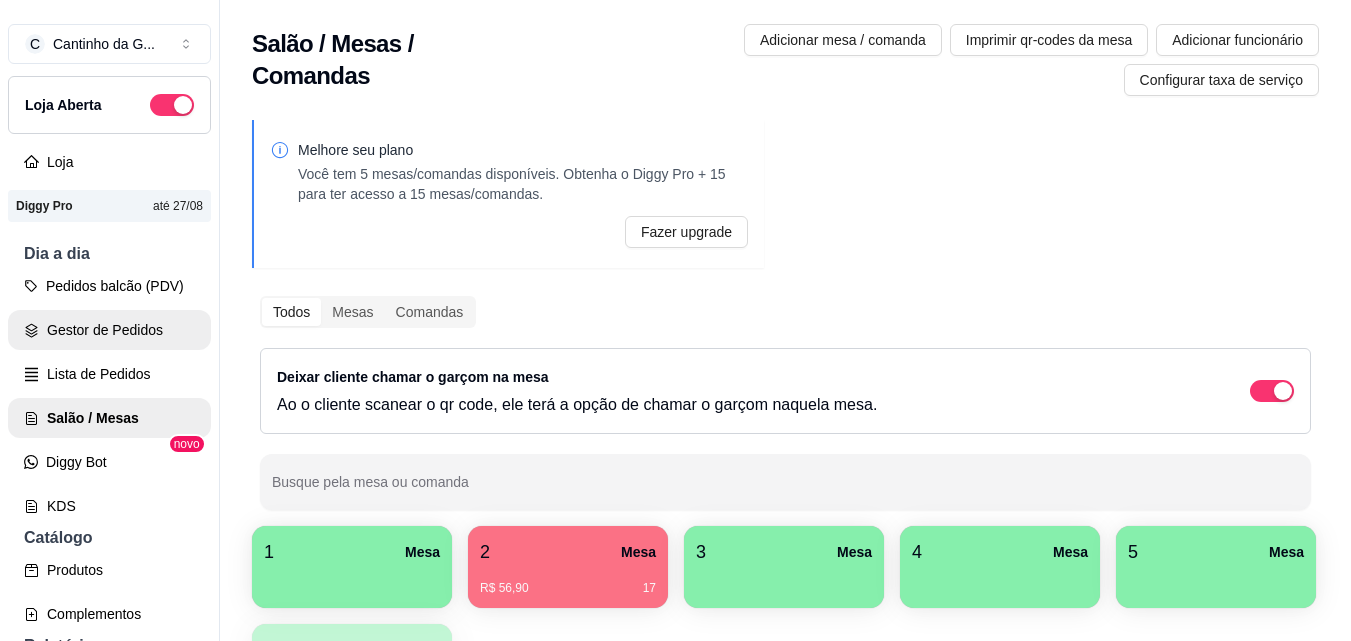 click on "Gestor de Pedidos" at bounding box center (109, 330) 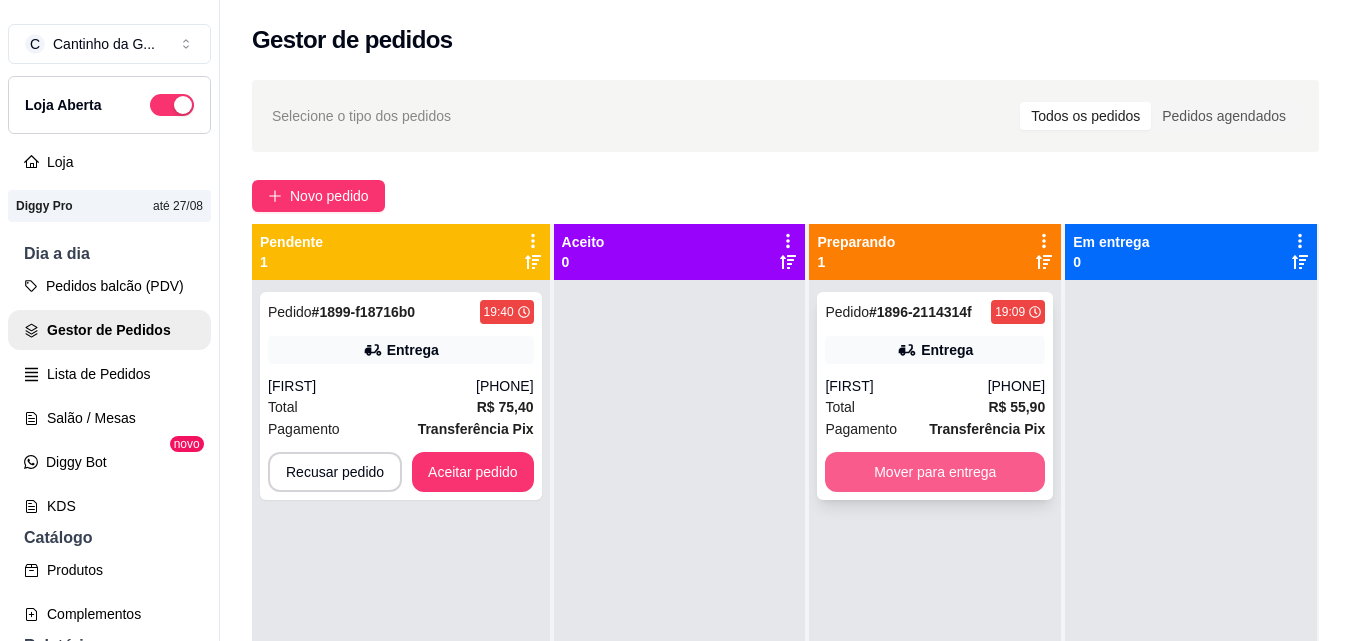 click on "Mover para entrega" at bounding box center (935, 472) 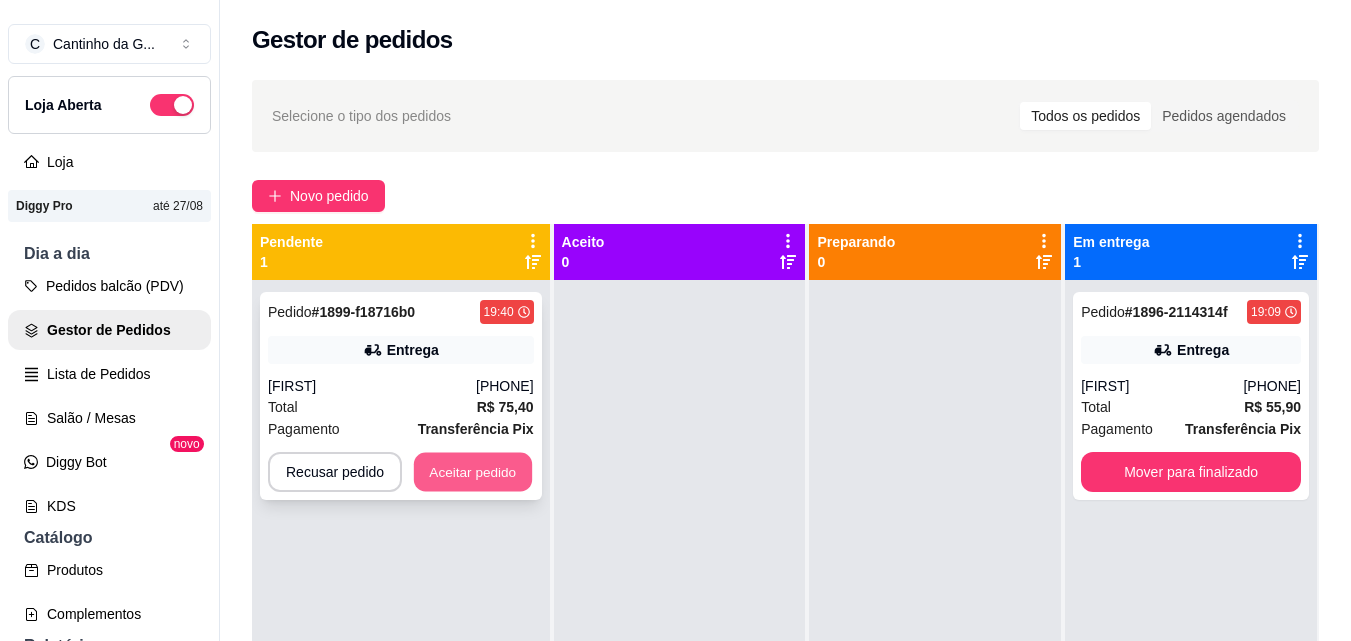 click on "Aceitar pedido" at bounding box center [473, 472] 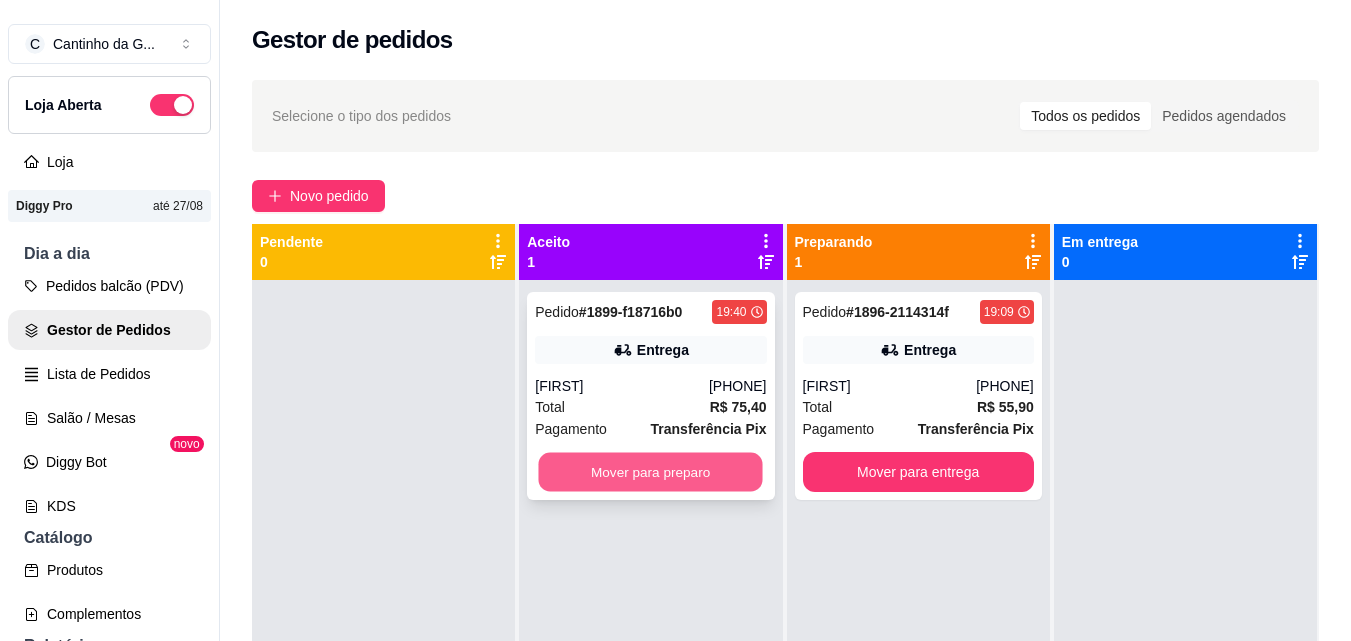 click on "Mover para preparo" at bounding box center (651, 472) 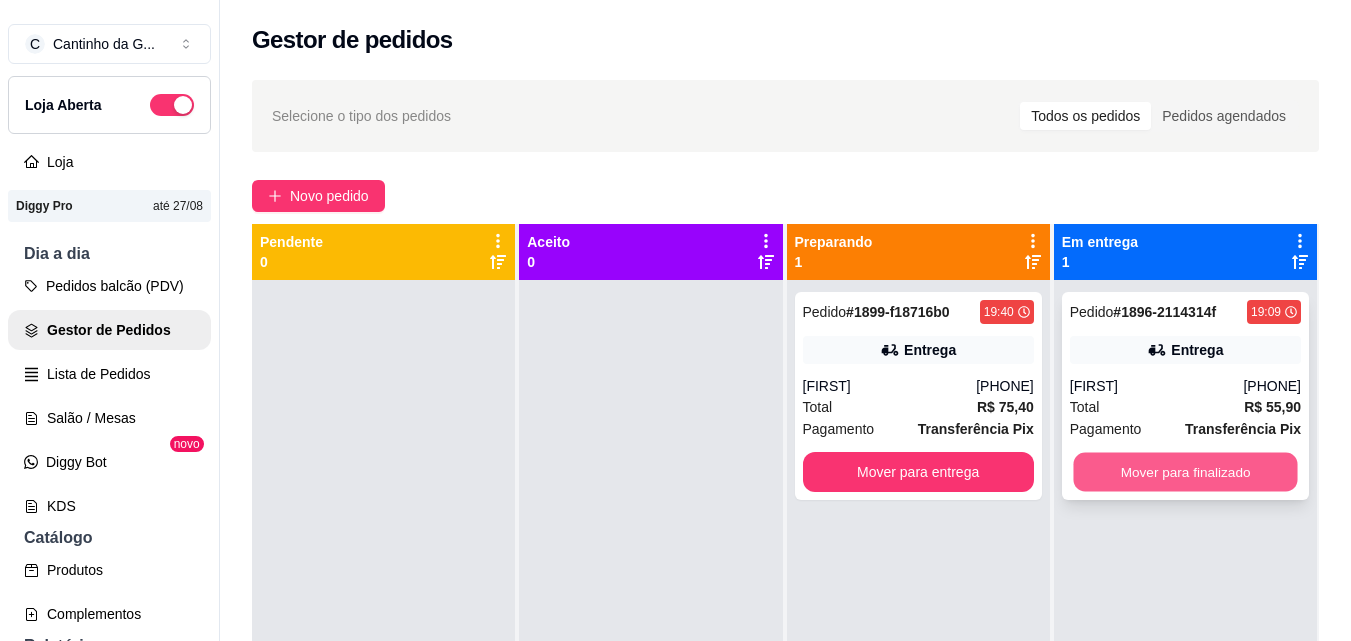 click on "Mover para finalizado" at bounding box center (1185, 472) 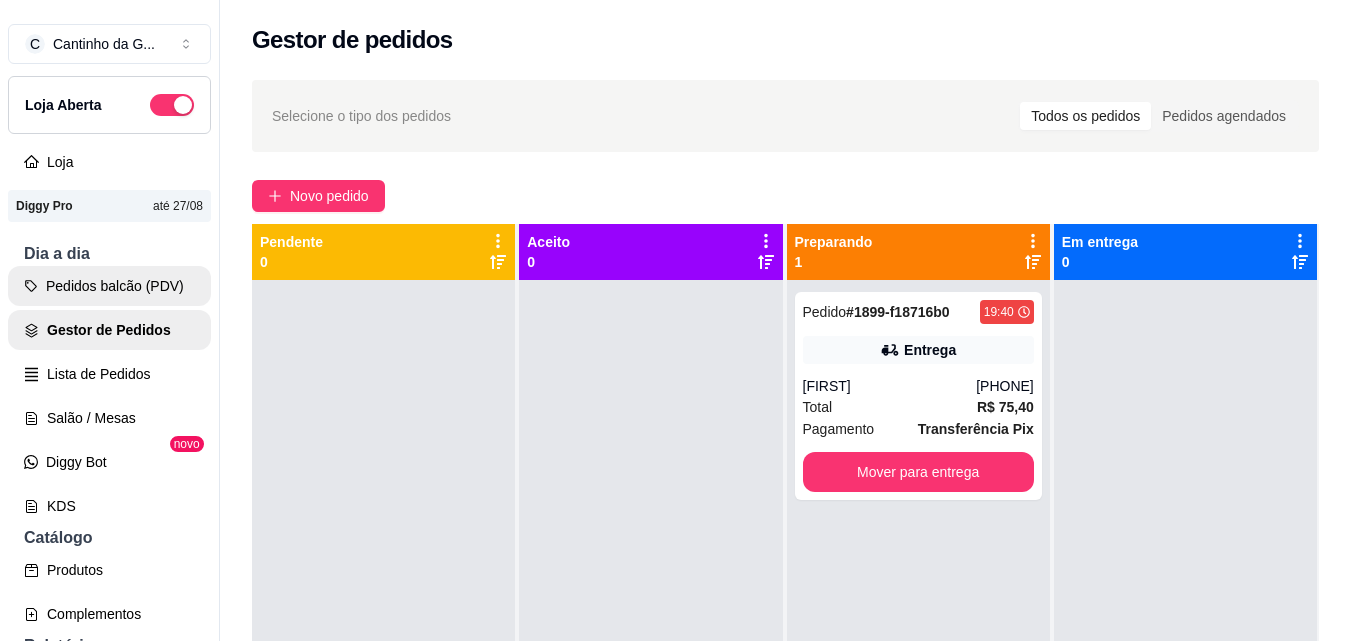 click on "Pedidos balcão (PDV)" at bounding box center (109, 286) 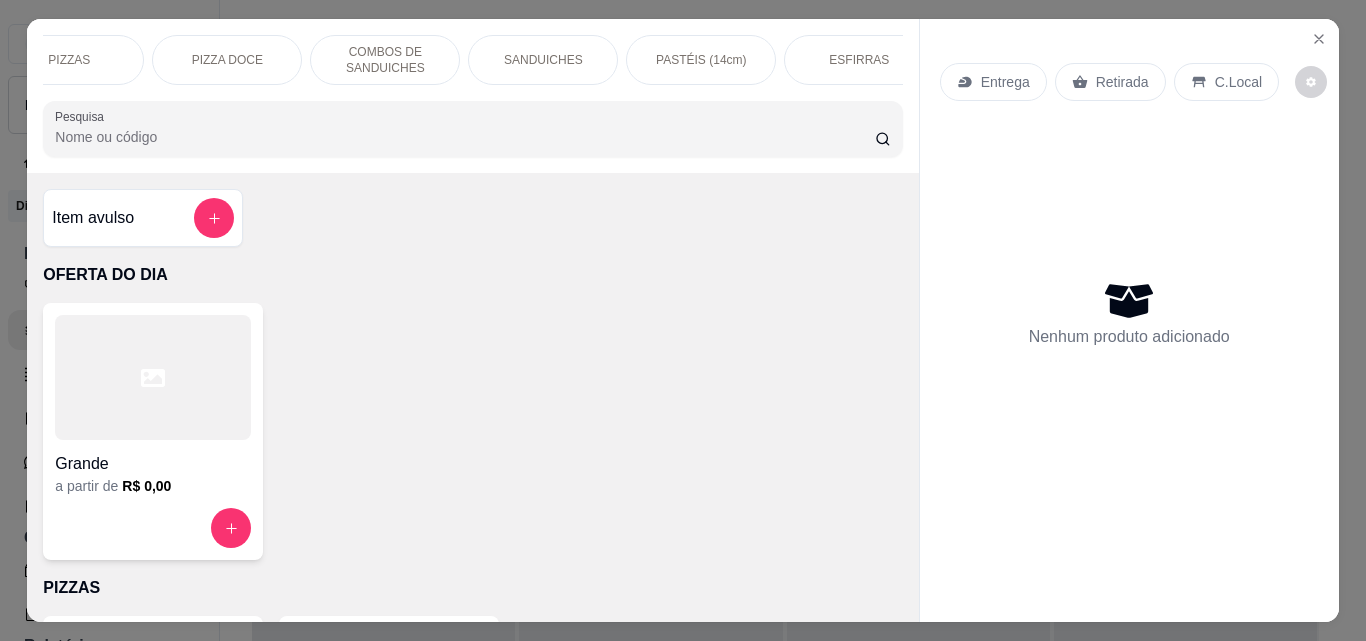 scroll, scrollTop: 0, scrollLeft: 255, axis: horizontal 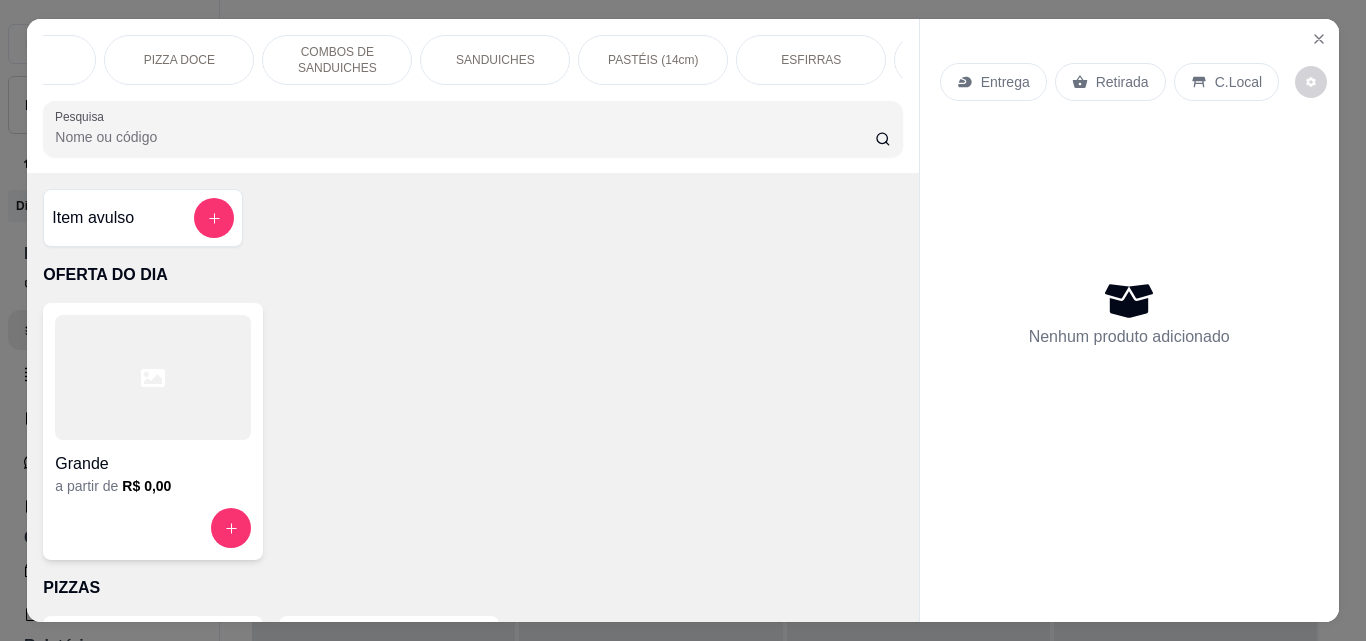 click on "PASTÉIS (14cm)" at bounding box center (653, 60) 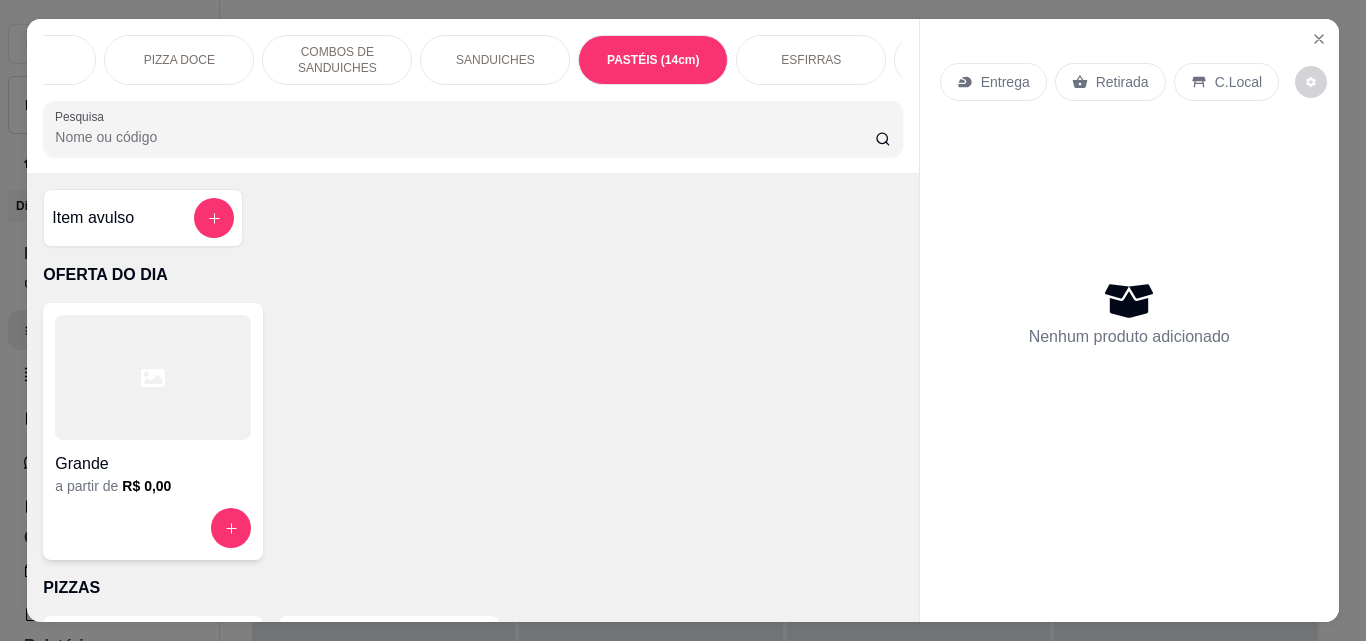 scroll, scrollTop: 2843, scrollLeft: 0, axis: vertical 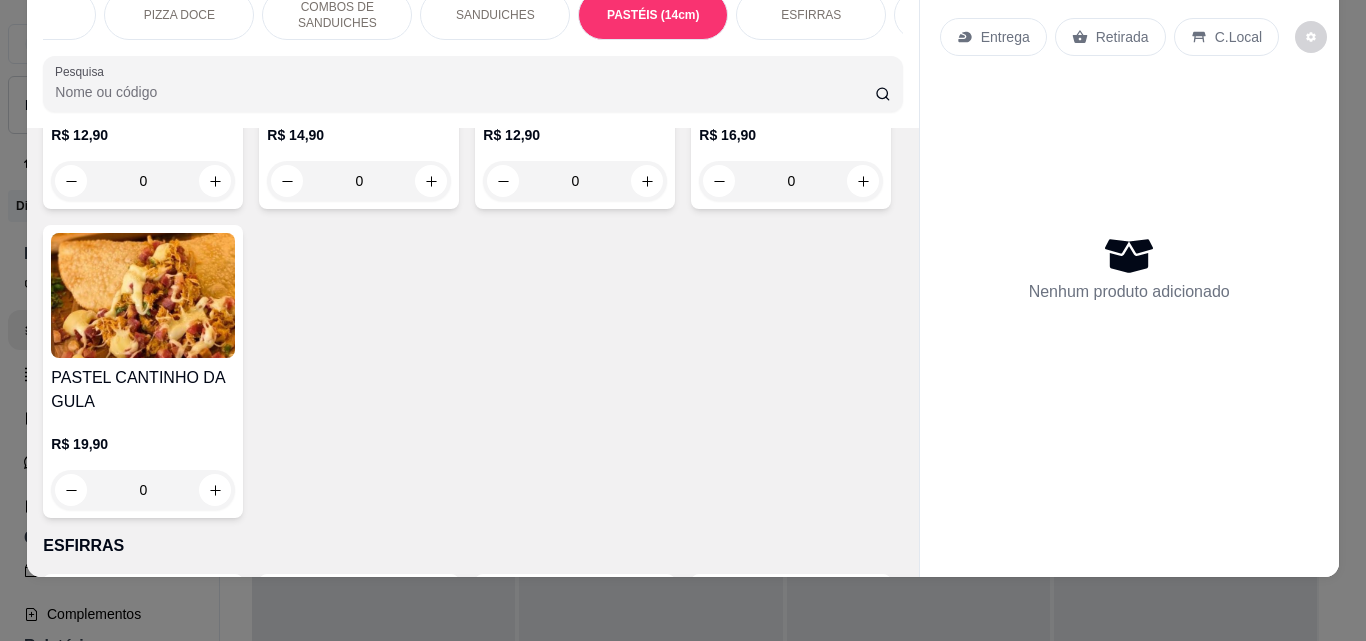 click on "0" at bounding box center (359, 181) 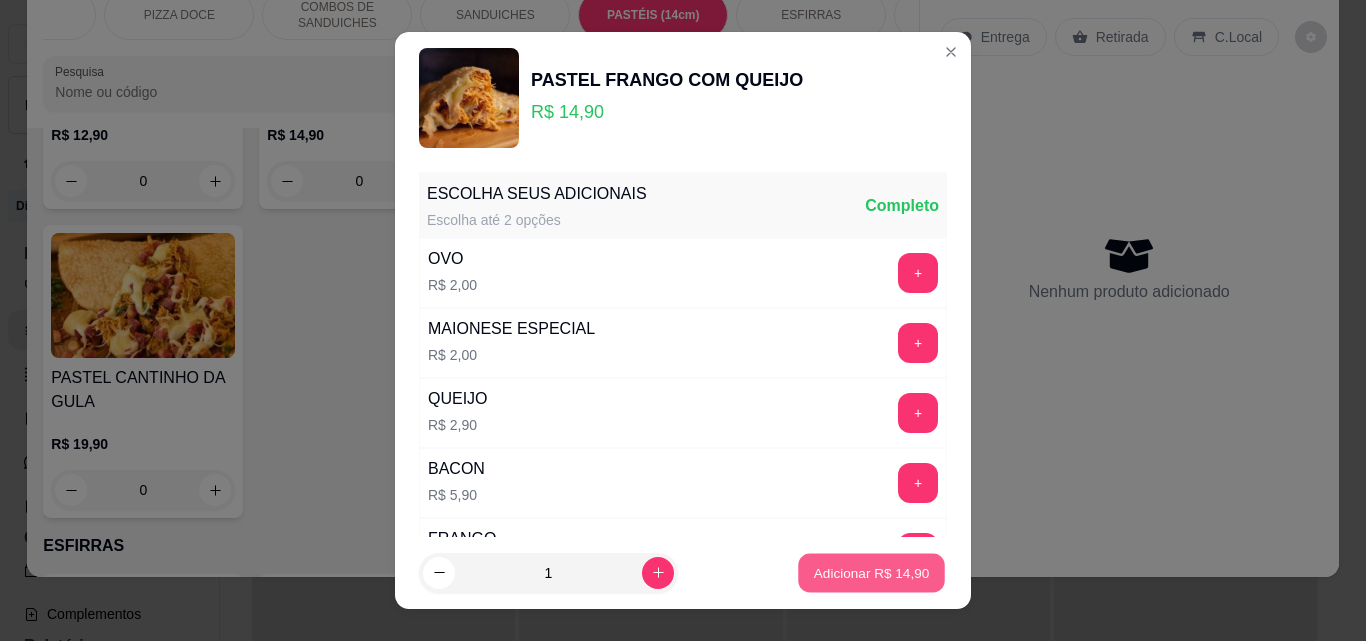 click on "Adicionar   R$ 14,90" at bounding box center [872, 572] 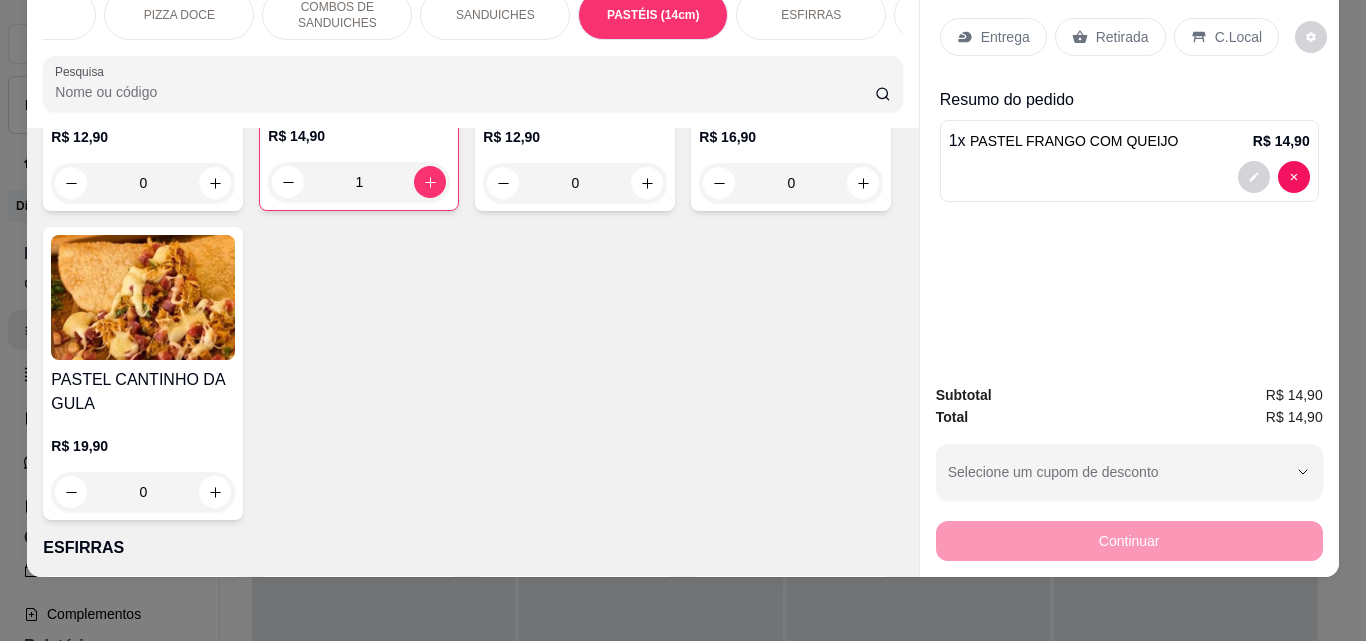 click on "Retirada" at bounding box center [1110, 37] 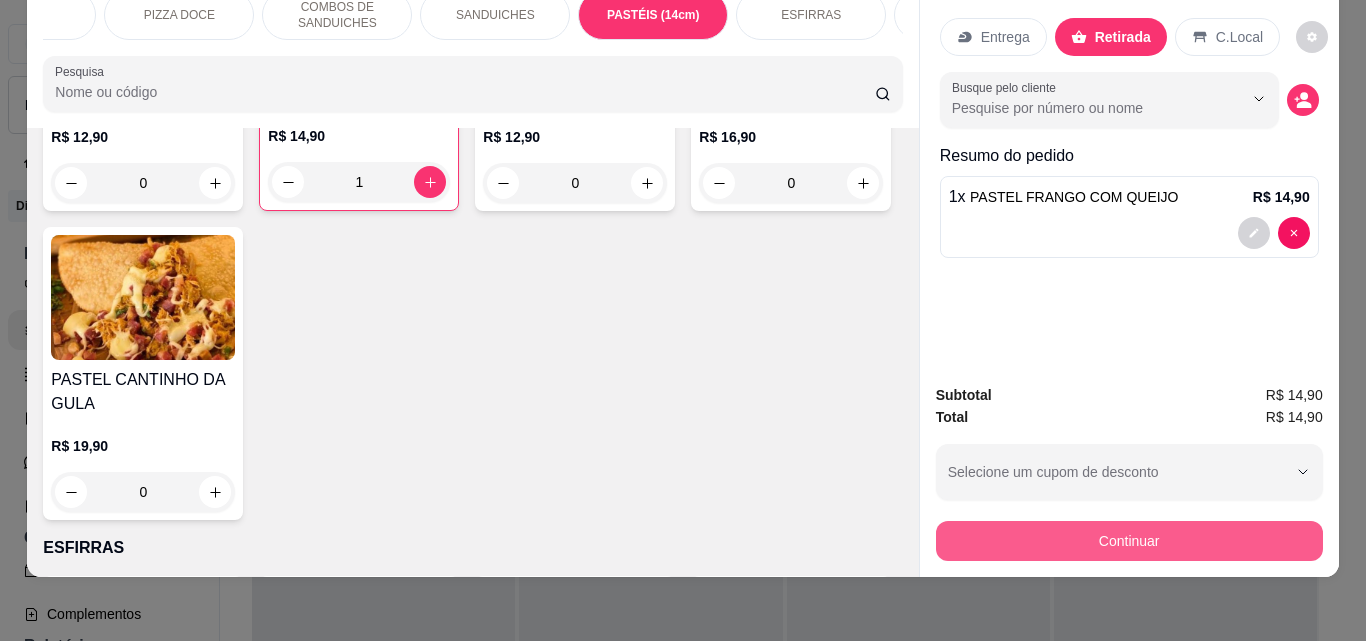 click on "Continuar" at bounding box center [1129, 541] 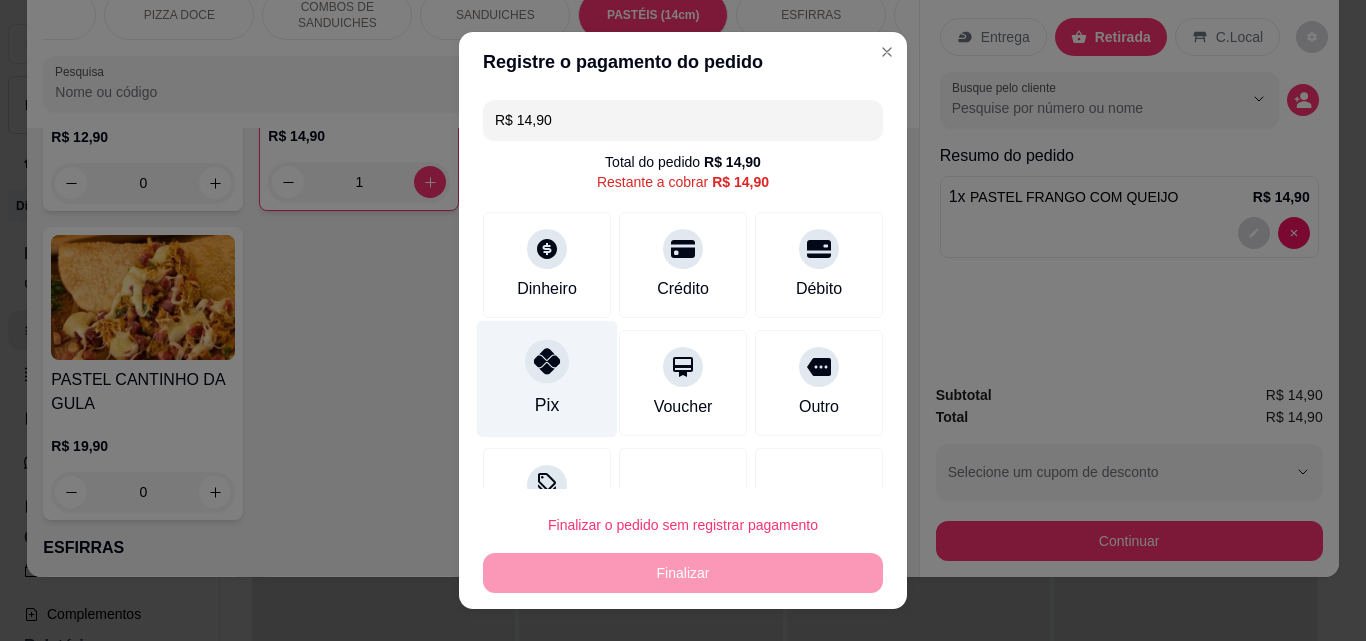 click at bounding box center (547, 361) 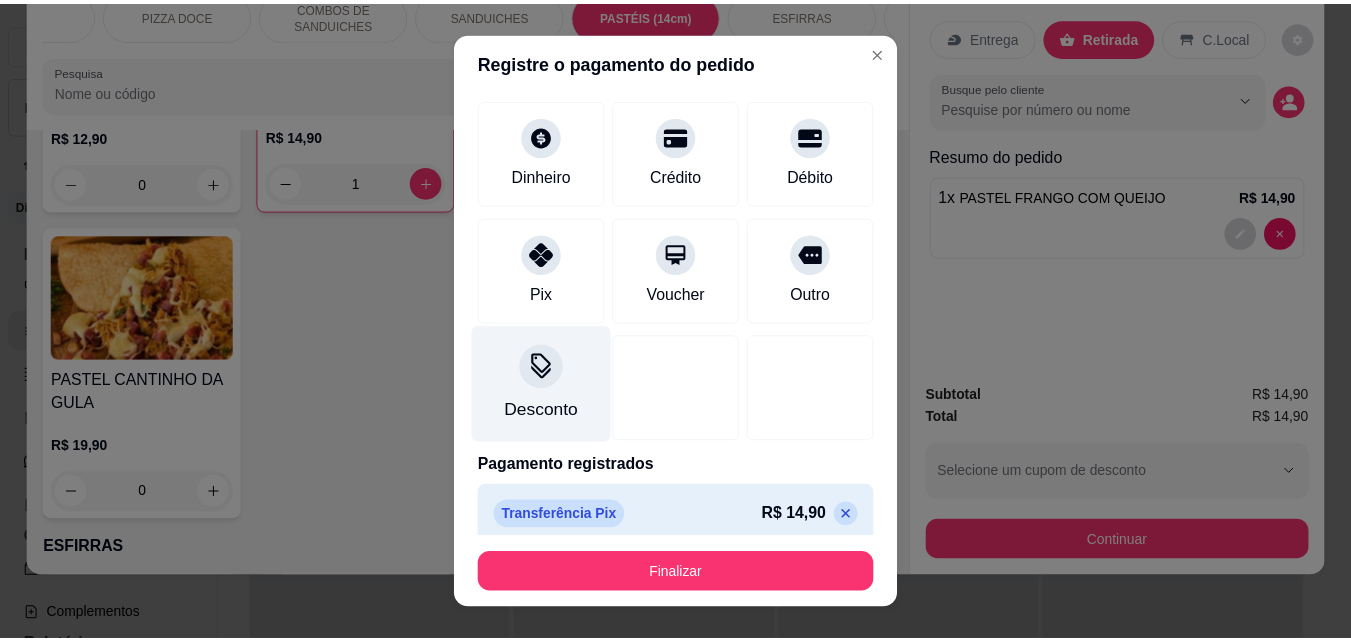 scroll, scrollTop: 109, scrollLeft: 0, axis: vertical 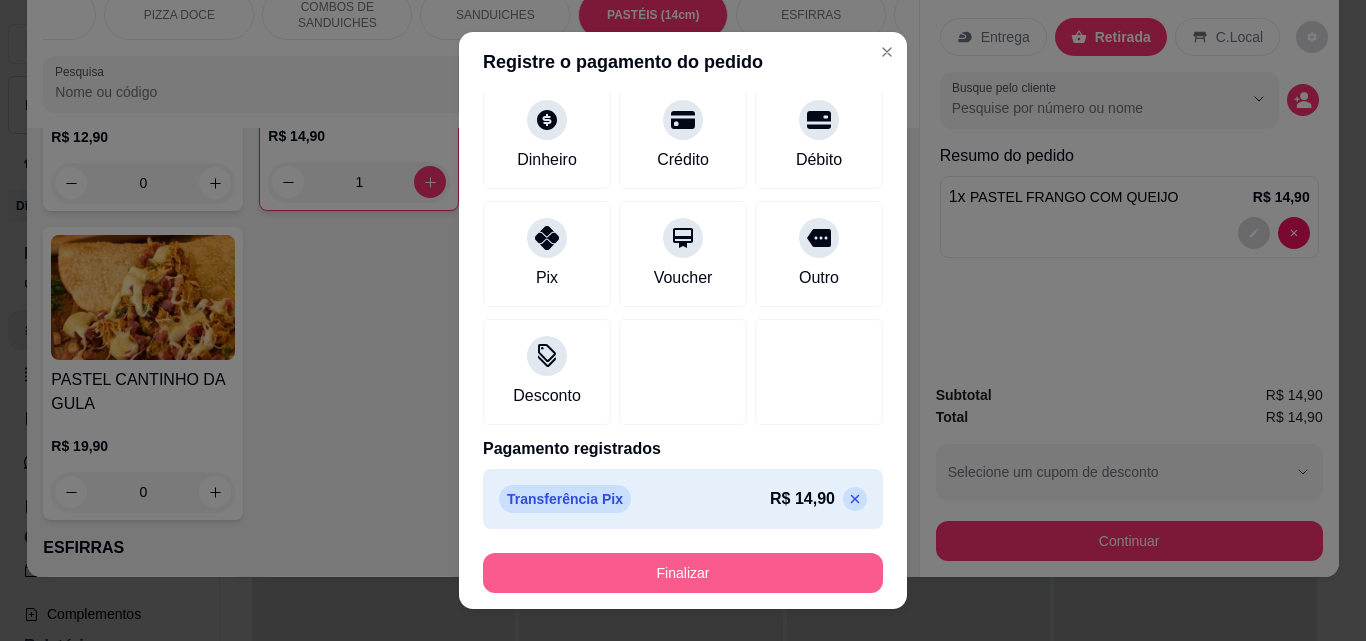 click on "Finalizar" at bounding box center (683, 573) 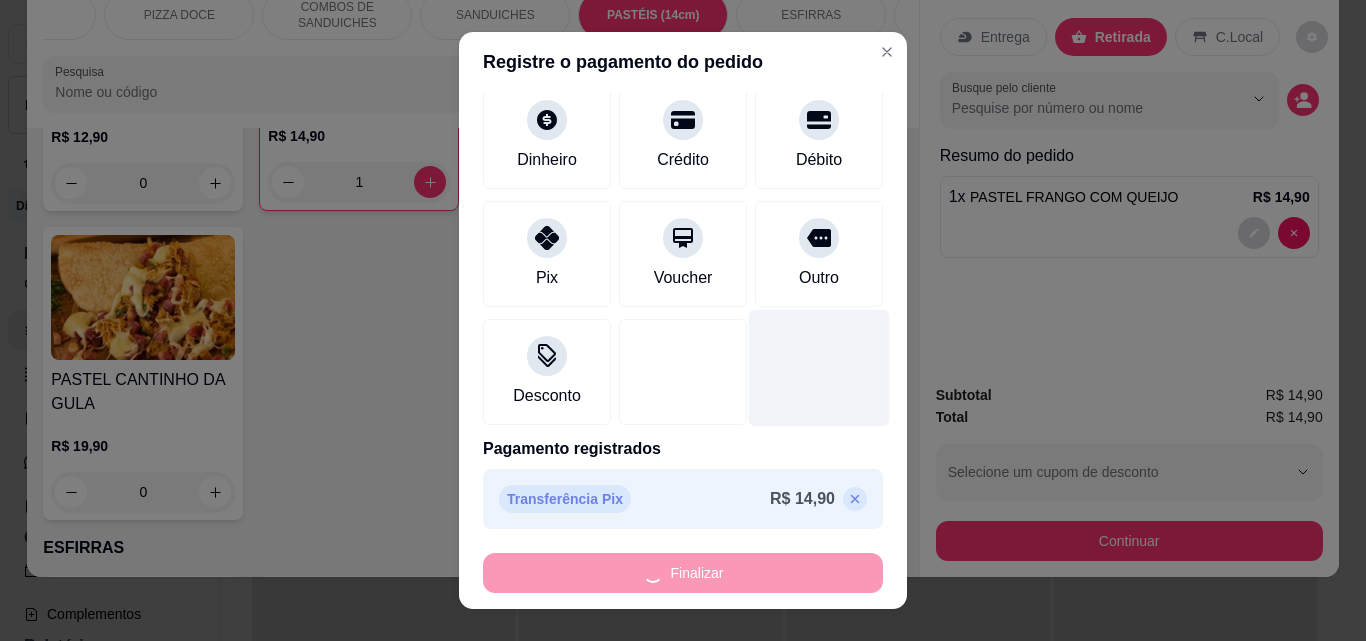 type on "0" 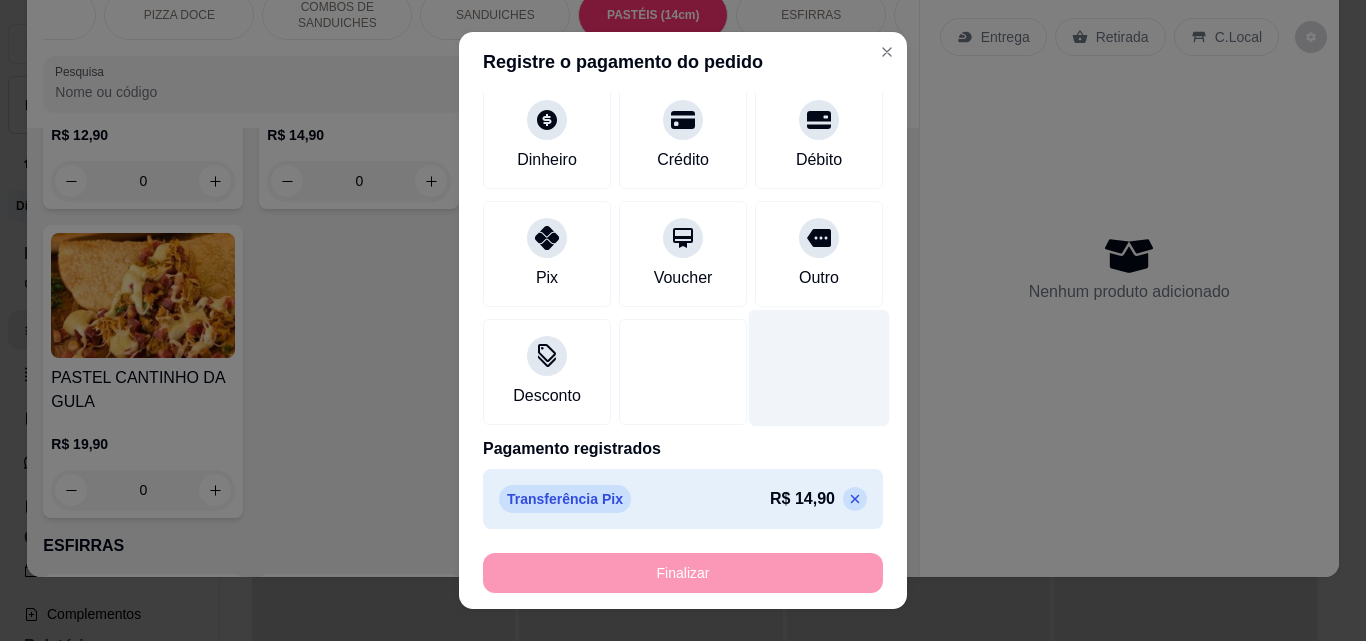 type on "-R$ 14,90" 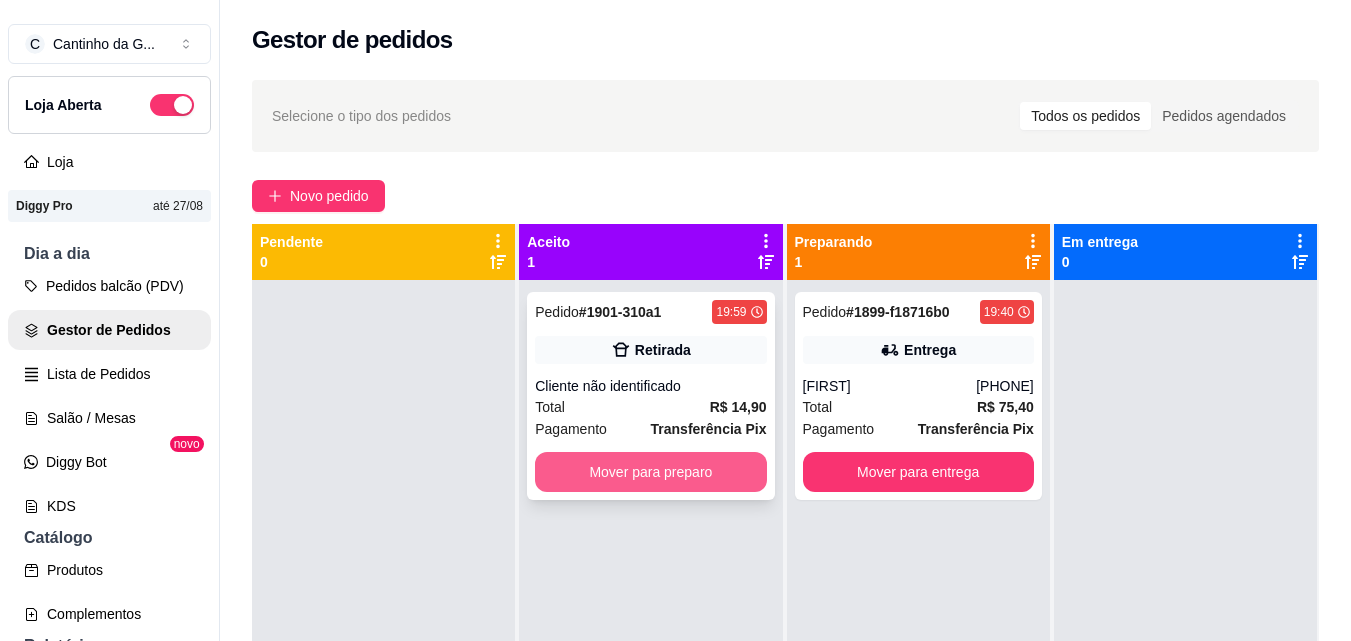 click on "Mover para preparo" at bounding box center (650, 472) 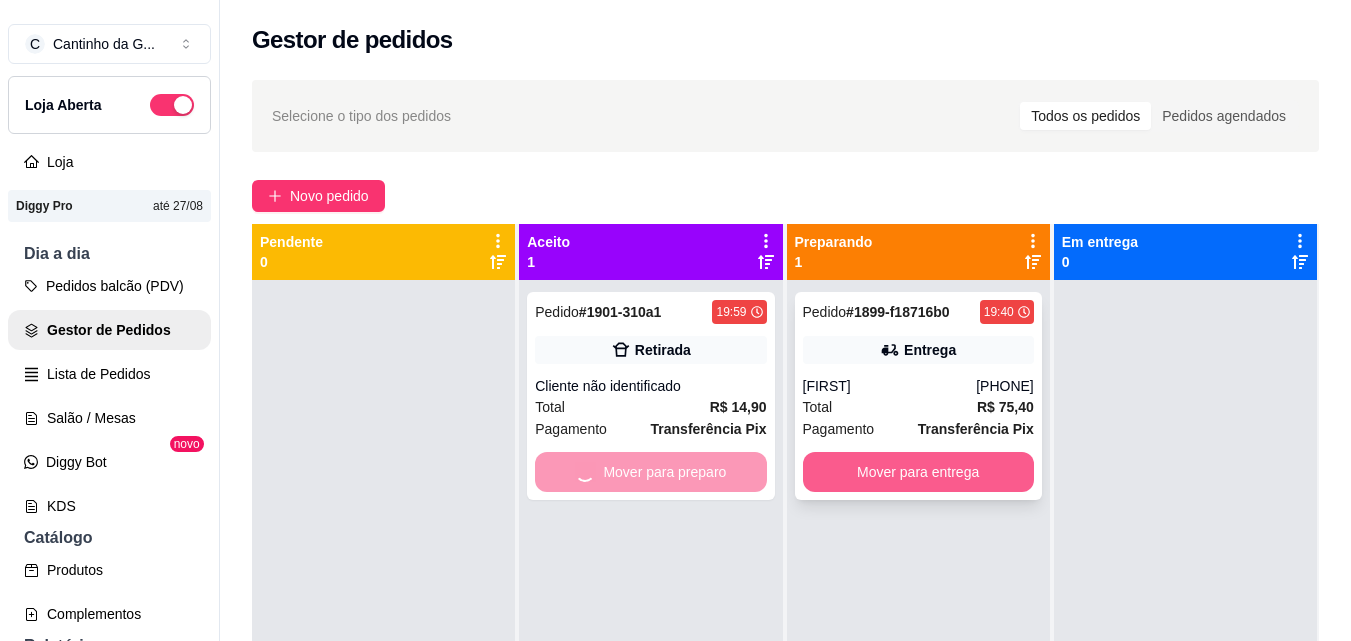 scroll, scrollTop: 56, scrollLeft: 0, axis: vertical 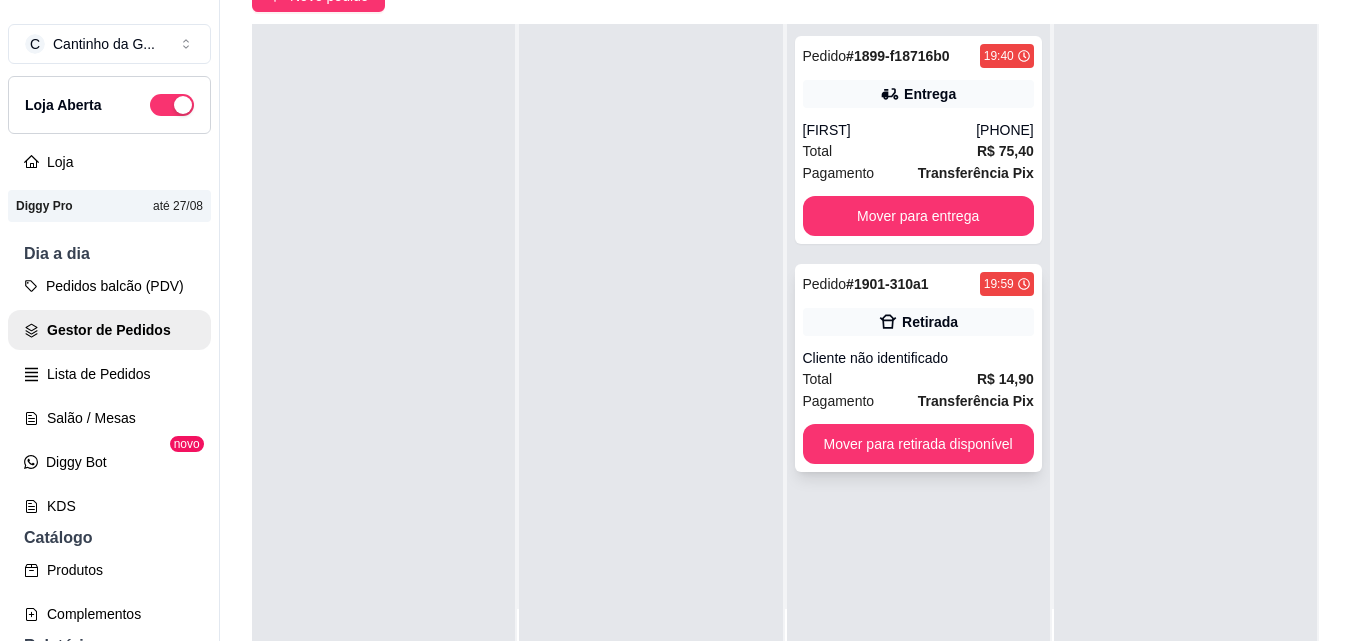click on "Mover para retirada disponível" at bounding box center (918, 444) 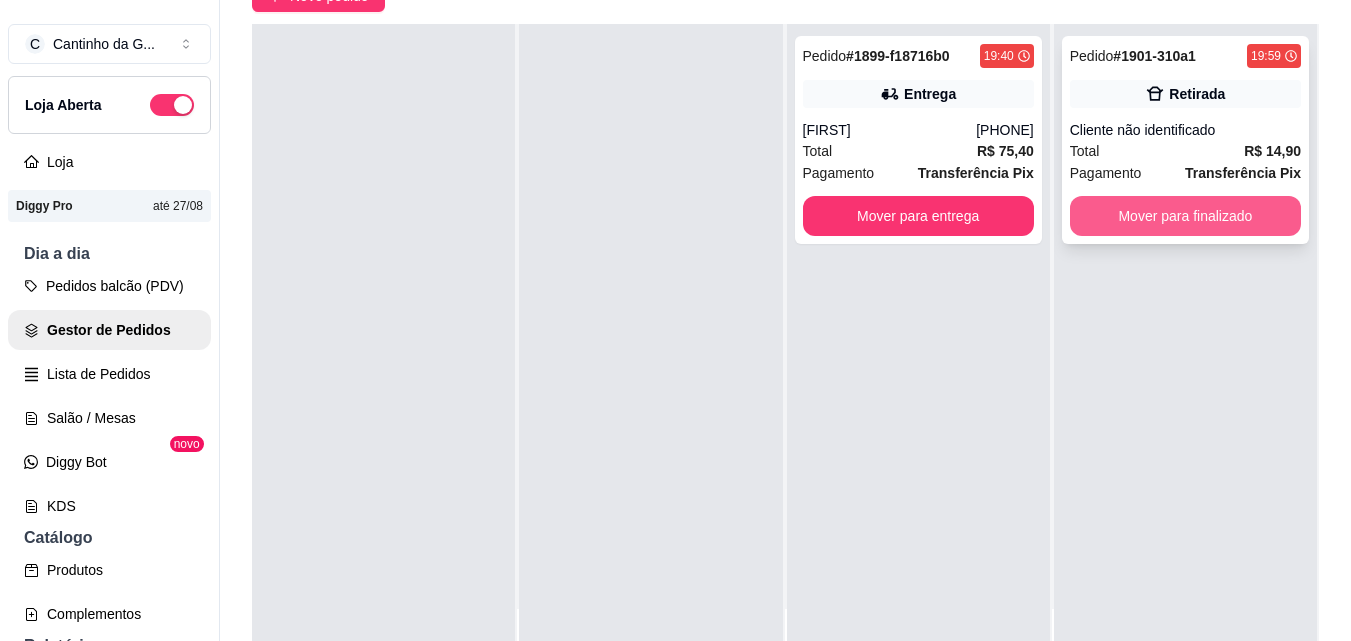 click on "Mover para finalizado" at bounding box center [1185, 216] 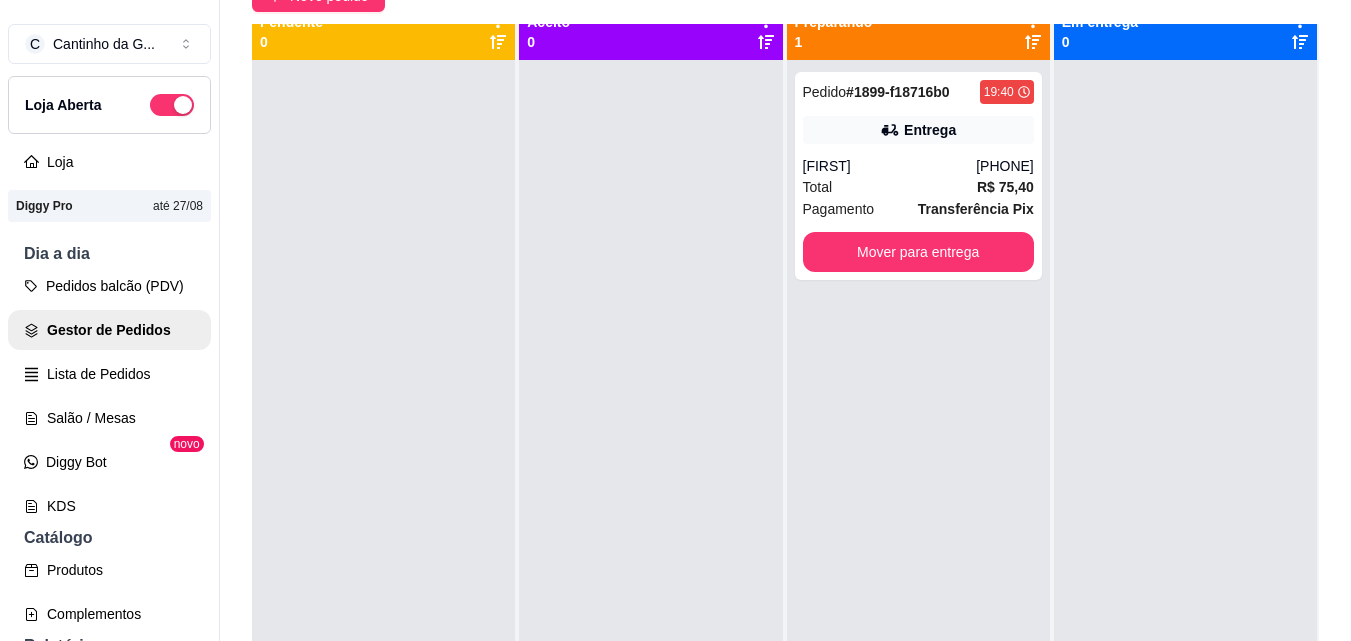 scroll, scrollTop: 0, scrollLeft: 0, axis: both 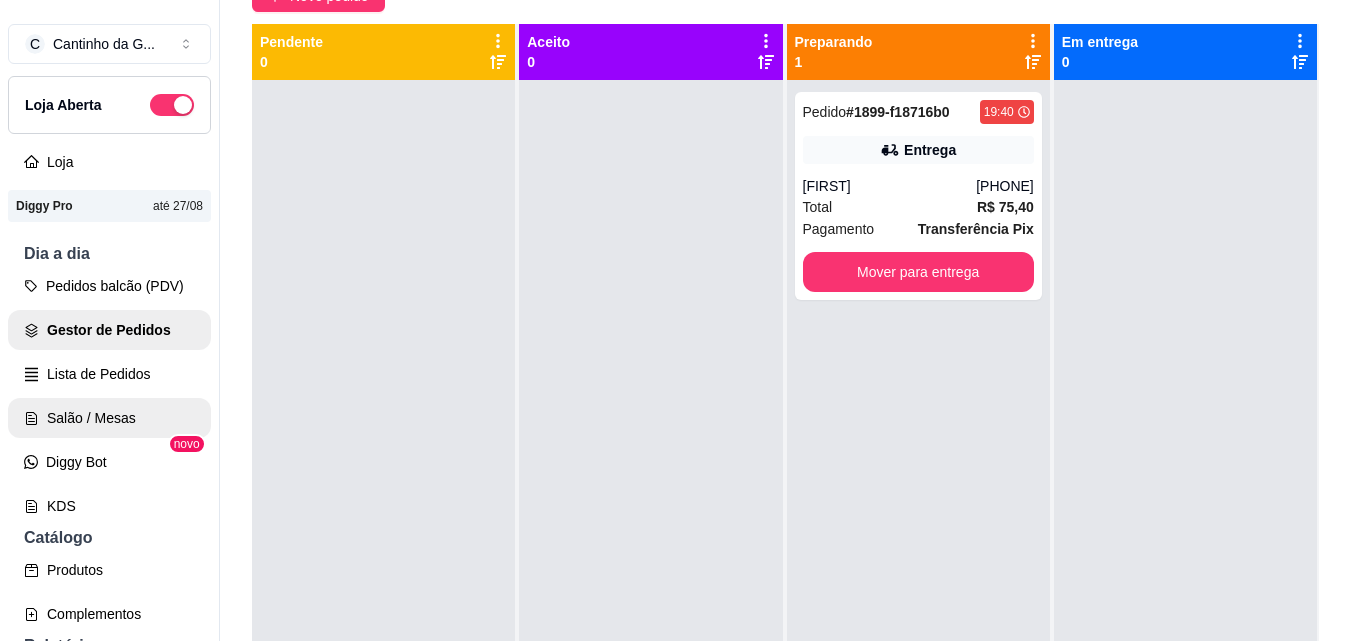 click on "Salão / Mesas" at bounding box center [109, 418] 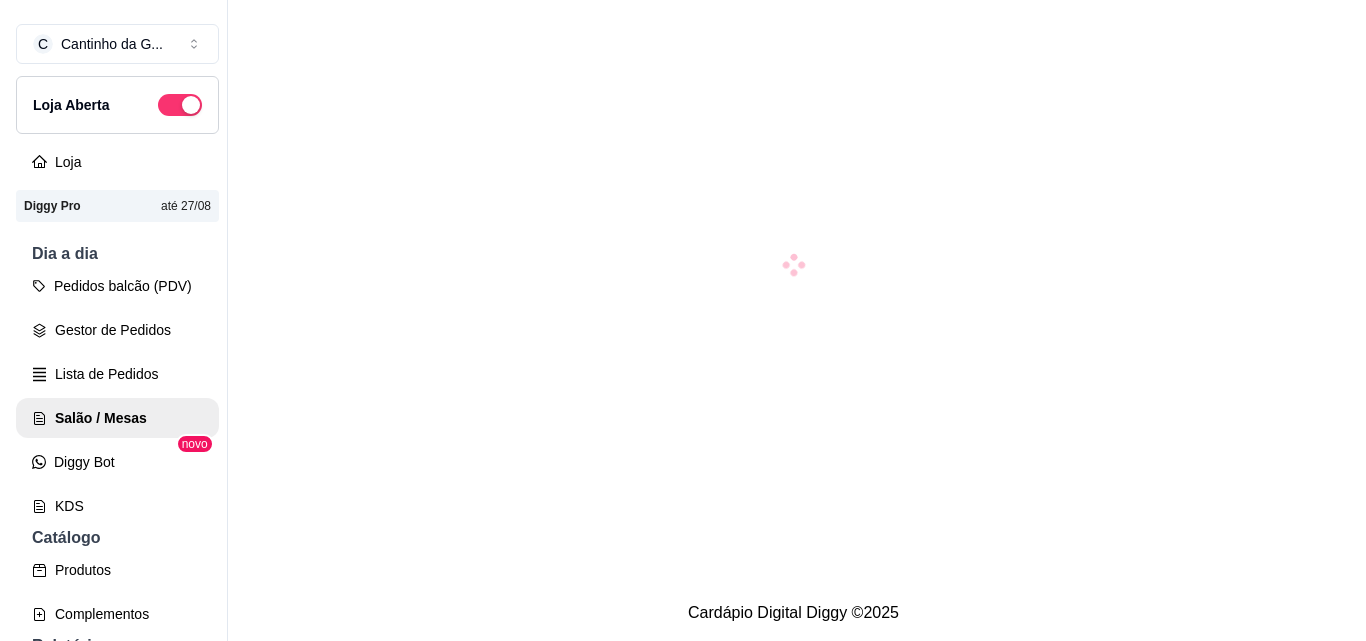 scroll, scrollTop: 0, scrollLeft: 0, axis: both 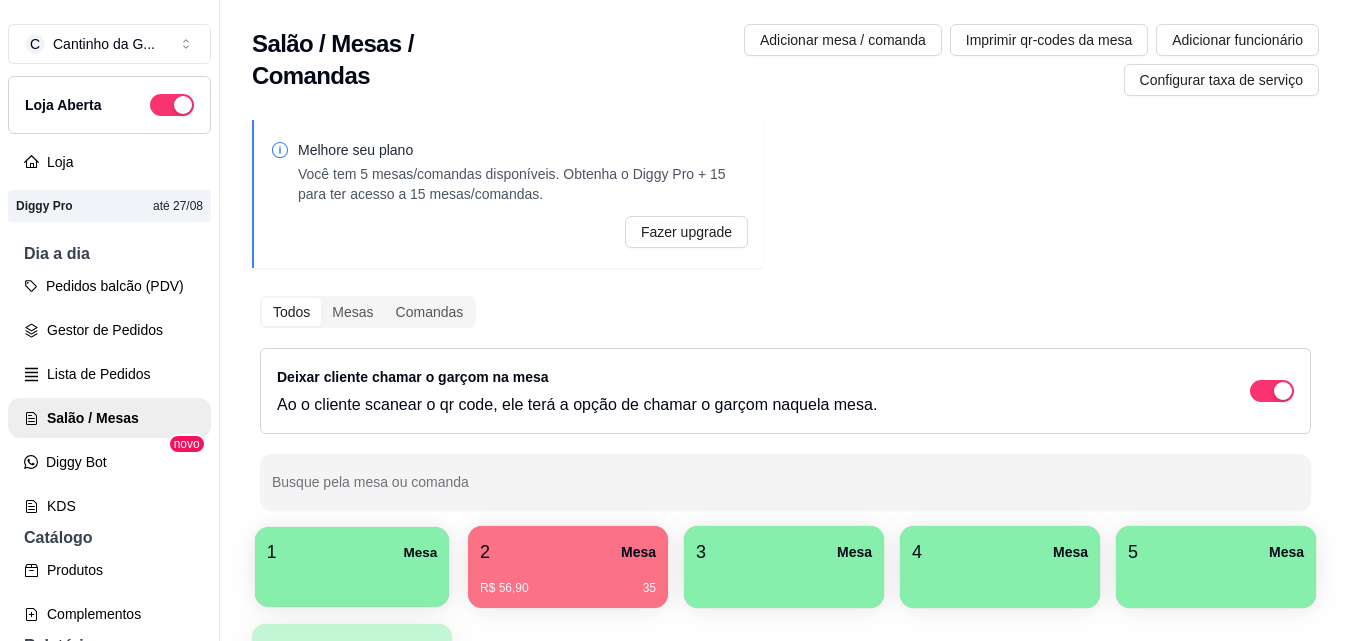 click at bounding box center (352, 580) 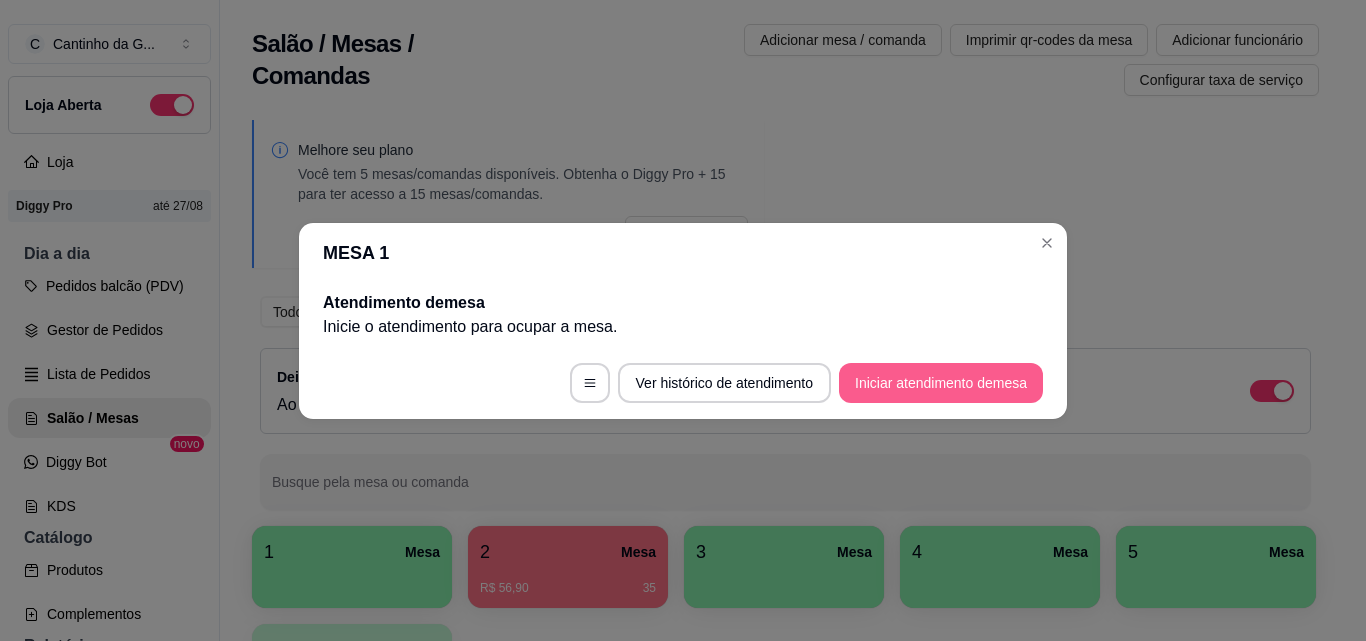 click on "Iniciar atendimento de  mesa" at bounding box center [941, 383] 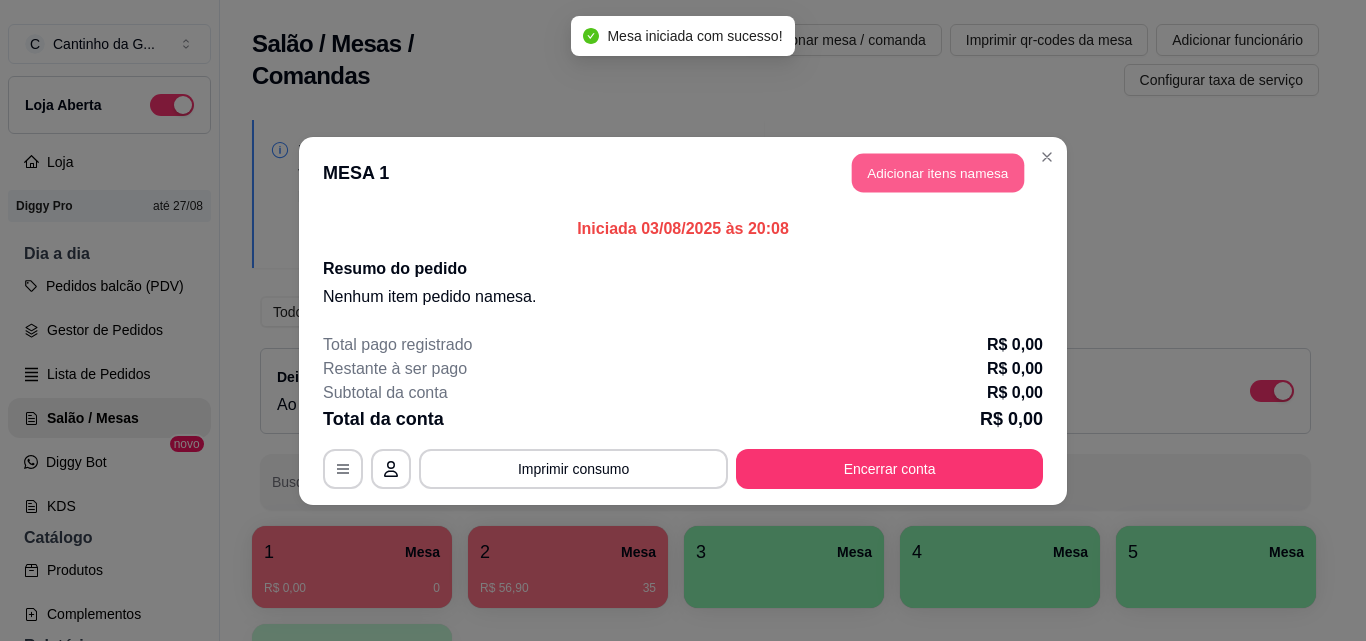 click on "Adicionar itens na  mesa" at bounding box center [938, 172] 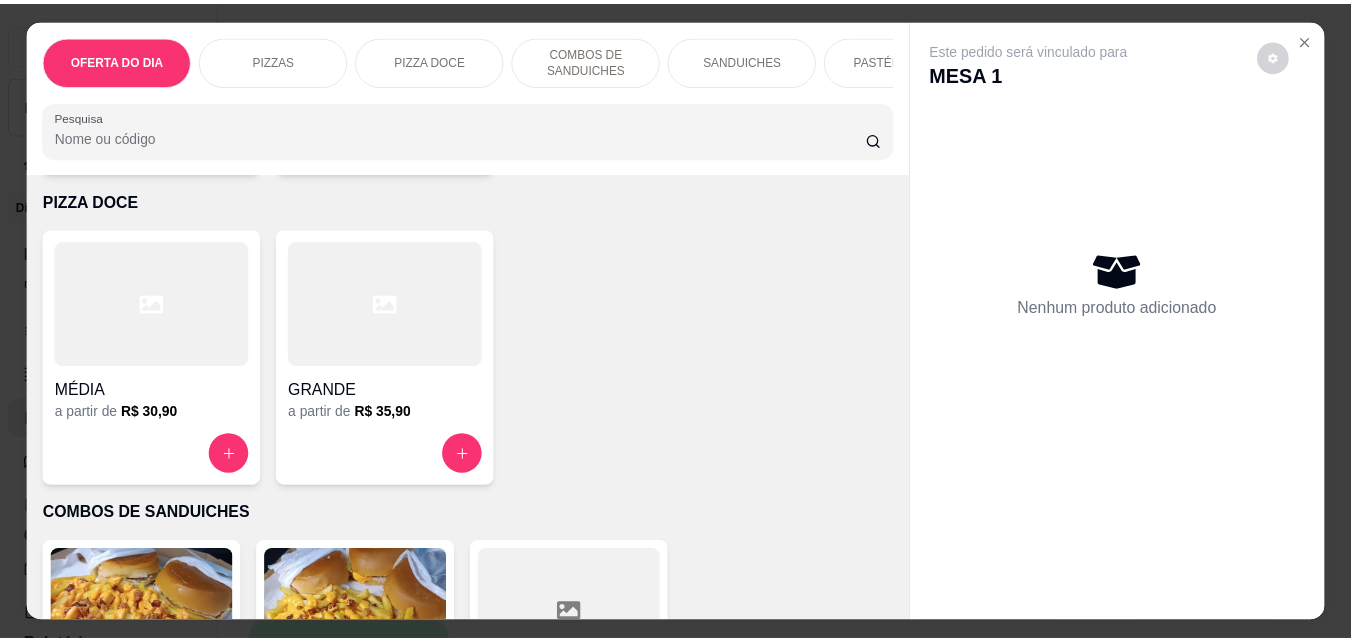 scroll, scrollTop: 1000, scrollLeft: 0, axis: vertical 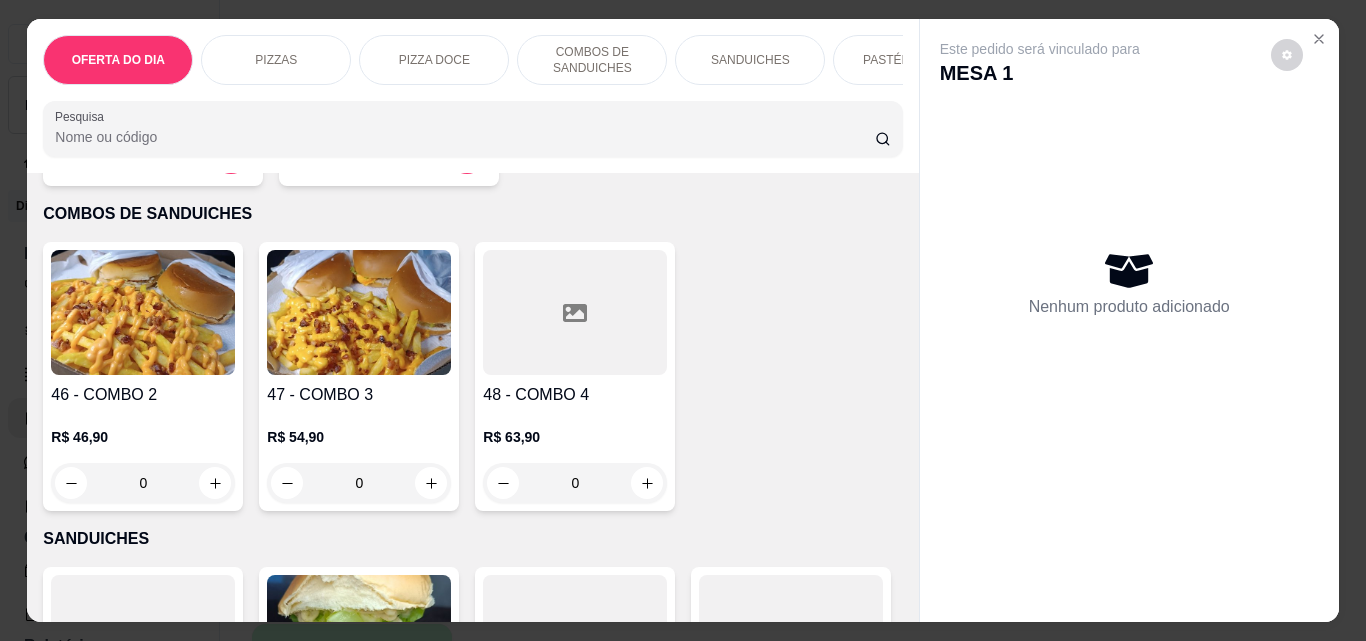 click on "0" at bounding box center [359, 483] 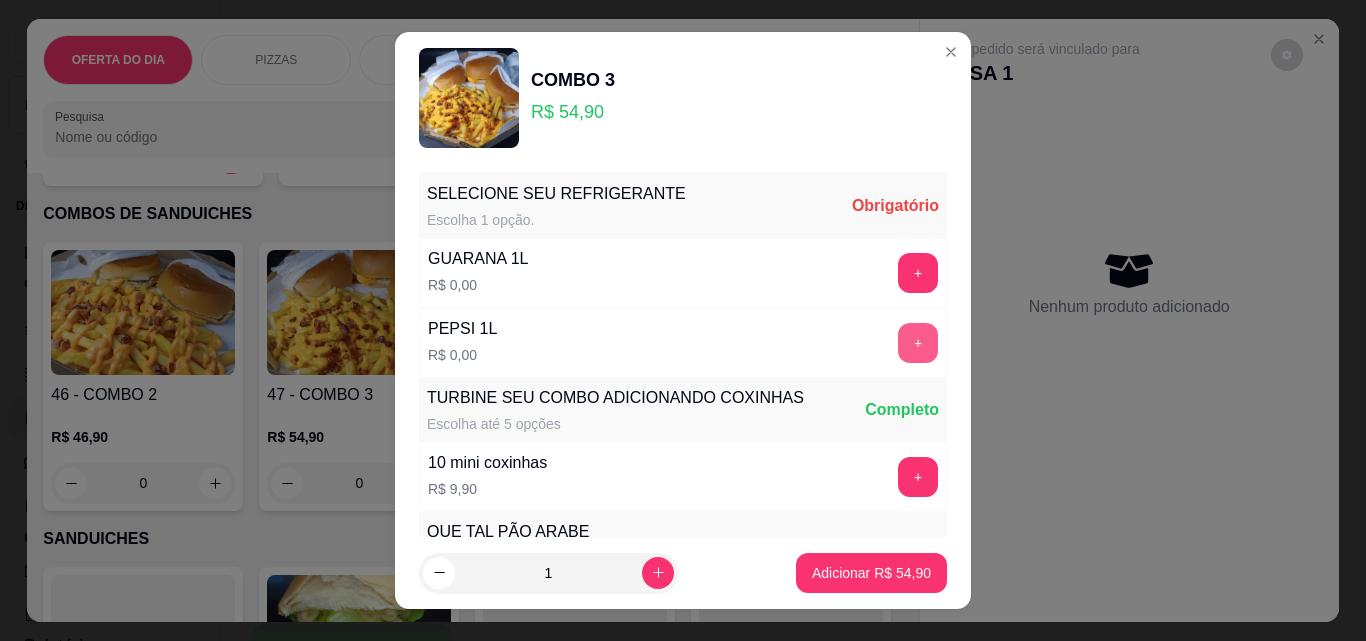 click on "+" at bounding box center [918, 343] 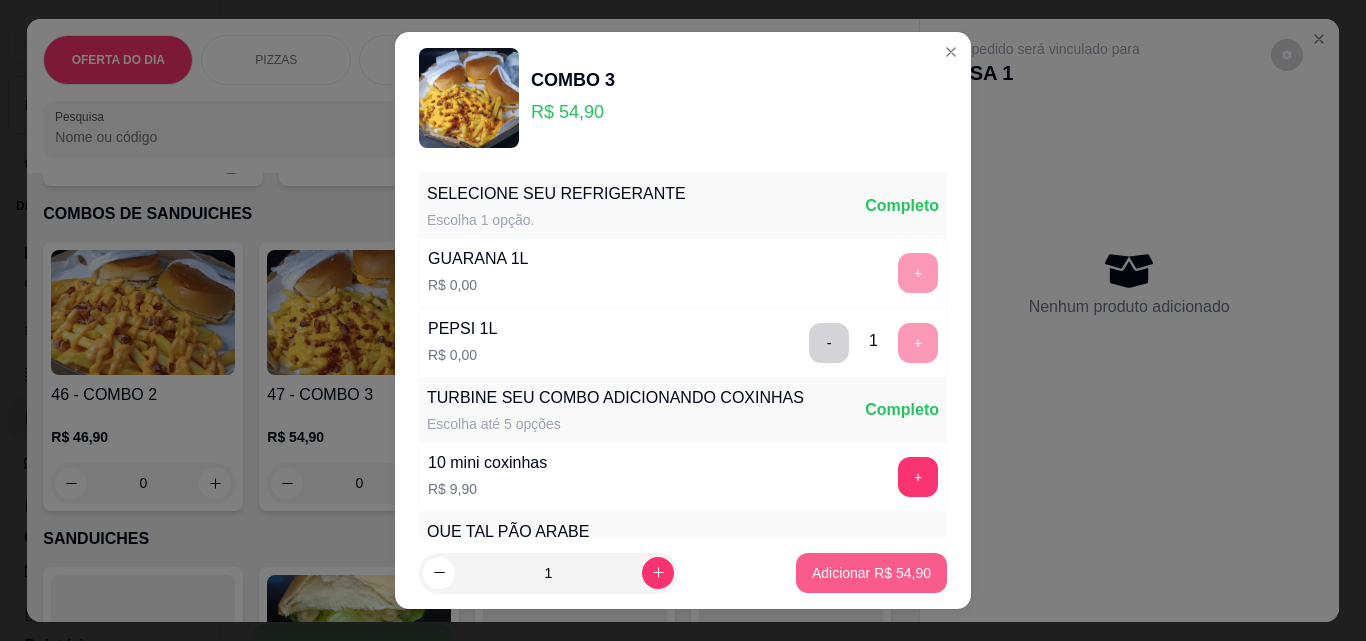 click on "Adicionar R$ 54,90" at bounding box center (871, 573) 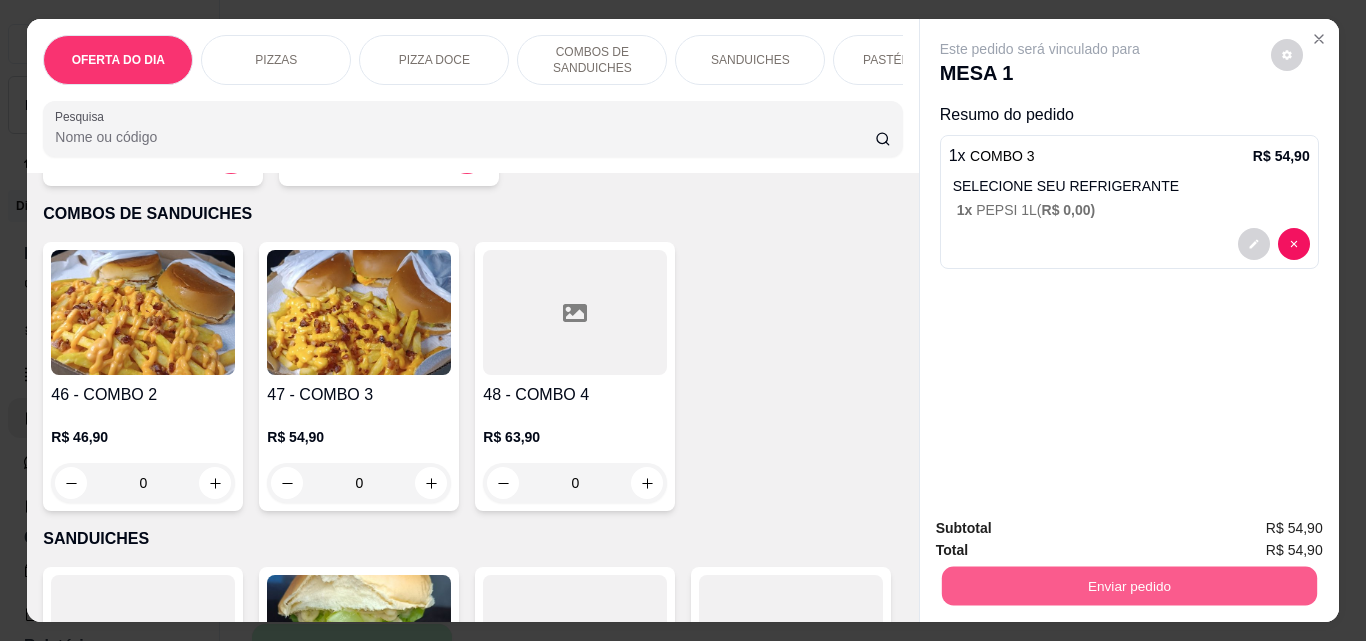 click on "Enviar pedido" at bounding box center [1128, 585] 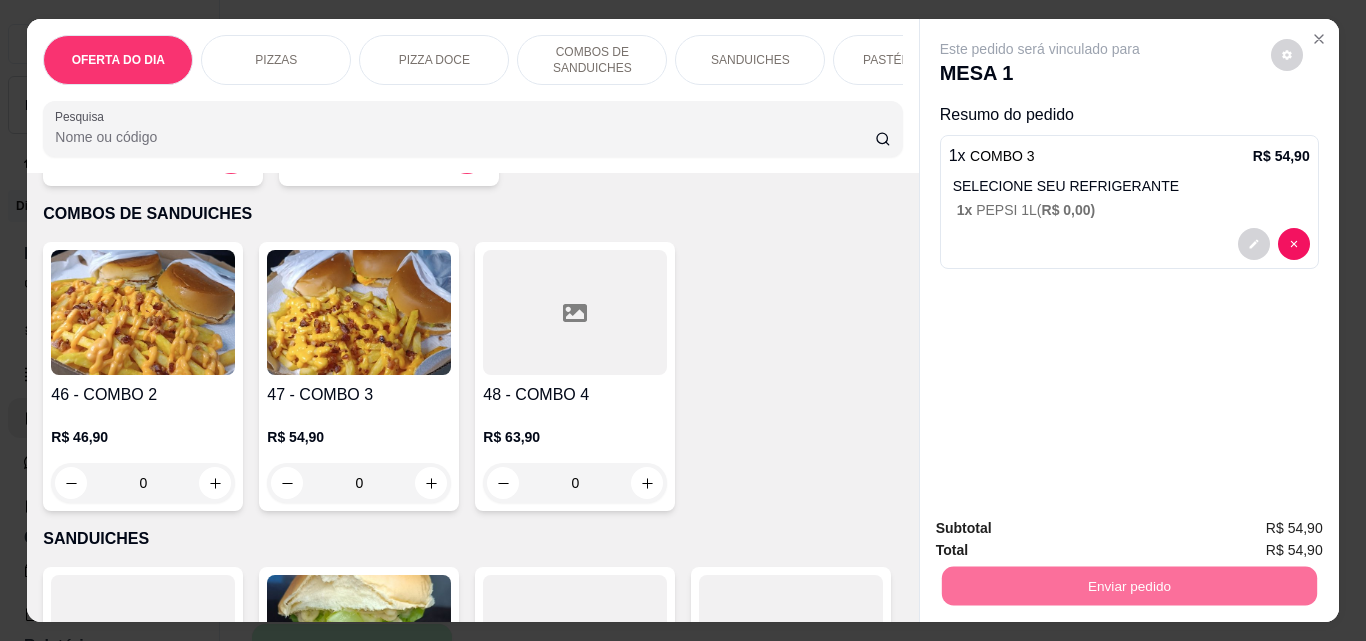 click on "Não registrar e enviar pedido" at bounding box center (1063, 528) 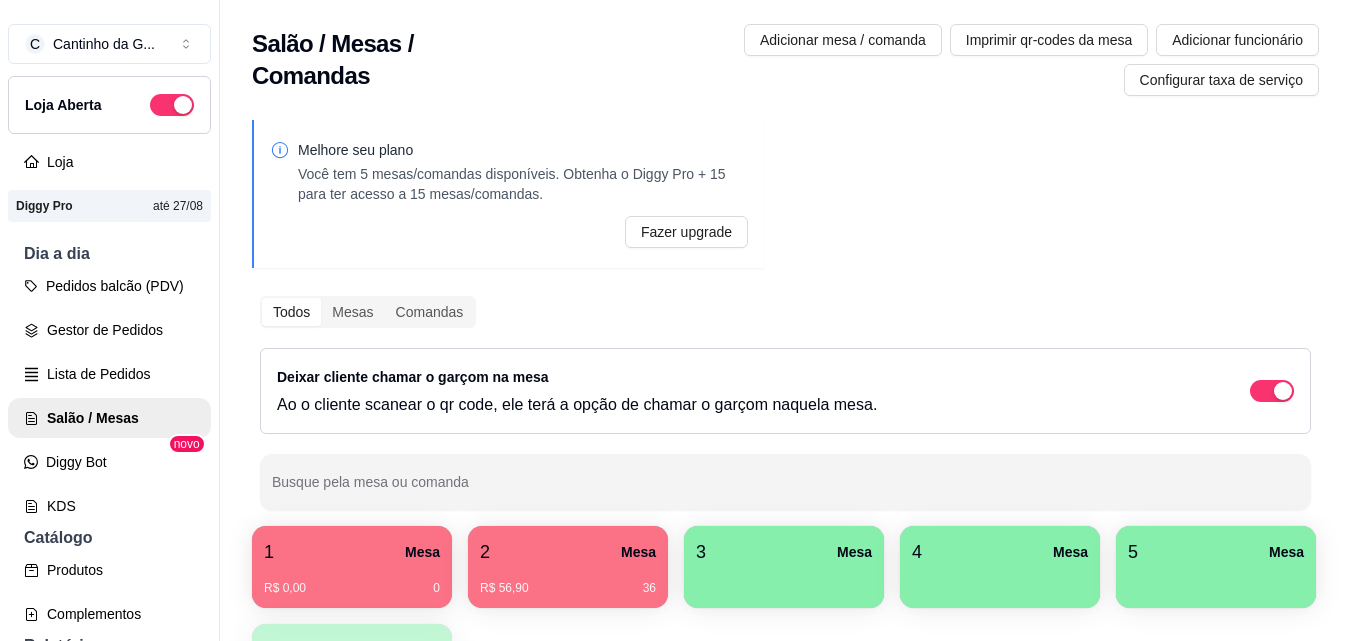 scroll, scrollTop: 100, scrollLeft: 0, axis: vertical 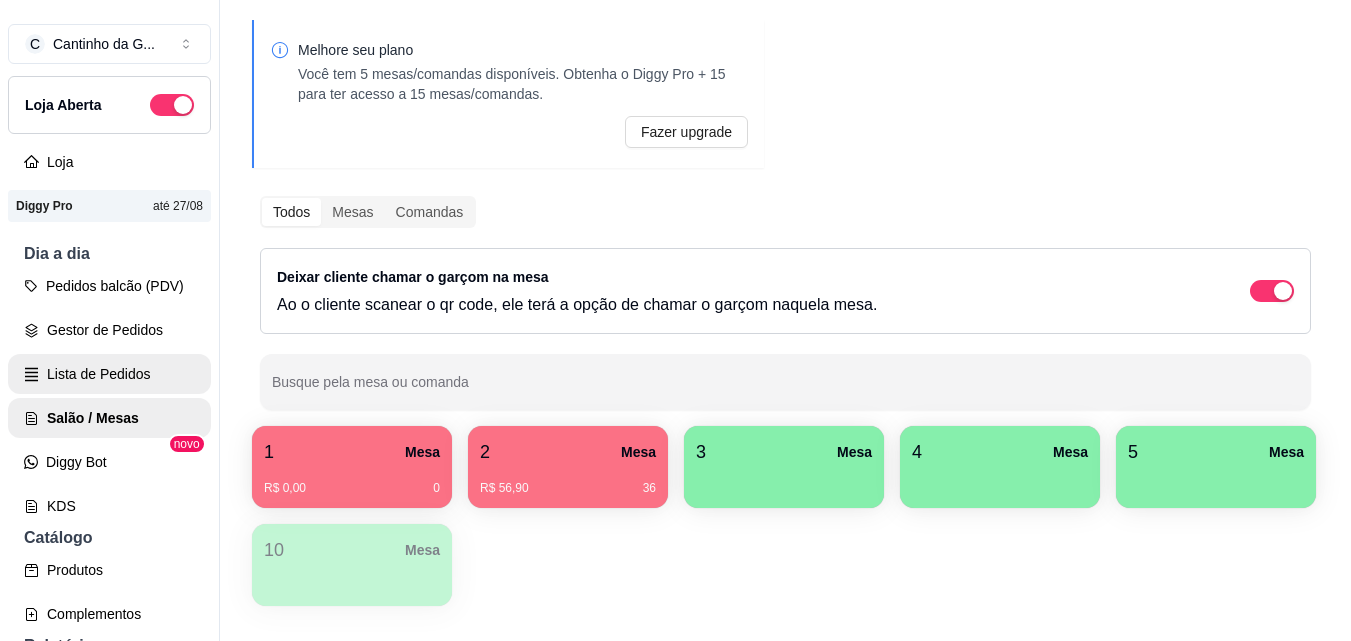 click on "Gestor de Pedidos" at bounding box center [109, 330] 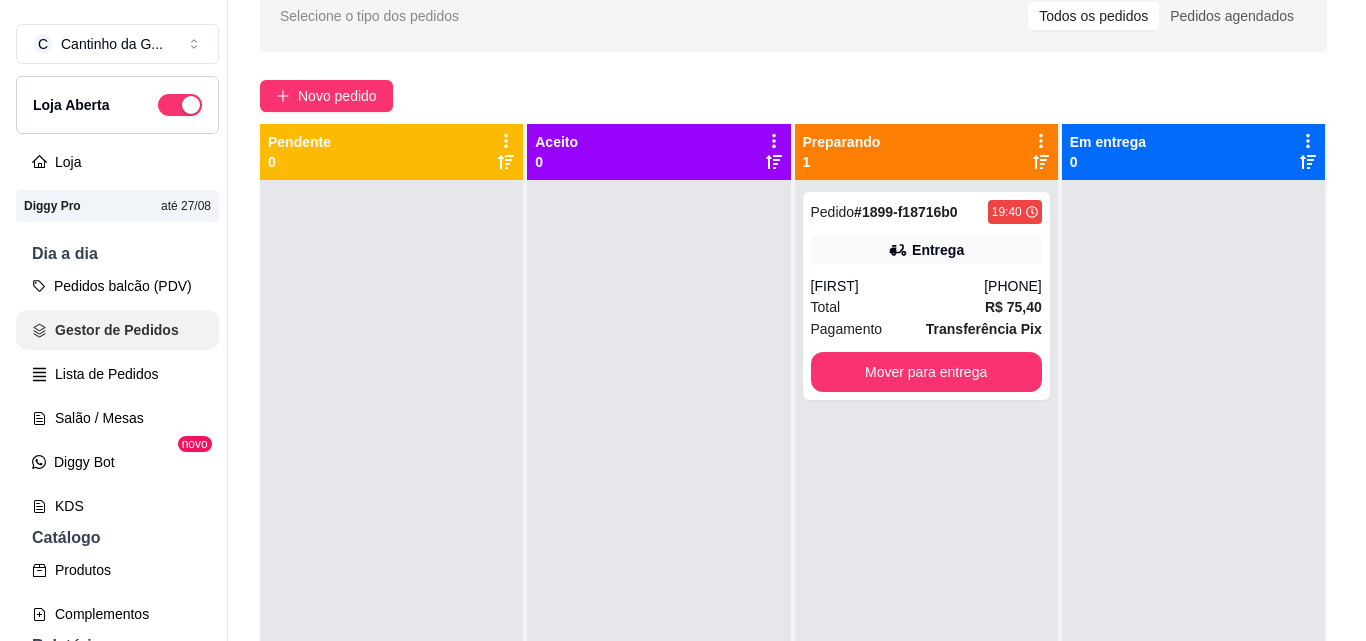 scroll, scrollTop: 0, scrollLeft: 0, axis: both 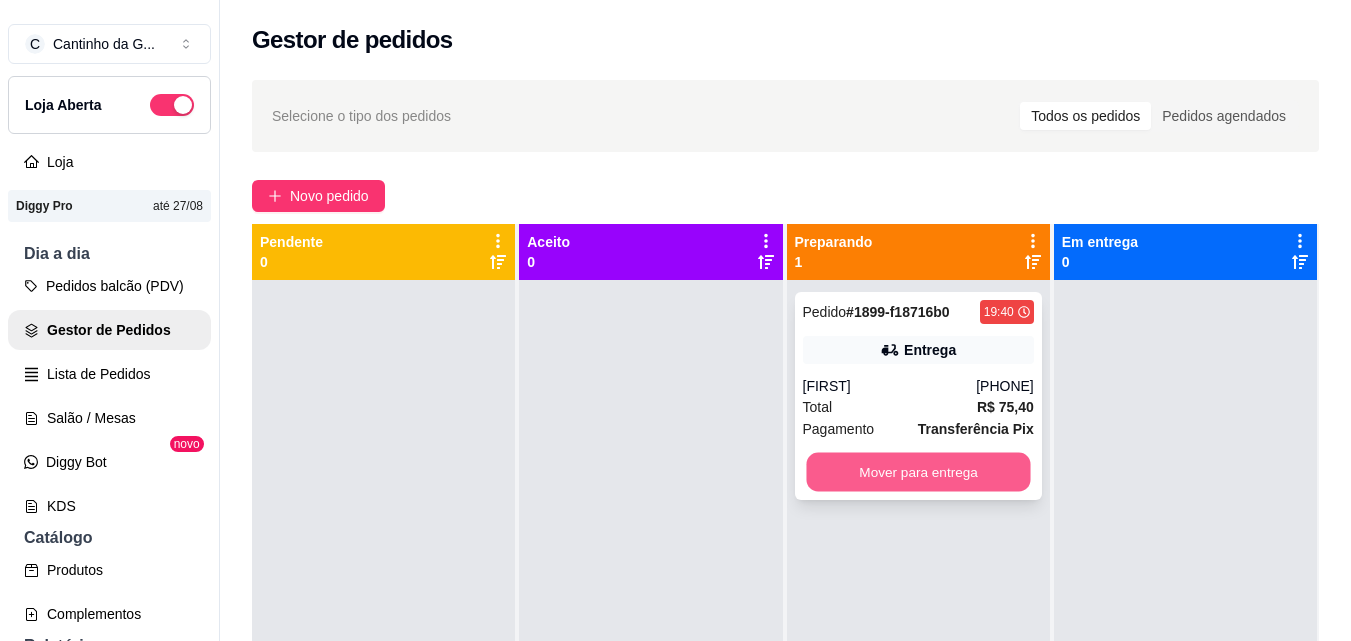 click on "Mover para entrega" at bounding box center (918, 472) 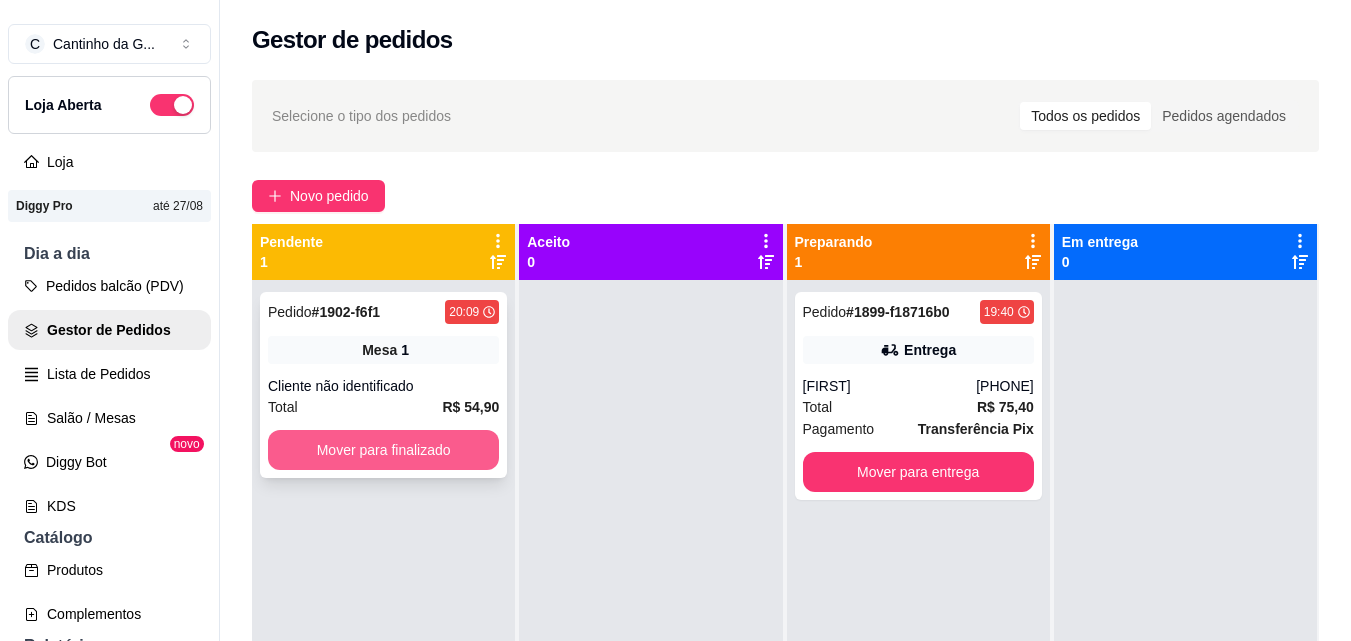 click on "Mover para finalizado" at bounding box center (383, 450) 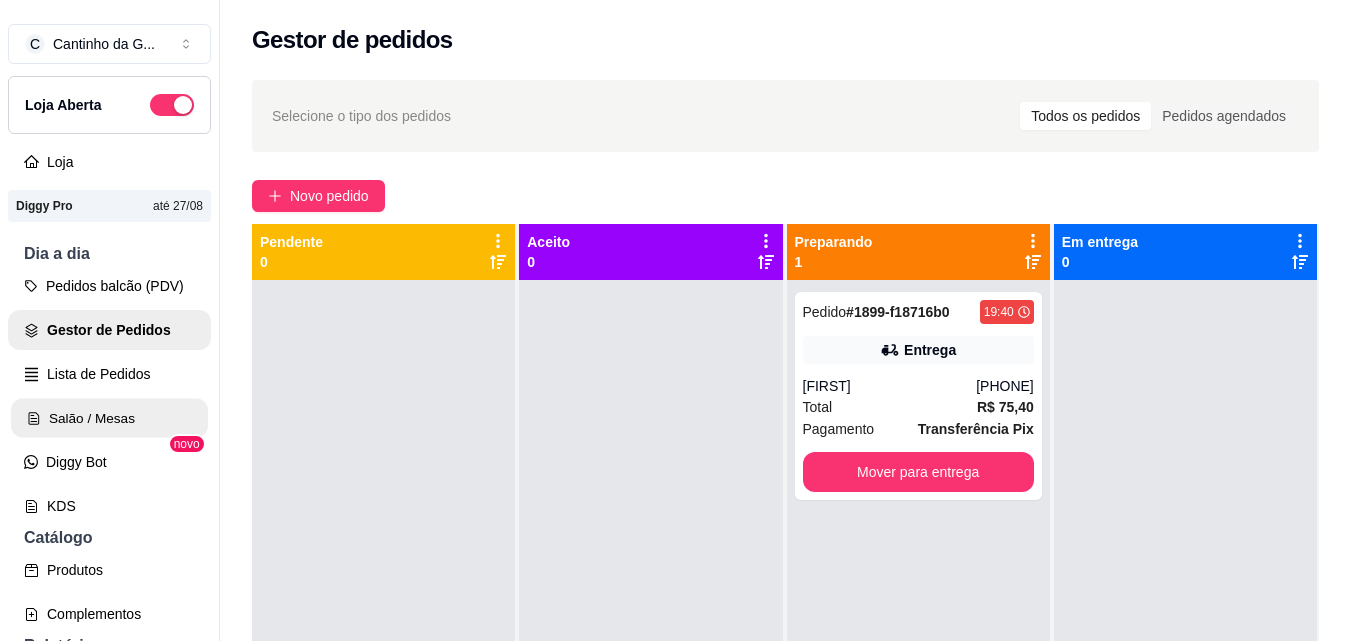 click on "Salão / Mesas" at bounding box center [109, 418] 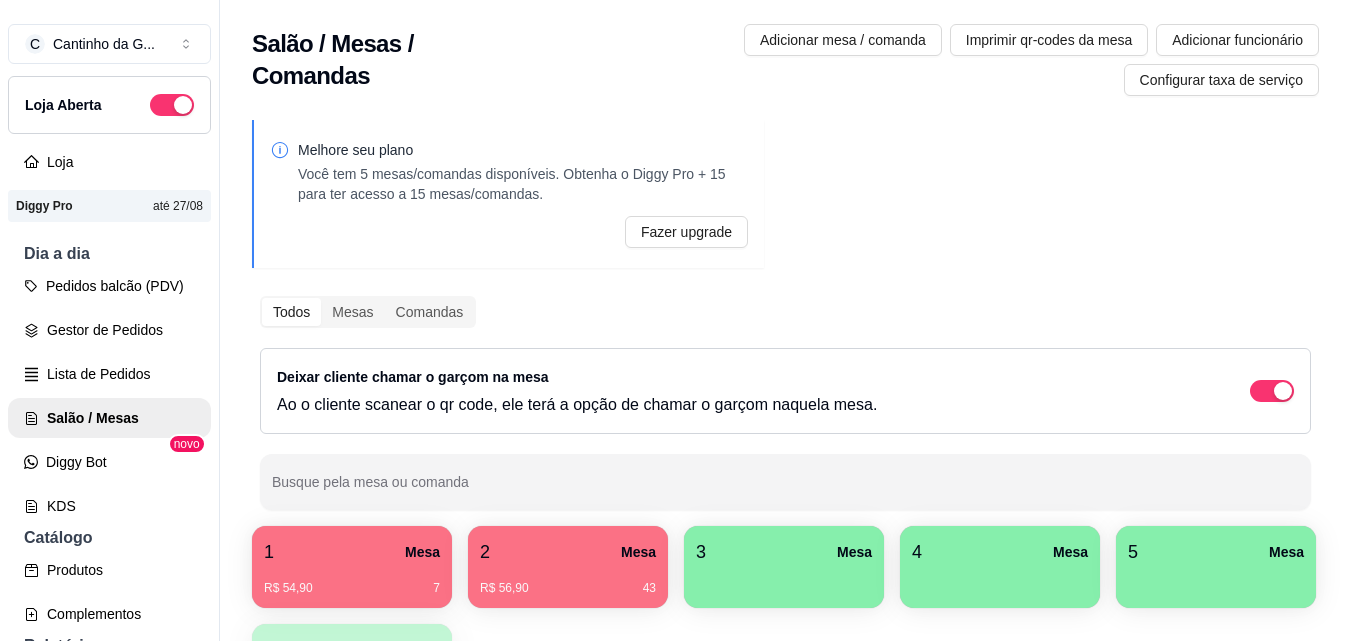 click on "R$ 54,90 7" at bounding box center (352, 581) 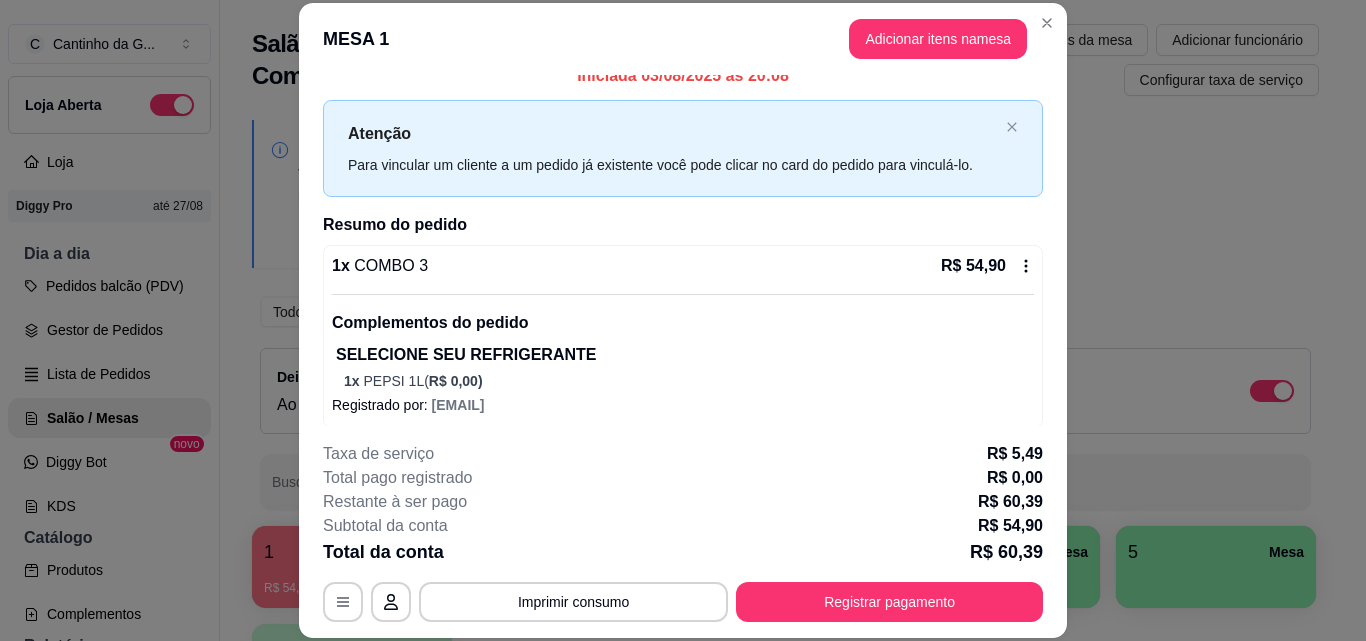 scroll, scrollTop: 29, scrollLeft: 0, axis: vertical 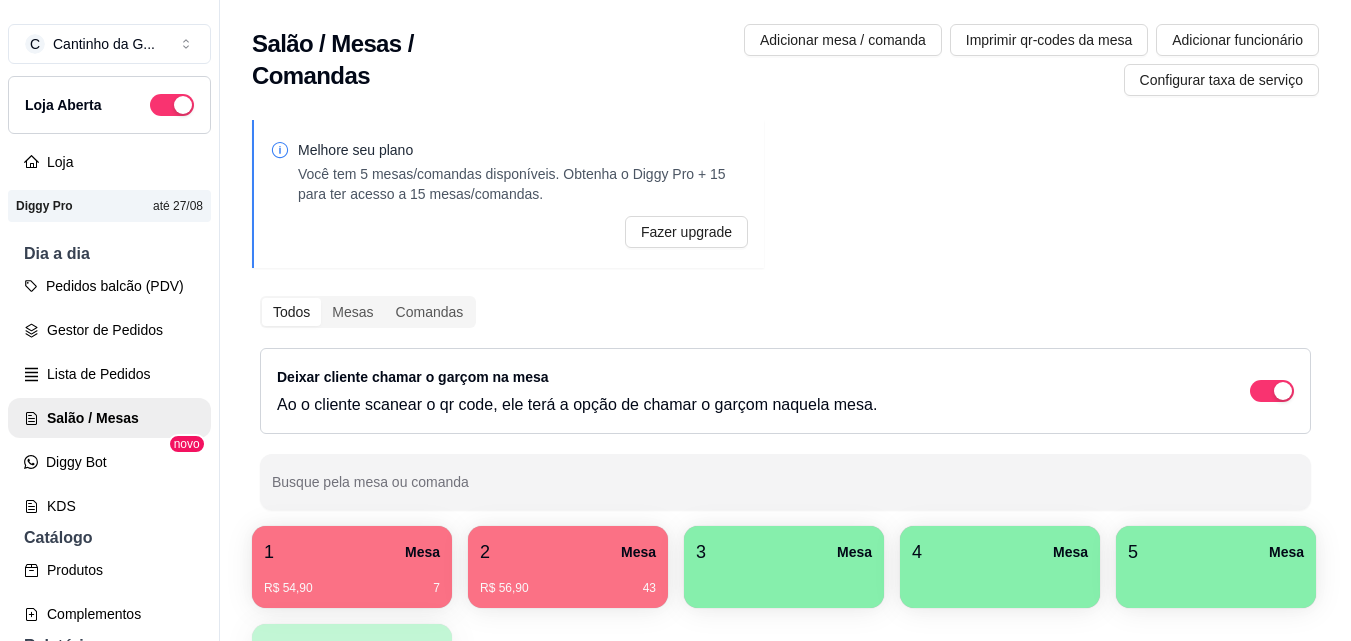 click on "R$ 56,90 43" at bounding box center [568, 581] 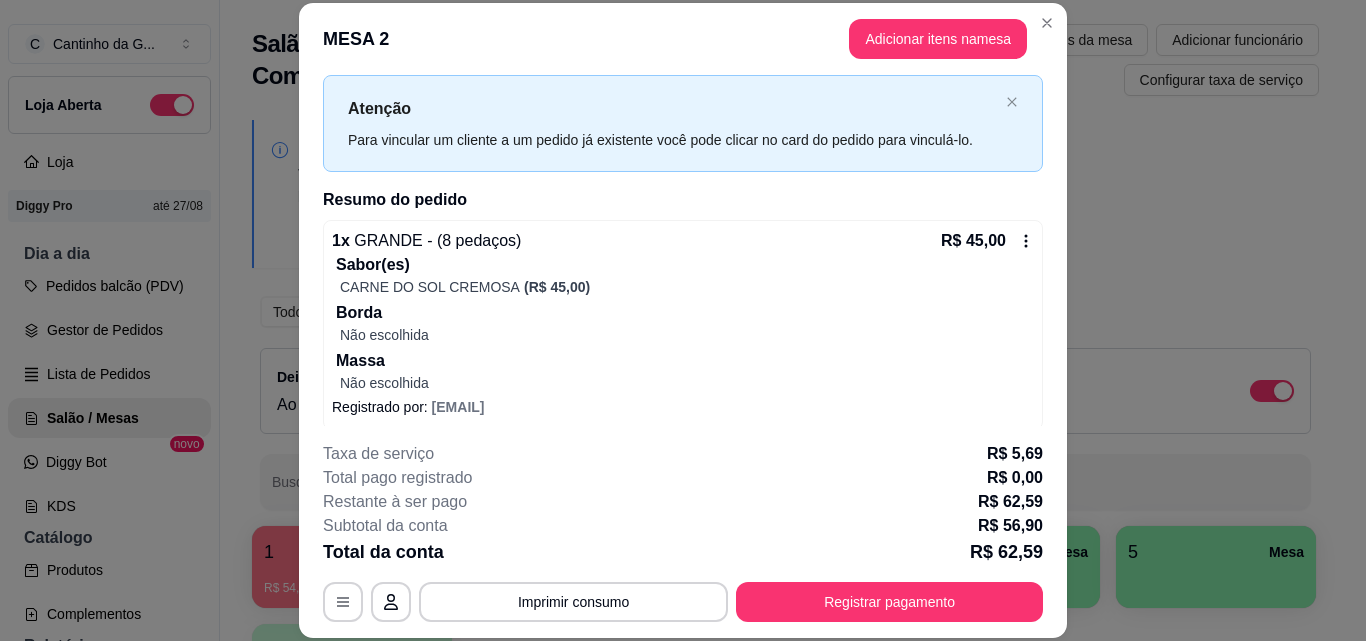 scroll, scrollTop: 0, scrollLeft: 0, axis: both 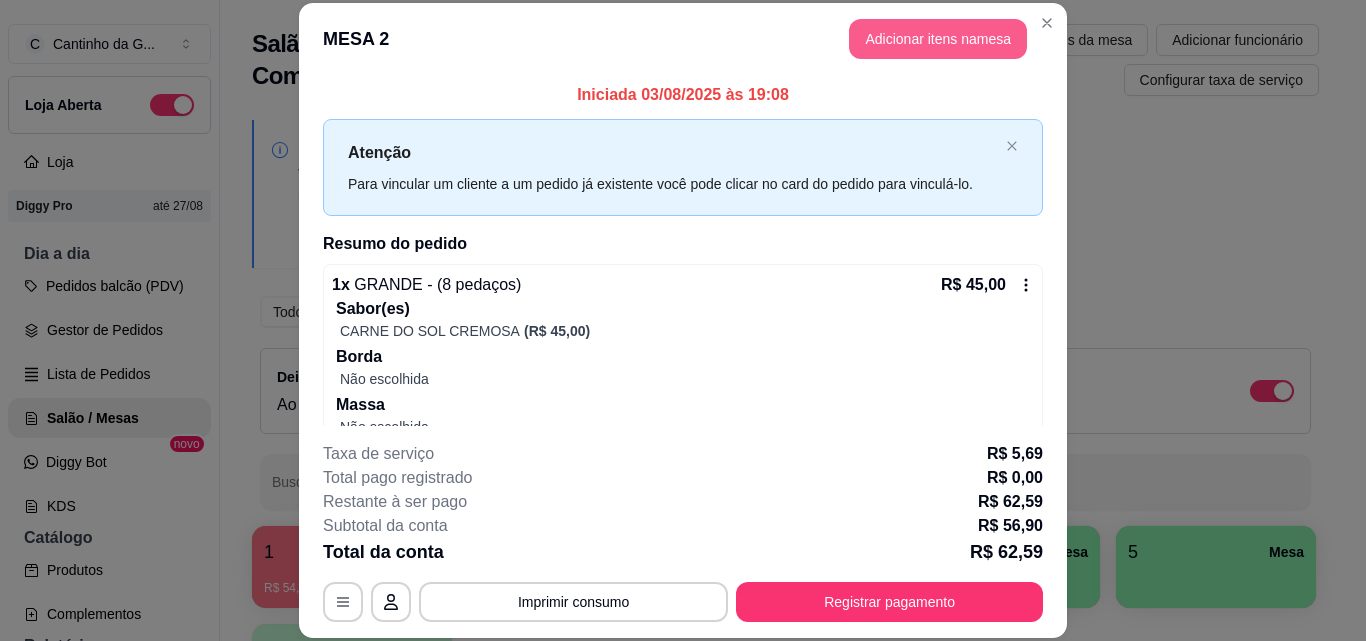 click on "Adicionar itens na  mesa" at bounding box center [938, 39] 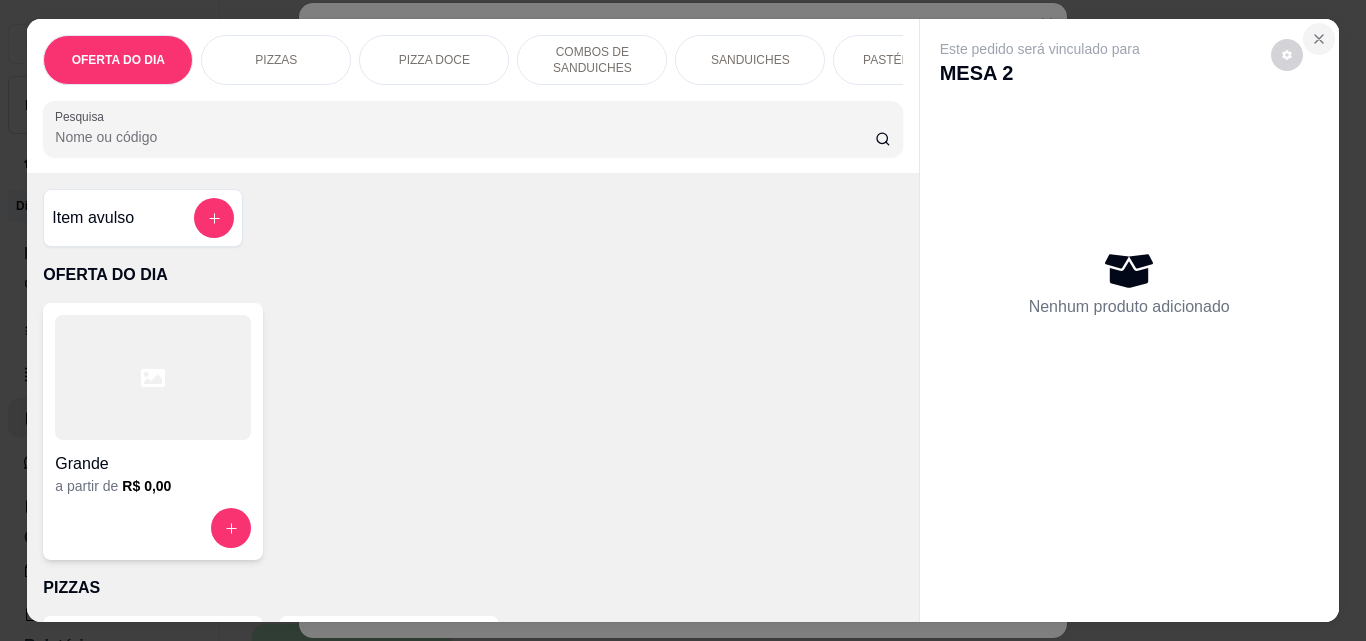 click 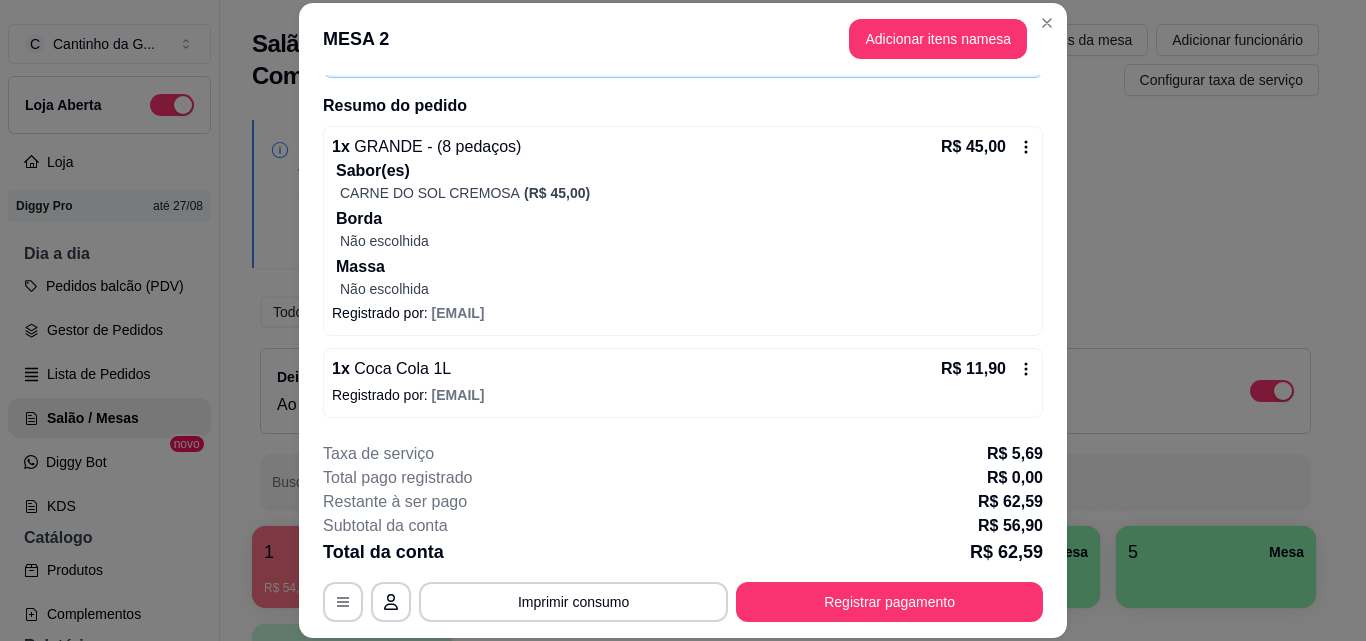 scroll, scrollTop: 0, scrollLeft: 0, axis: both 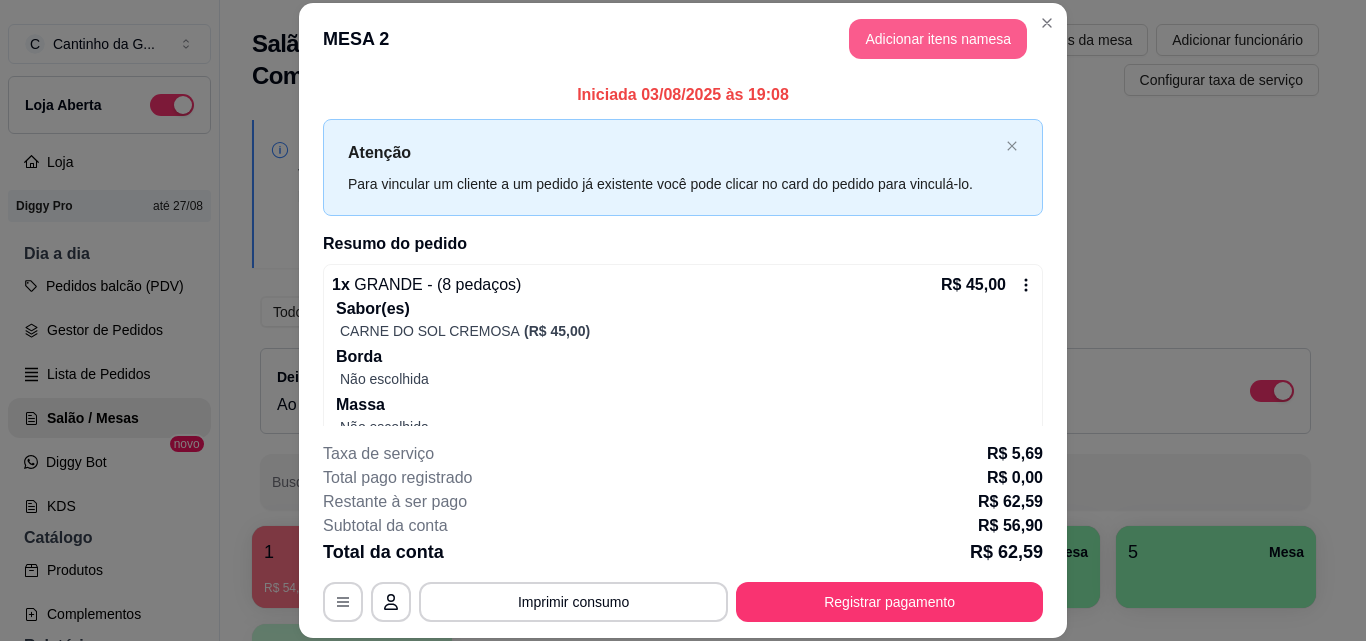 click on "Adicionar itens na  mesa" at bounding box center (938, 39) 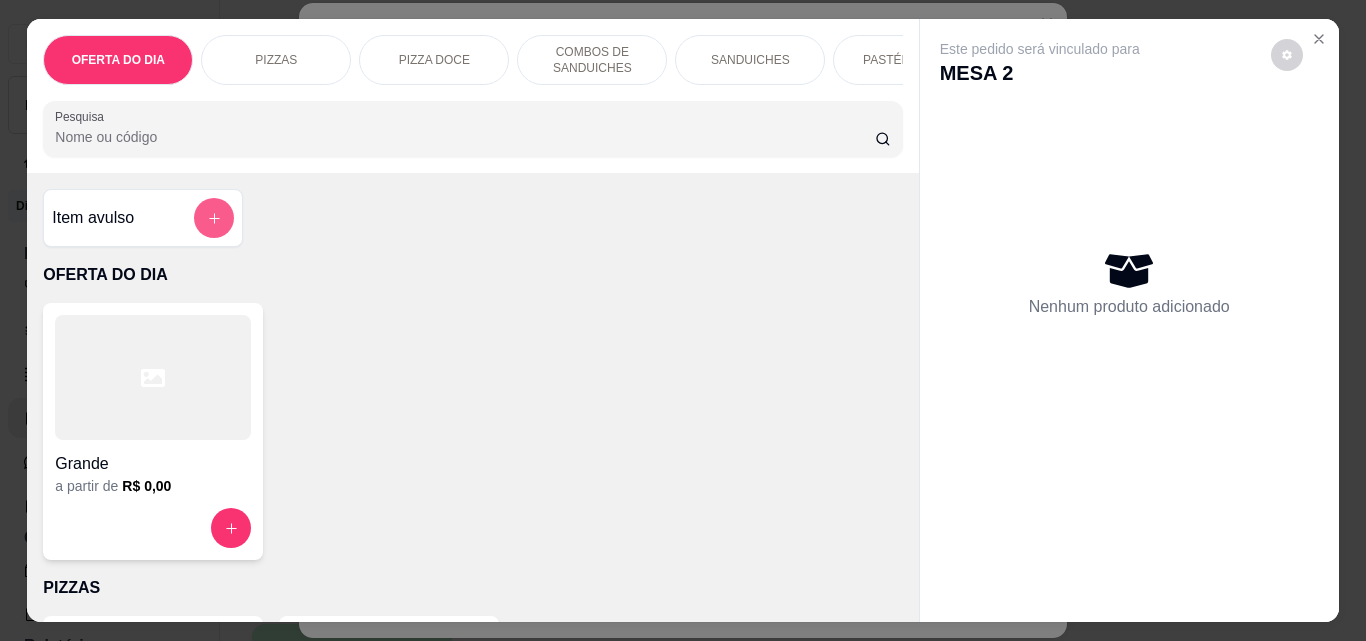 click at bounding box center [214, 218] 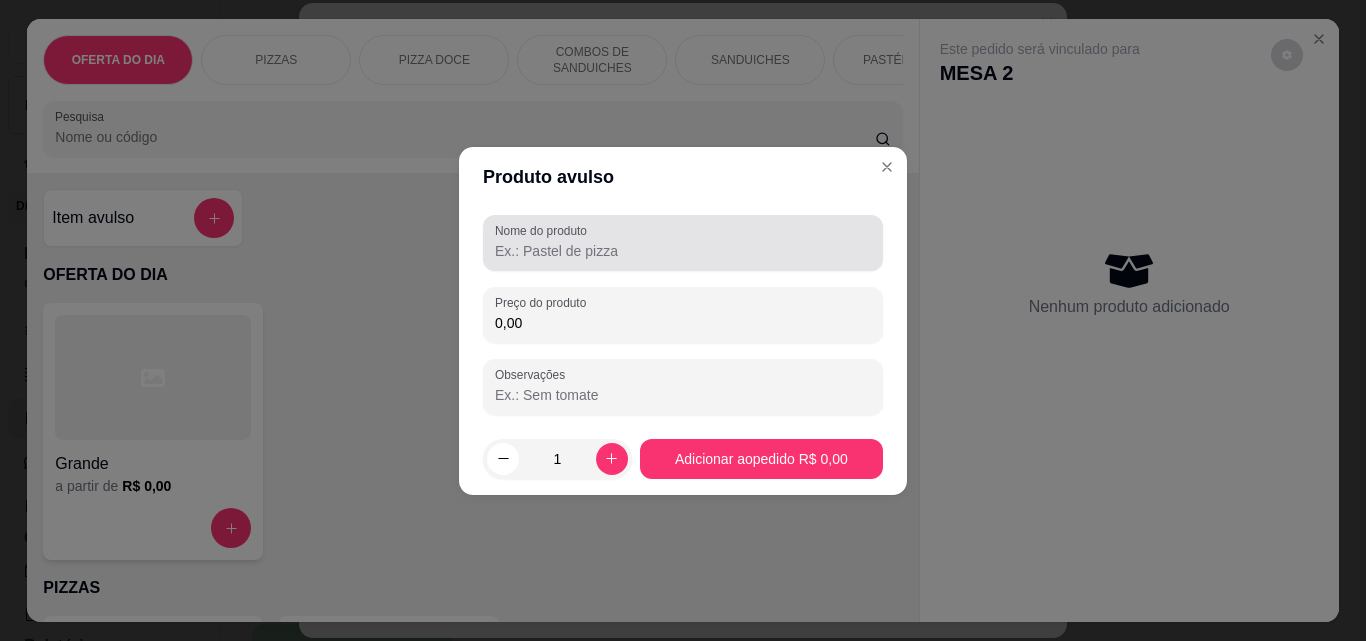 click on "Nome do produto" at bounding box center (683, 251) 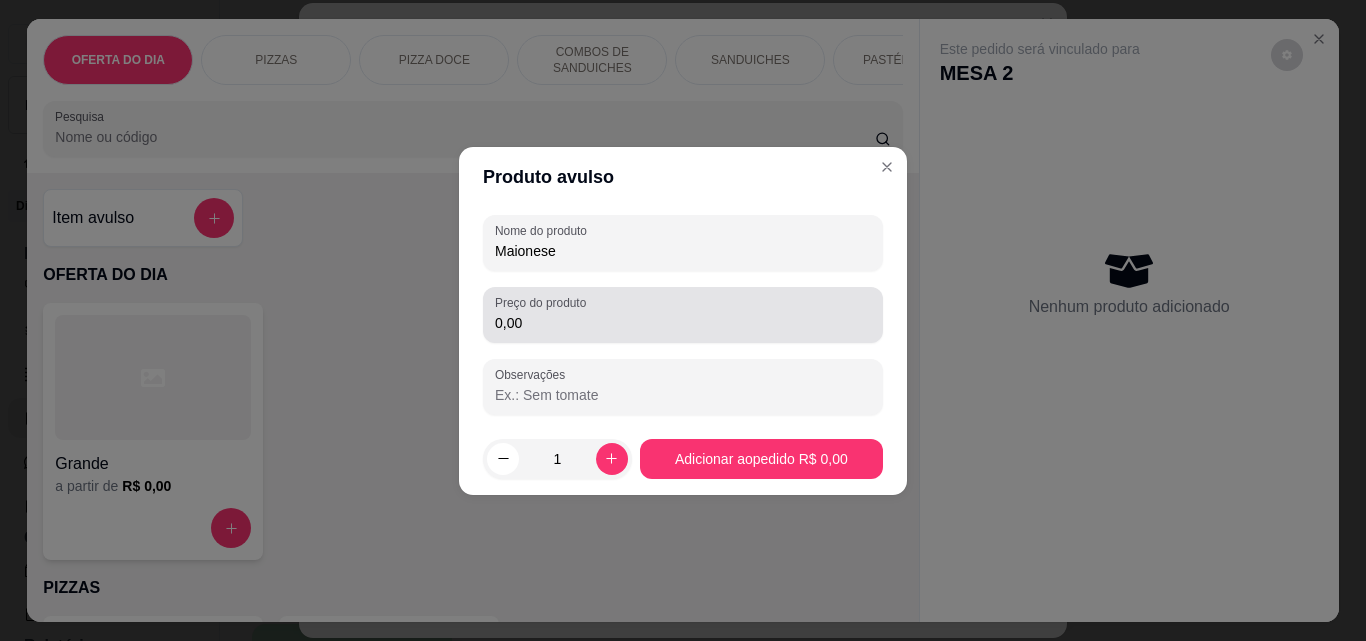 type on "Maionese" 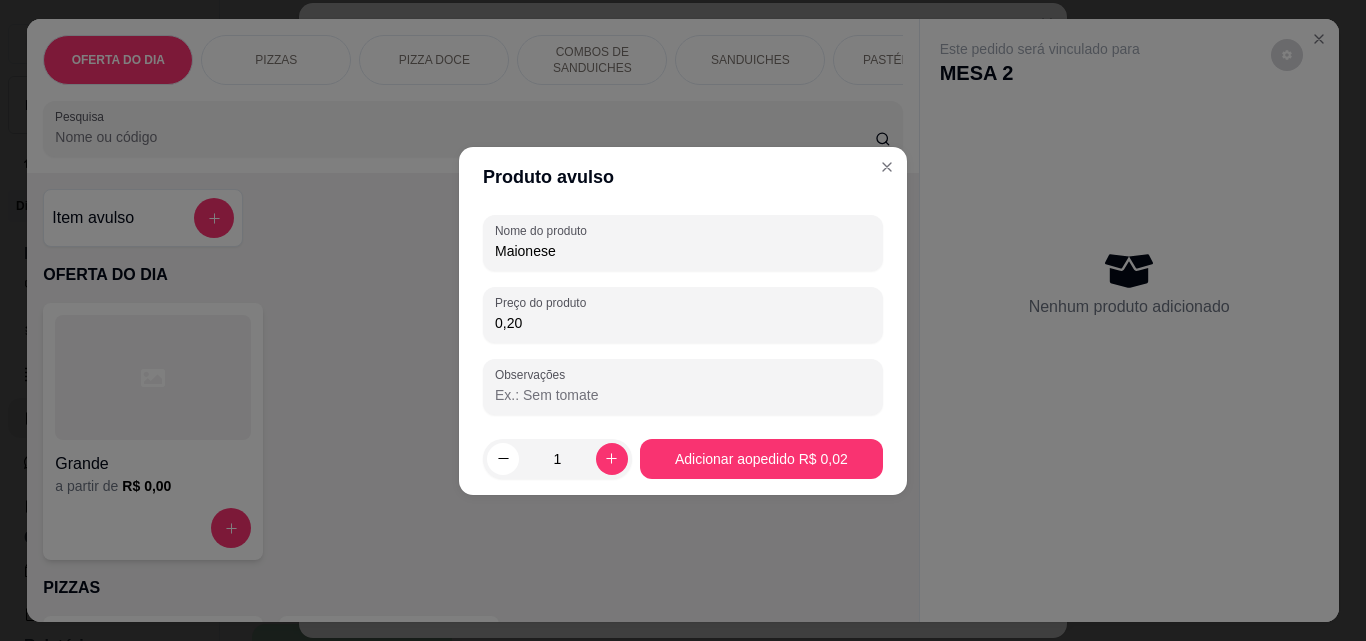 type on "2,00" 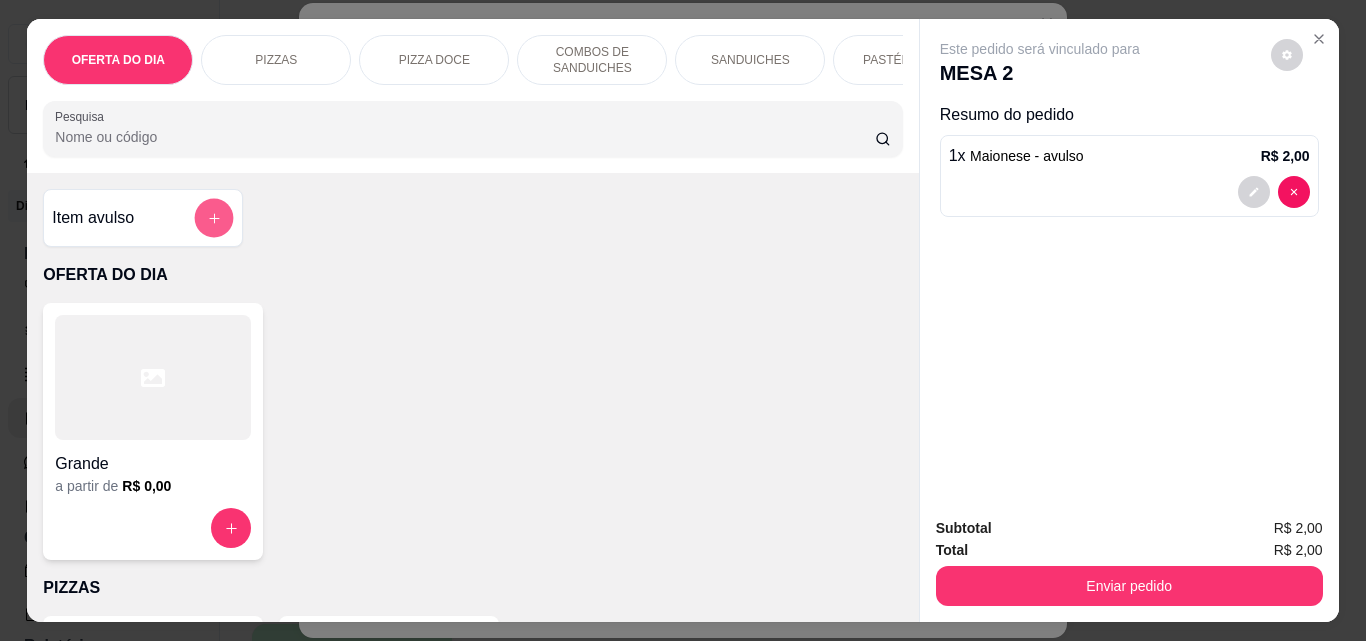 click 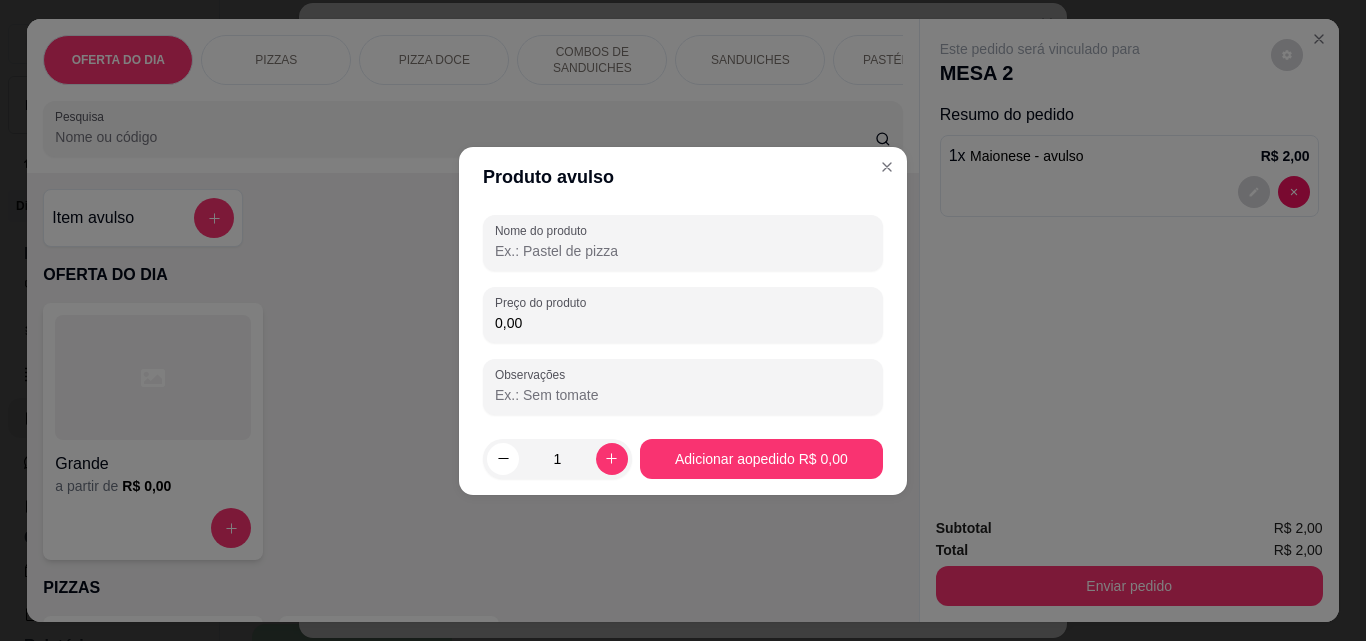 click on "Nome do produto" at bounding box center [683, 251] 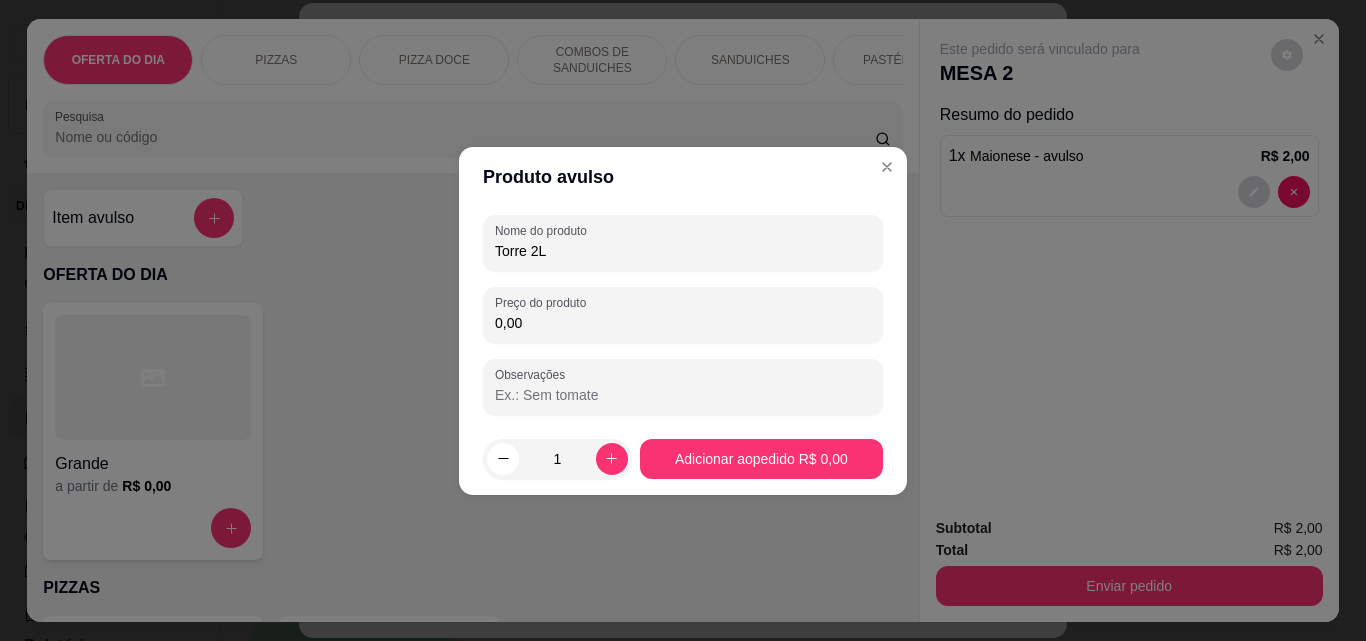 type on "Torre 2L" 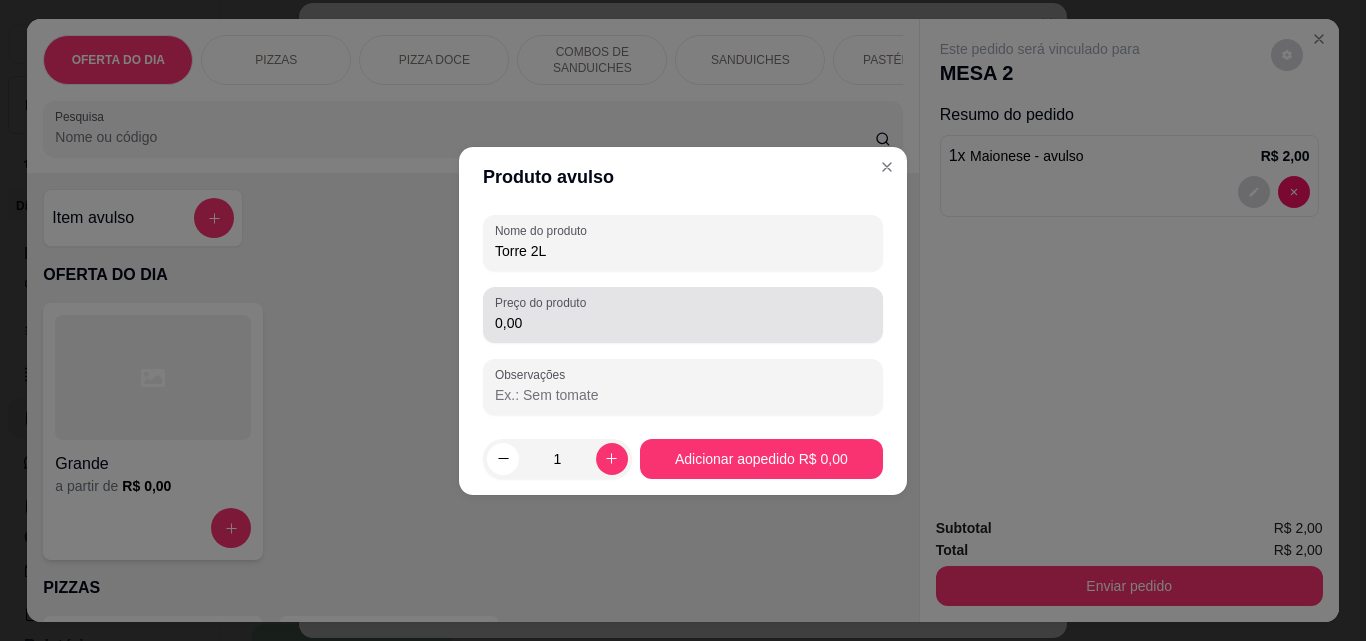 click on "0,00" at bounding box center (683, 323) 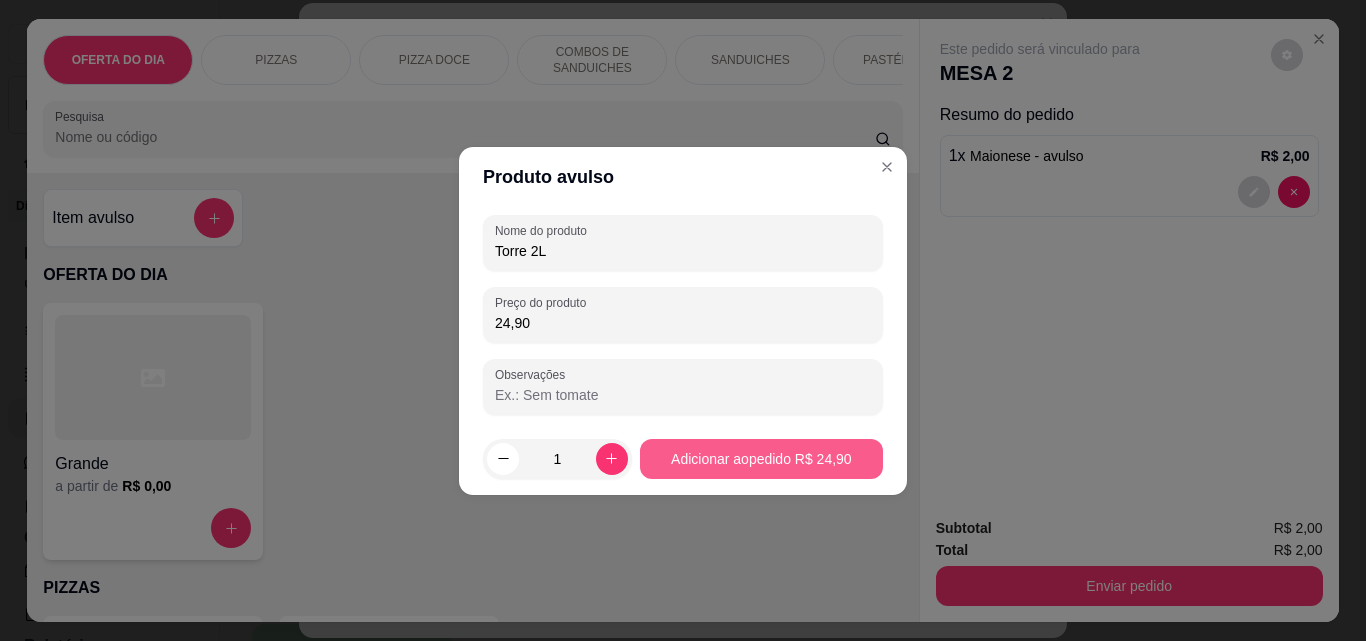 type on "24,90" 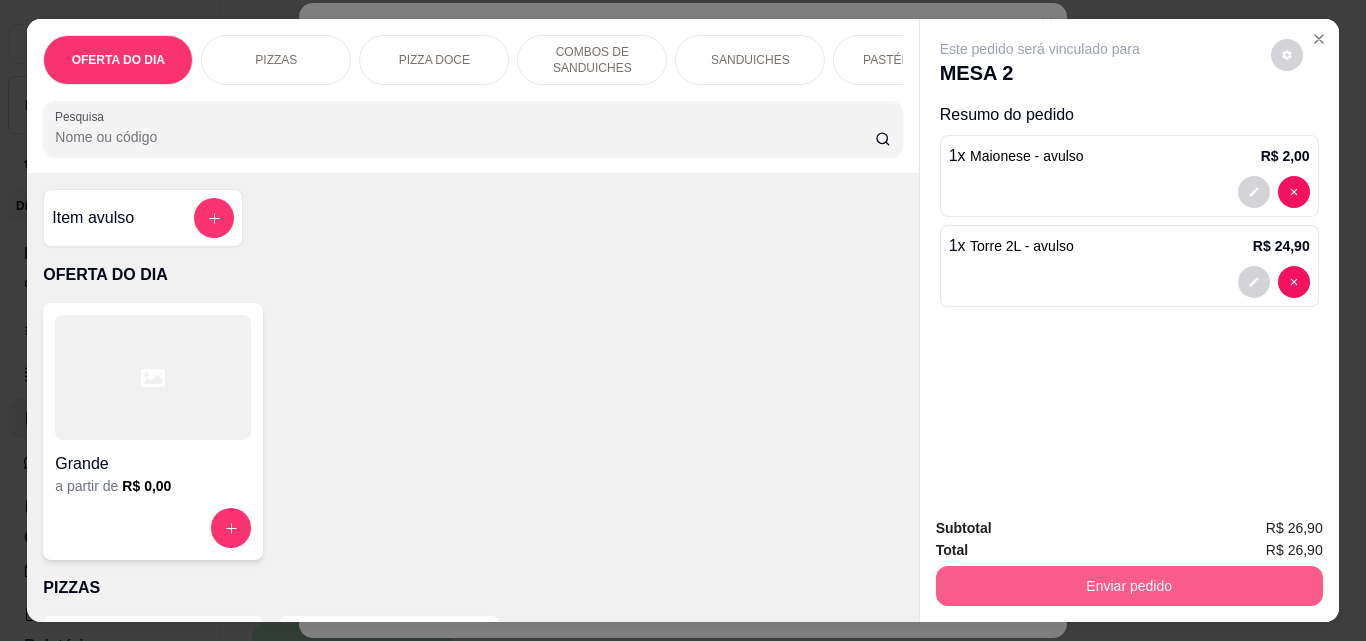 click on "Enviar pedido" at bounding box center (1129, 586) 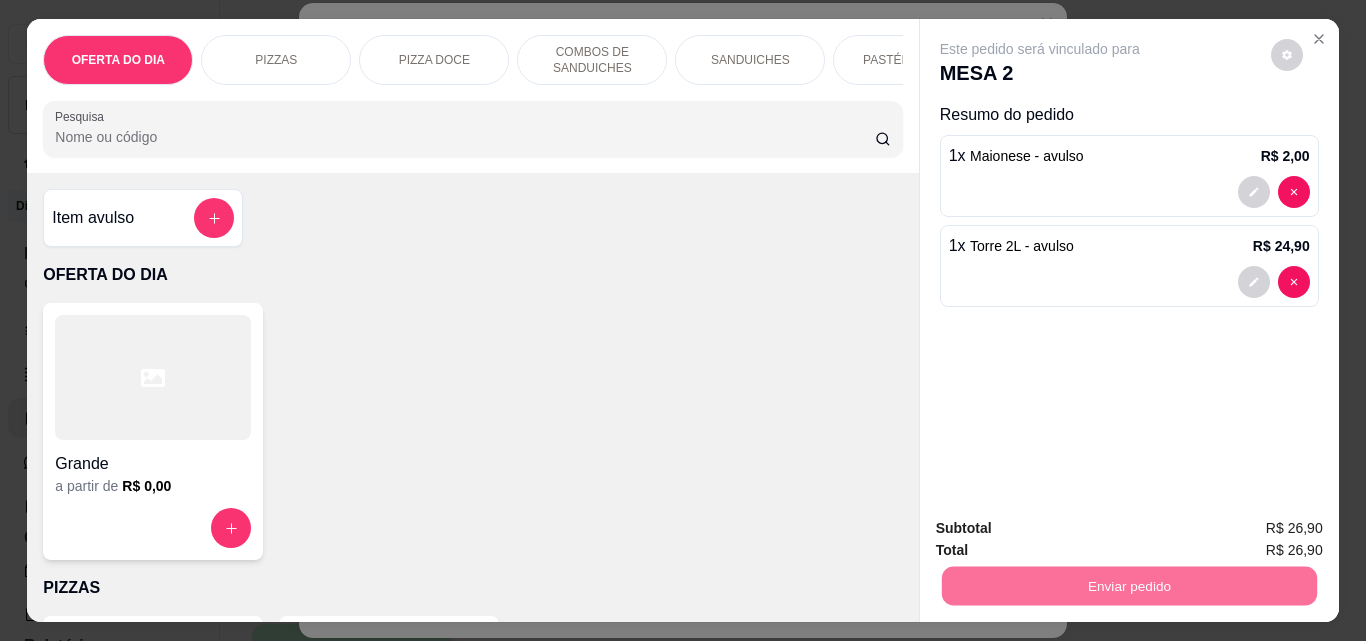 click on "Não registrar e enviar pedido" at bounding box center [1063, 529] 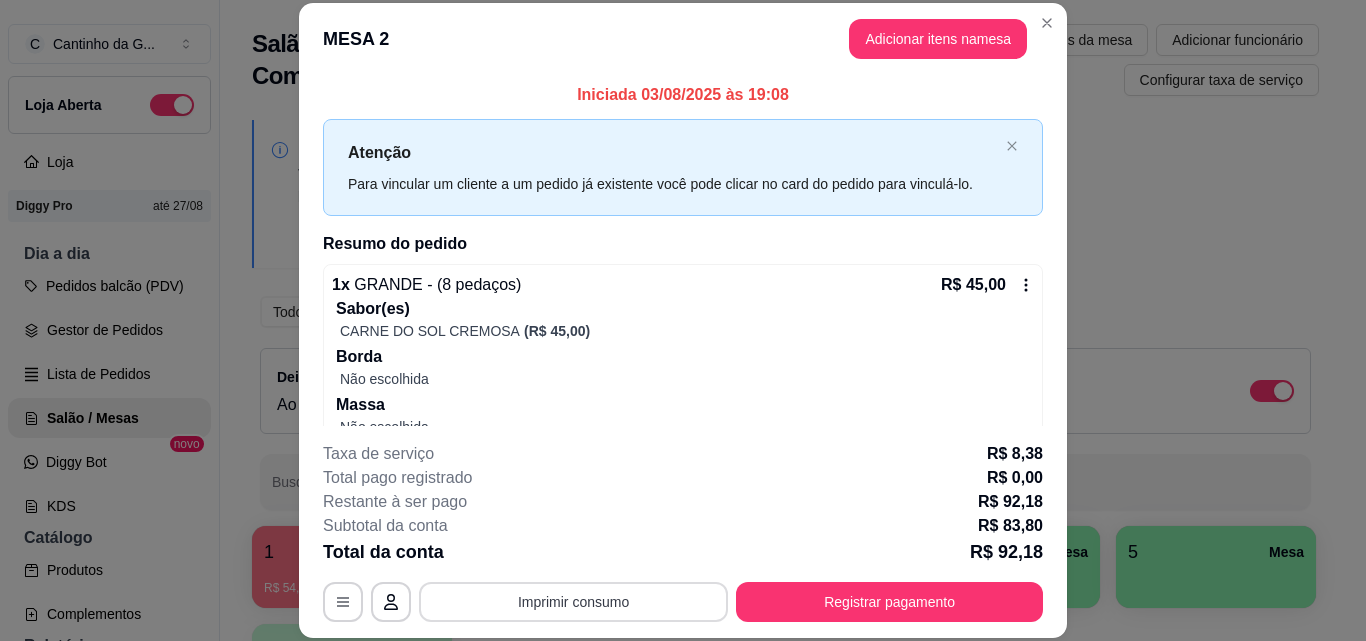 click on "Imprimir consumo" at bounding box center (573, 602) 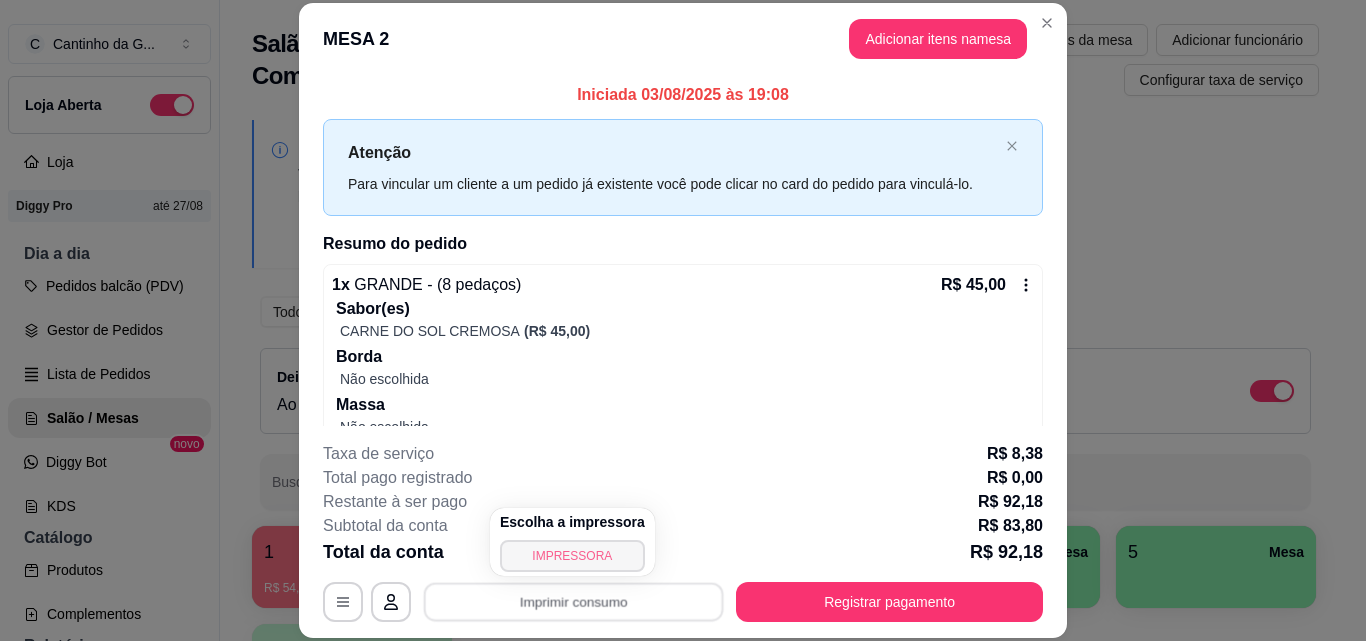 click on "IMPRESSORA" at bounding box center (572, 556) 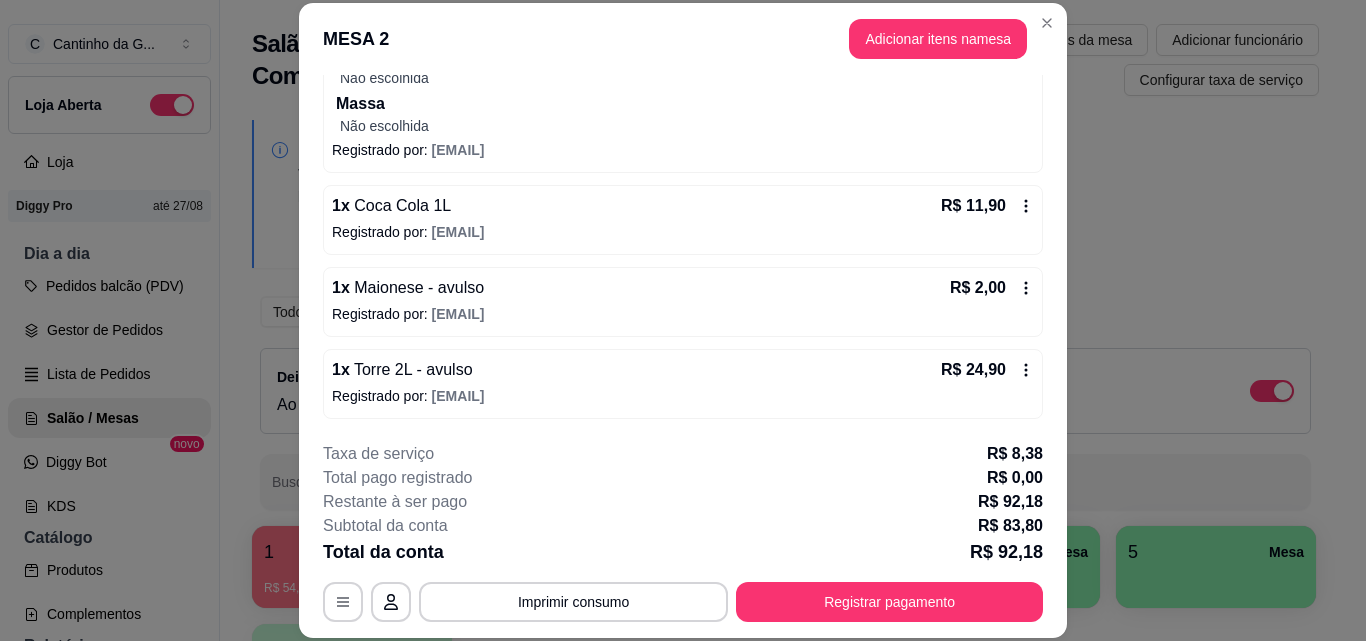 scroll, scrollTop: 302, scrollLeft: 0, axis: vertical 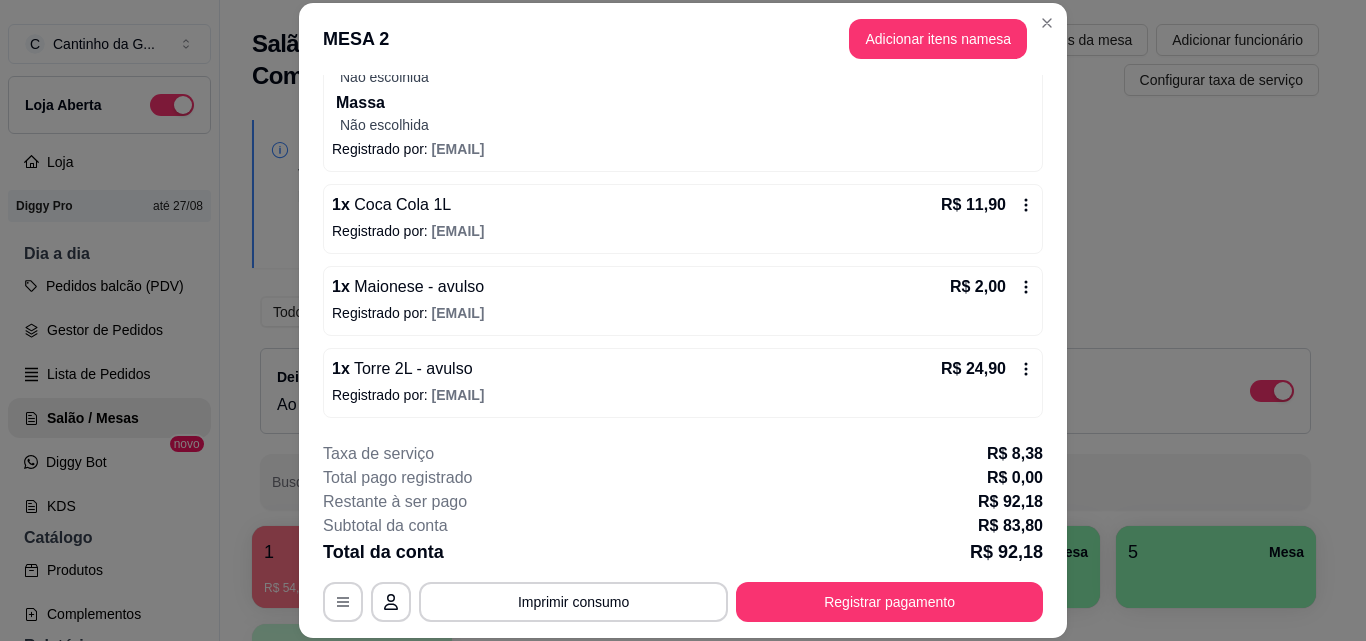 click 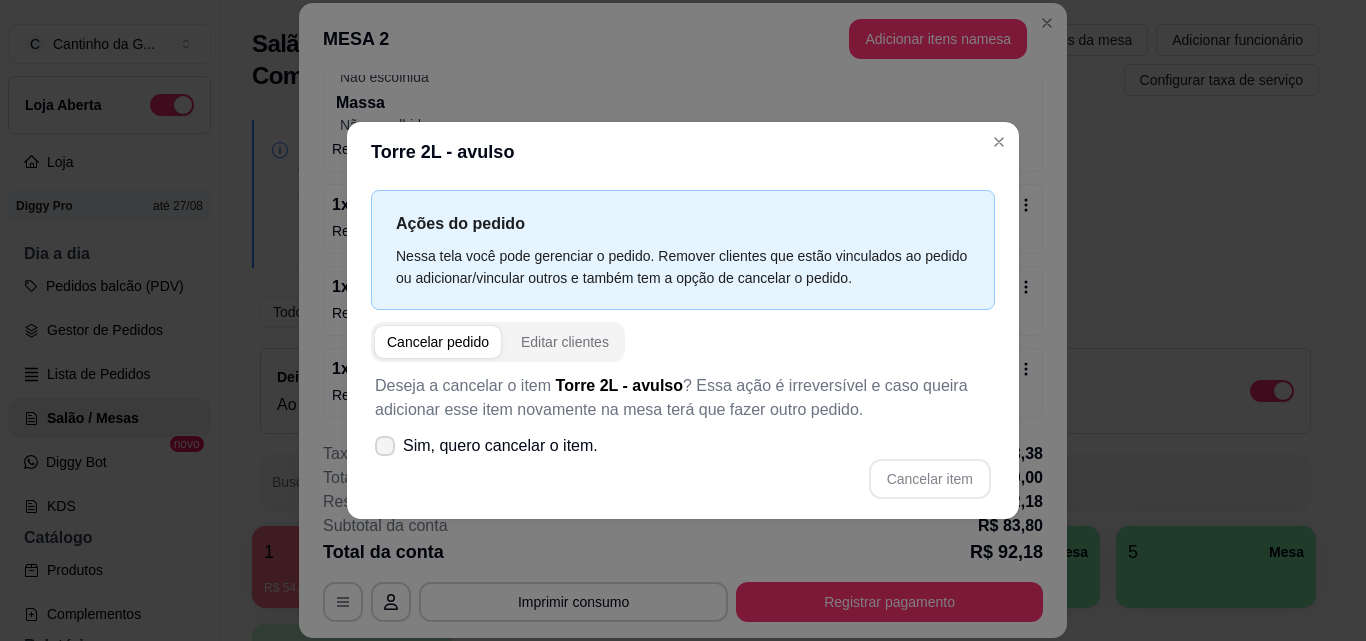 click on "Sim, quero cancelar o item." at bounding box center (500, 446) 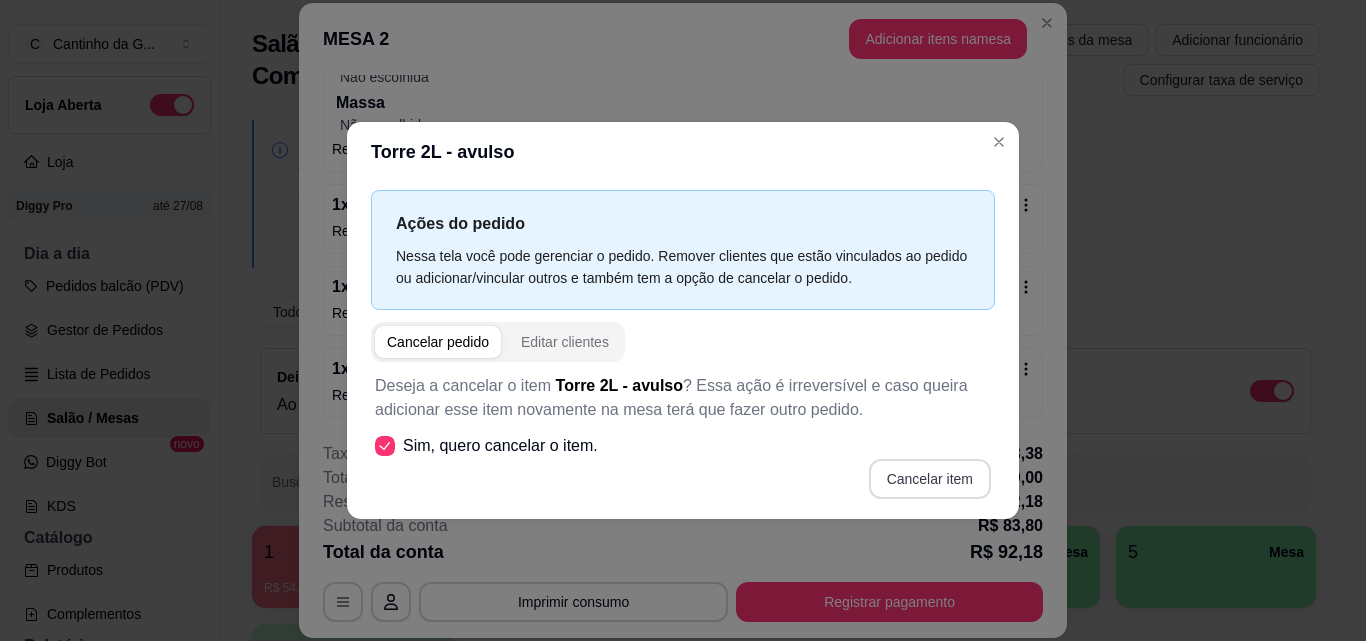 click on "Cancelar item" at bounding box center (930, 479) 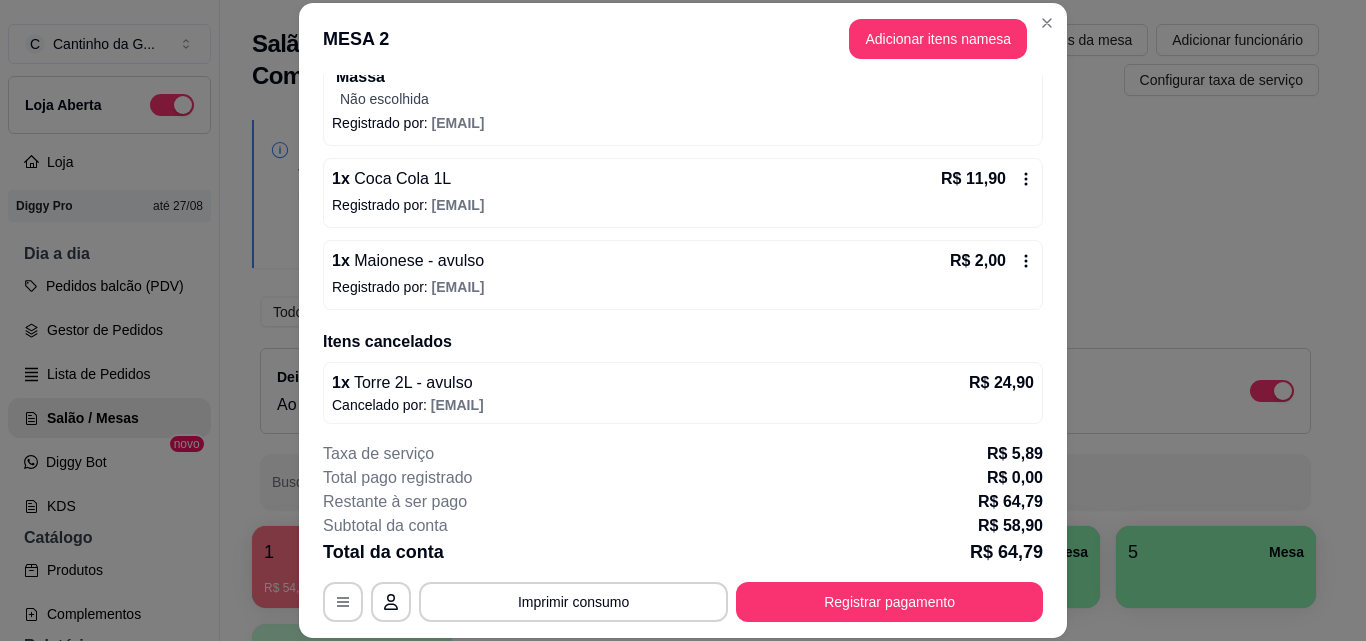 scroll, scrollTop: 334, scrollLeft: 0, axis: vertical 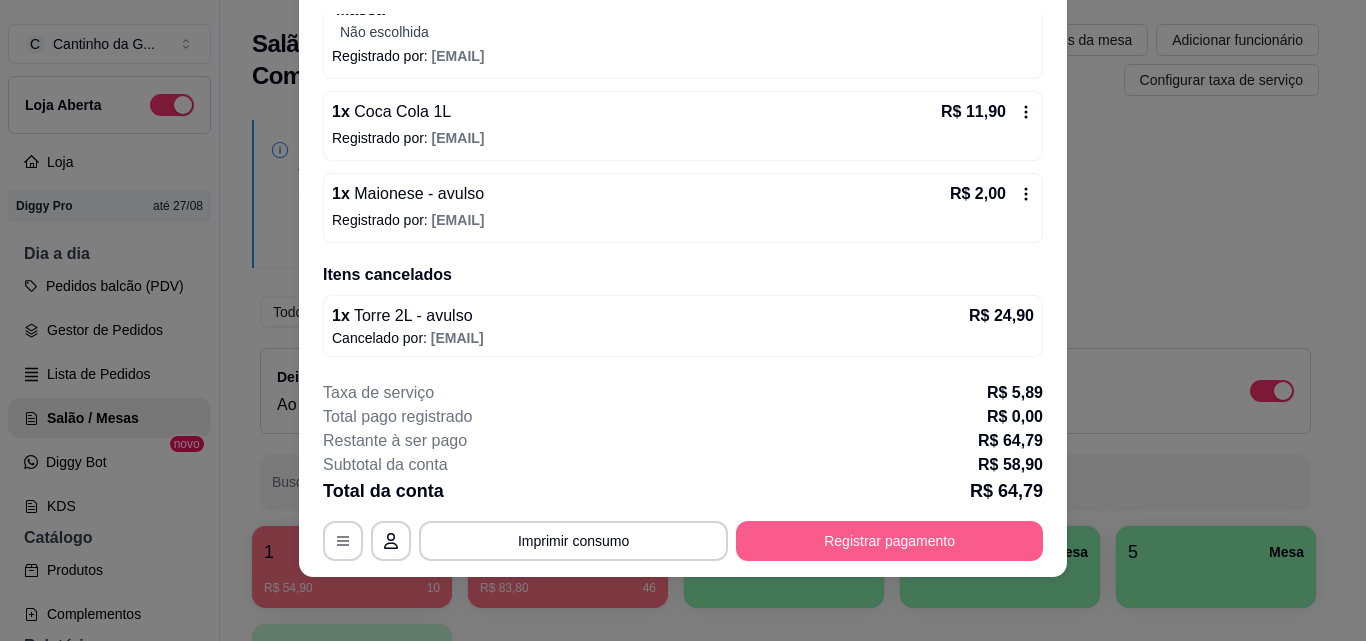 click on "Registrar pagamento" at bounding box center [889, 541] 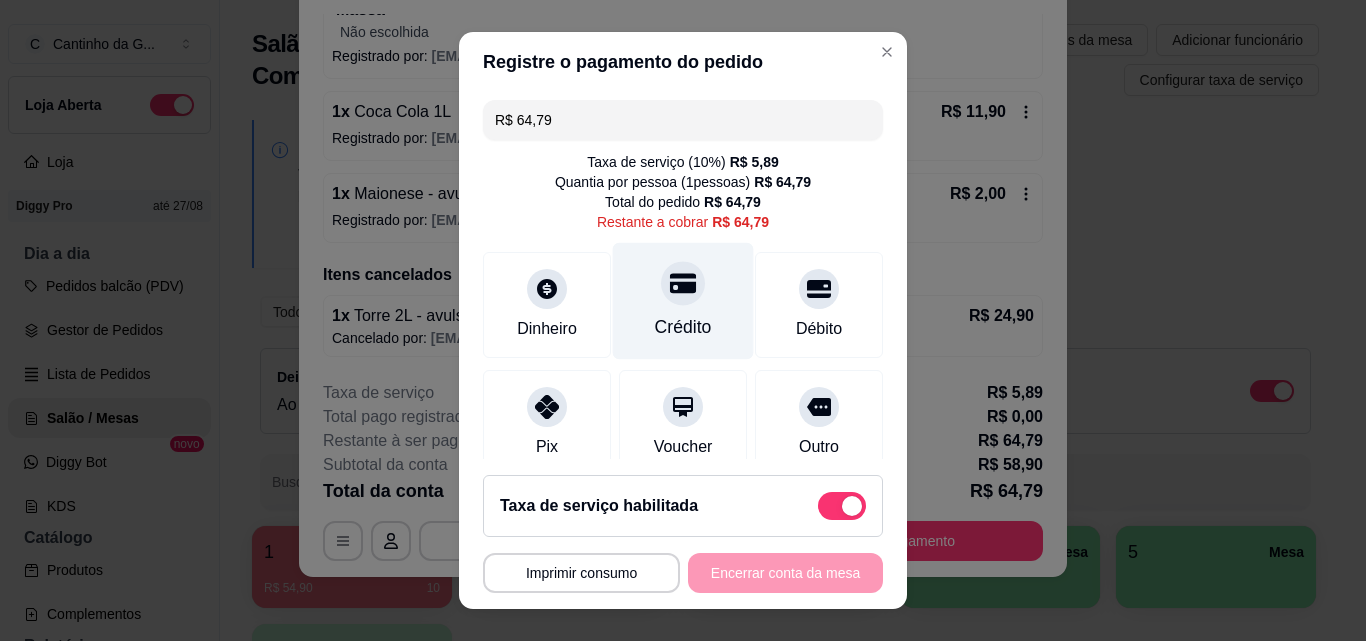 click on "Crédito" at bounding box center [683, 301] 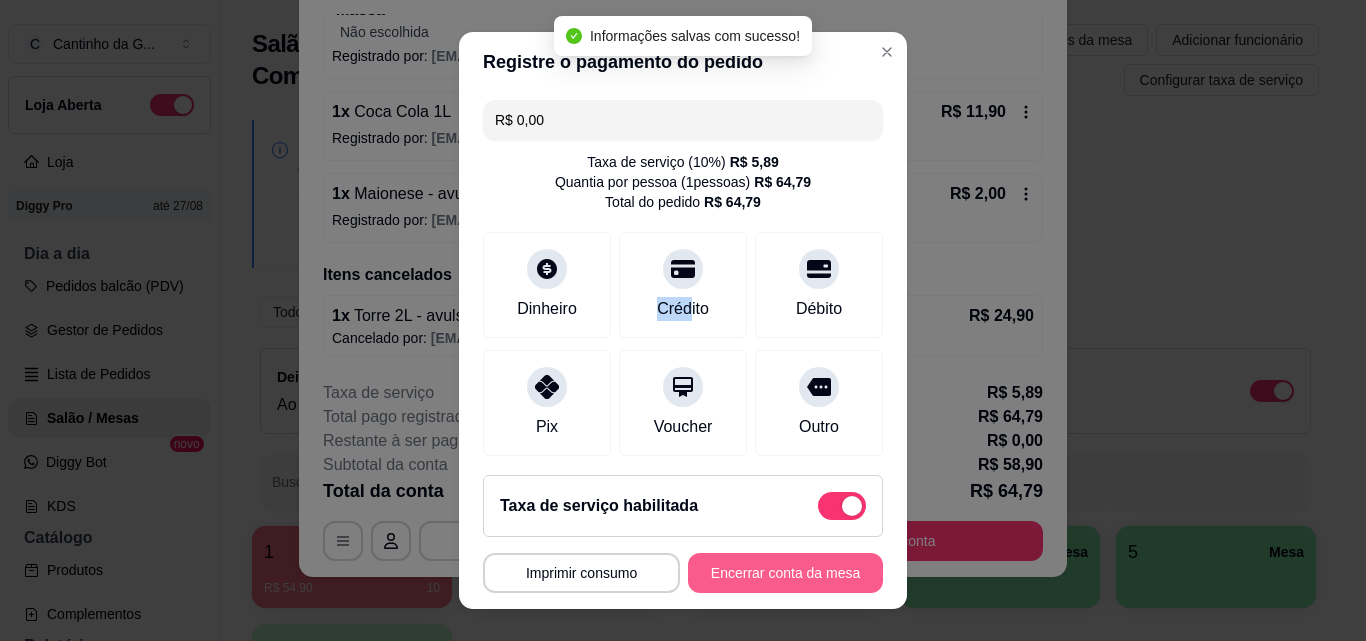 type on "R$ 0,00" 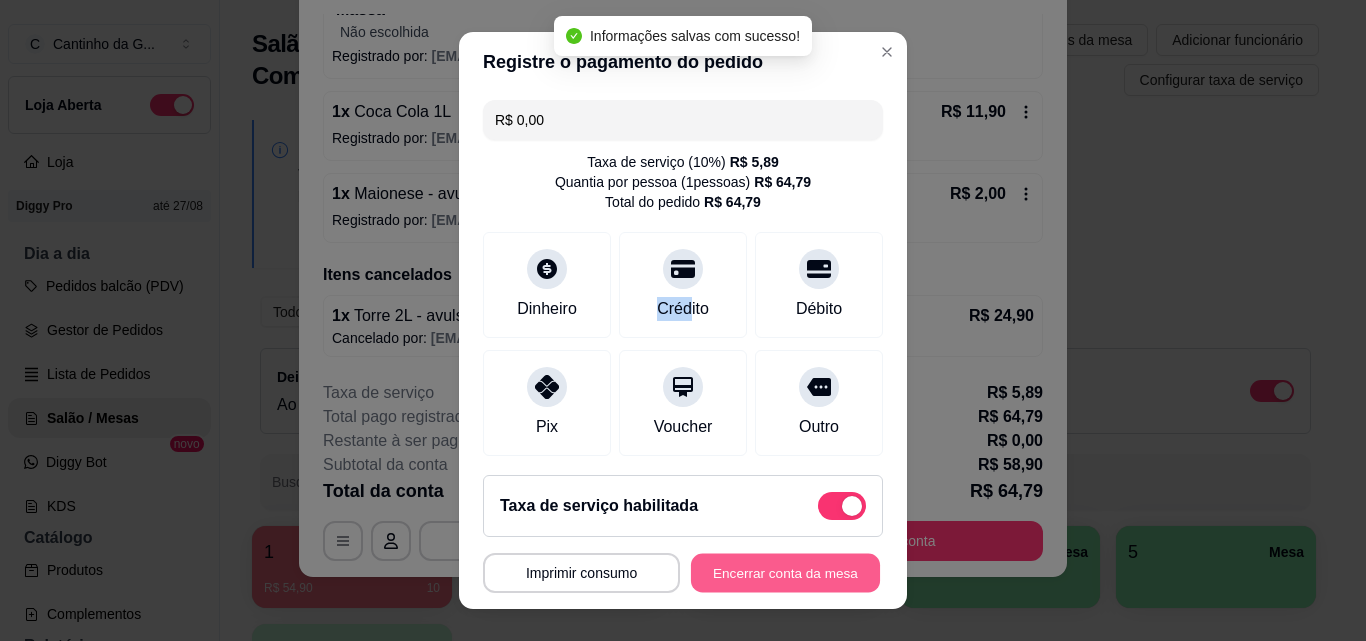 click on "Encerrar conta da mesa" at bounding box center (785, 573) 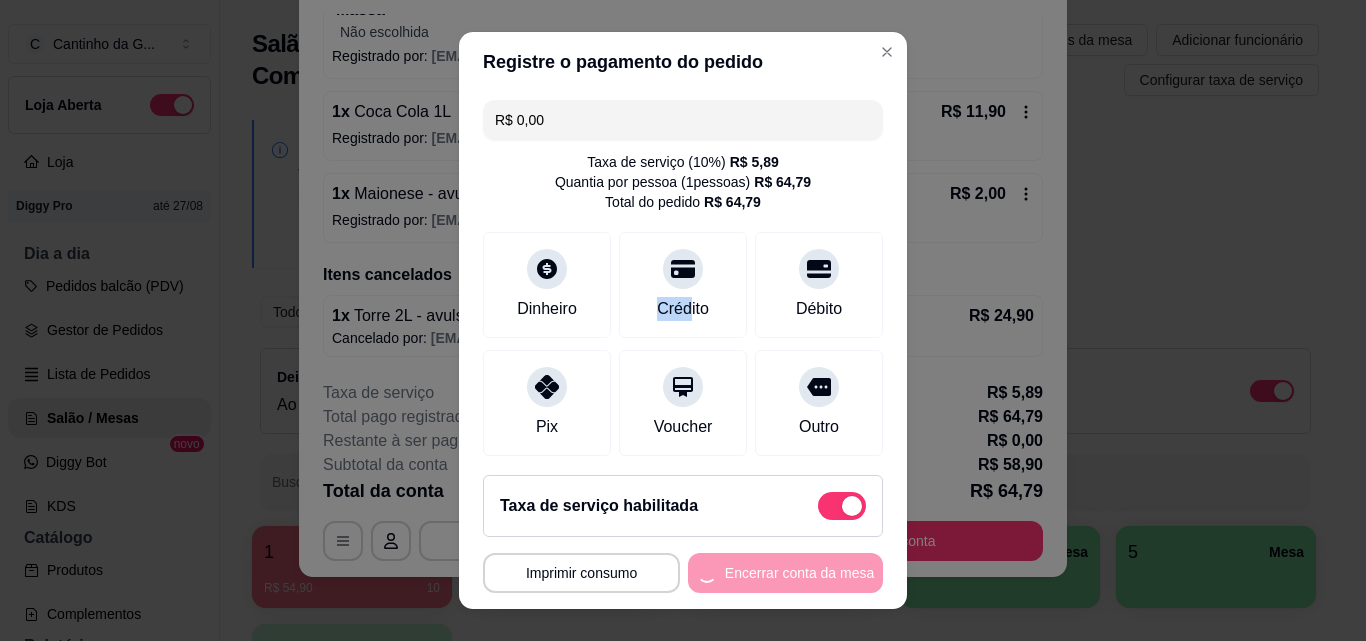 scroll, scrollTop: 0, scrollLeft: 0, axis: both 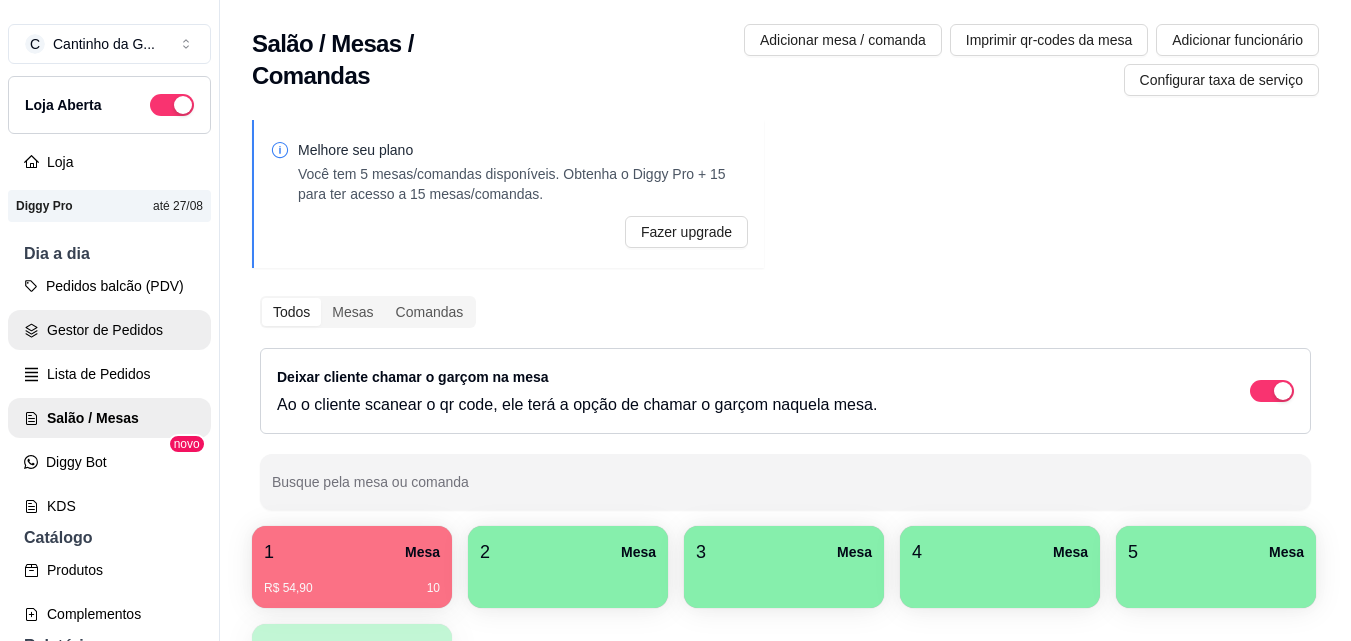 click on "Gestor de Pedidos" at bounding box center [109, 330] 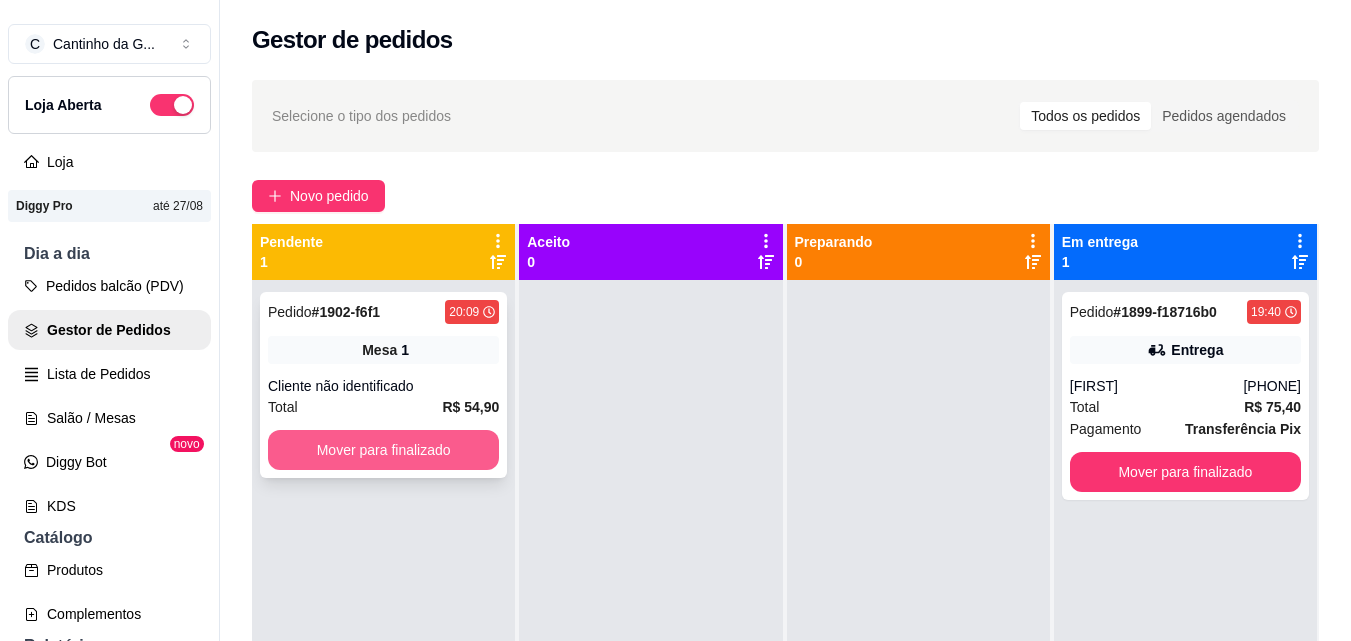 click on "Mover para finalizado" at bounding box center [383, 450] 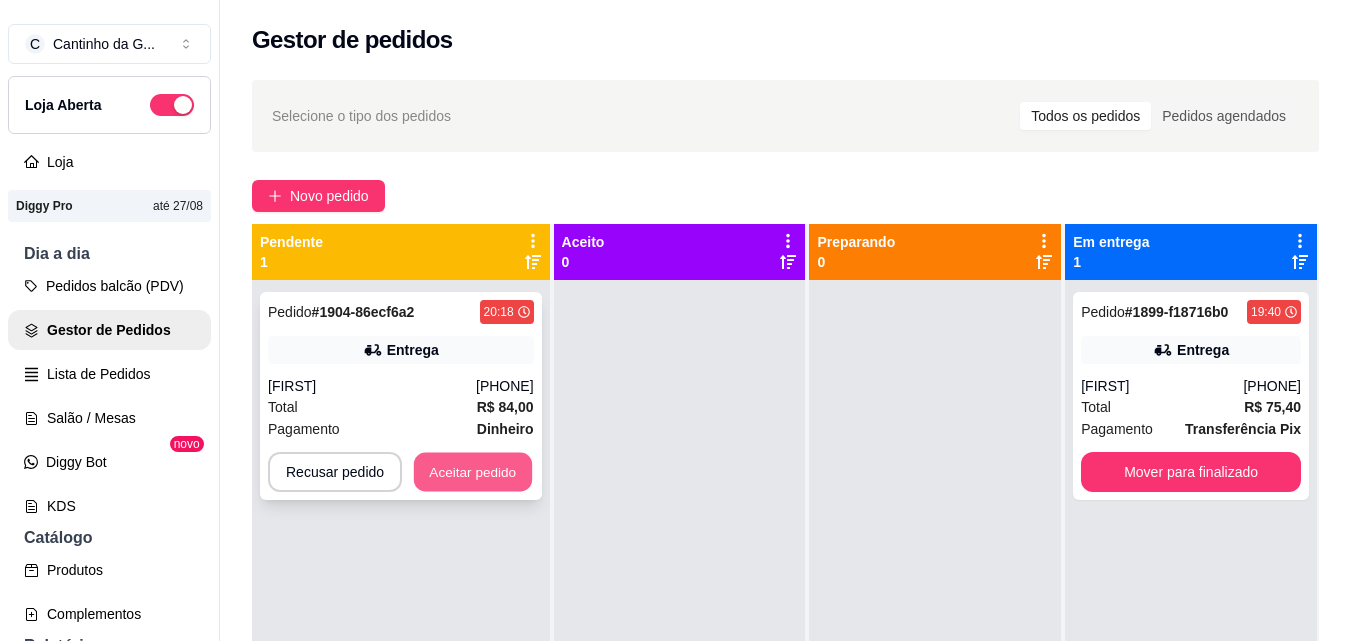 click on "Aceitar pedido" at bounding box center (473, 472) 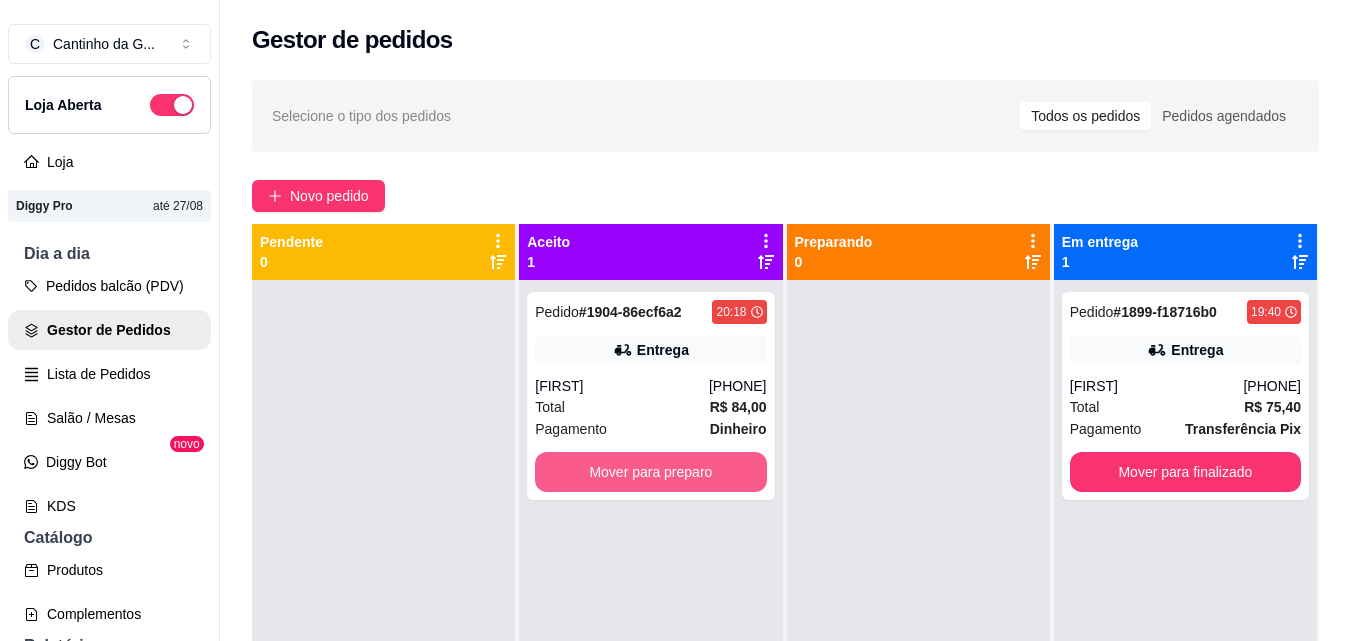 click on "Mover para preparo" at bounding box center (650, 472) 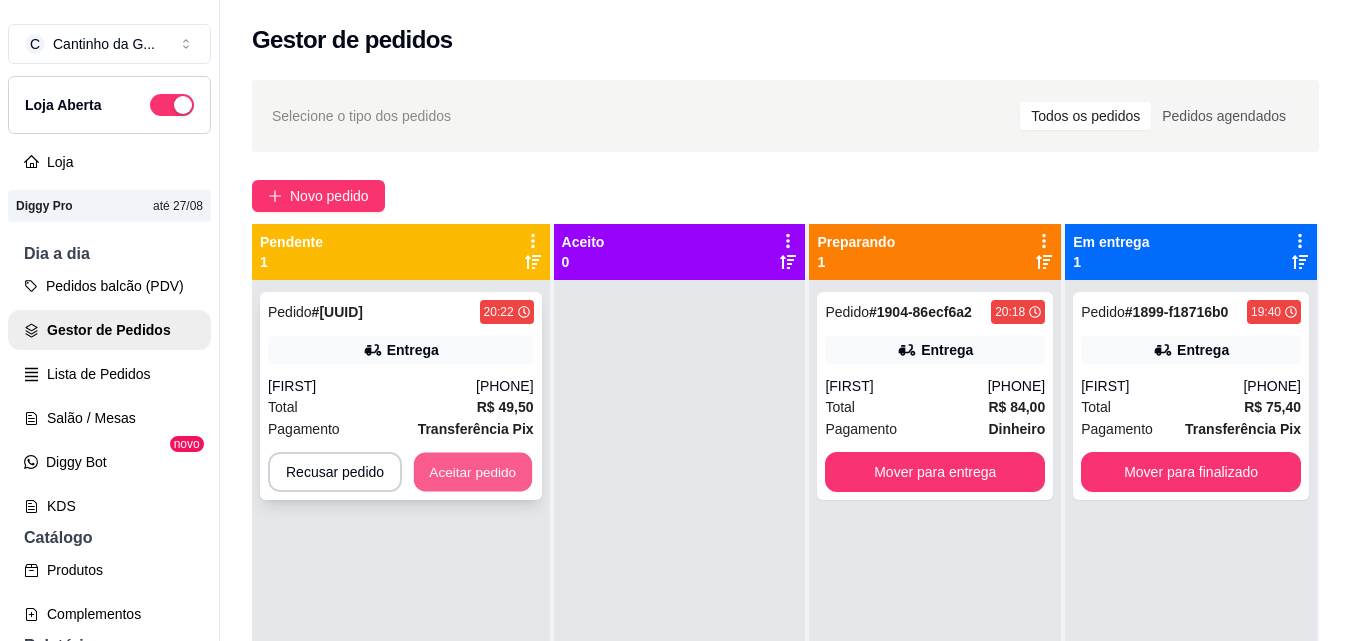 click on "Aceitar pedido" at bounding box center [473, 472] 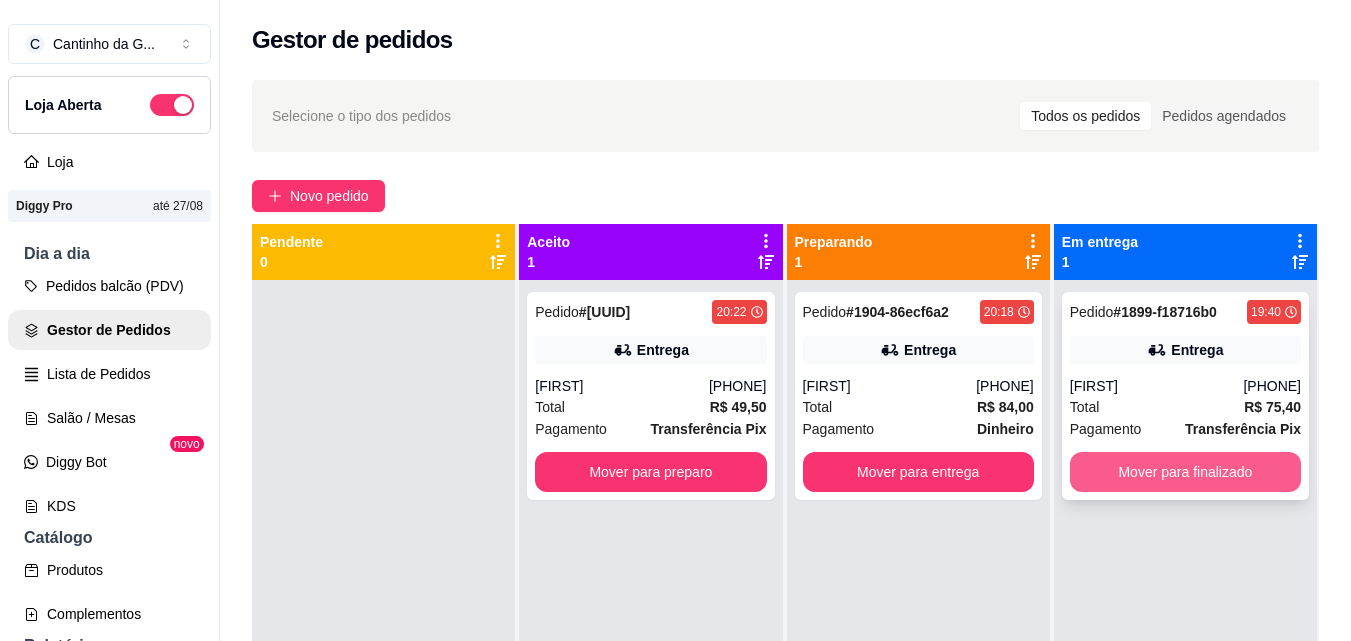 click on "Mover para finalizado" at bounding box center (1185, 472) 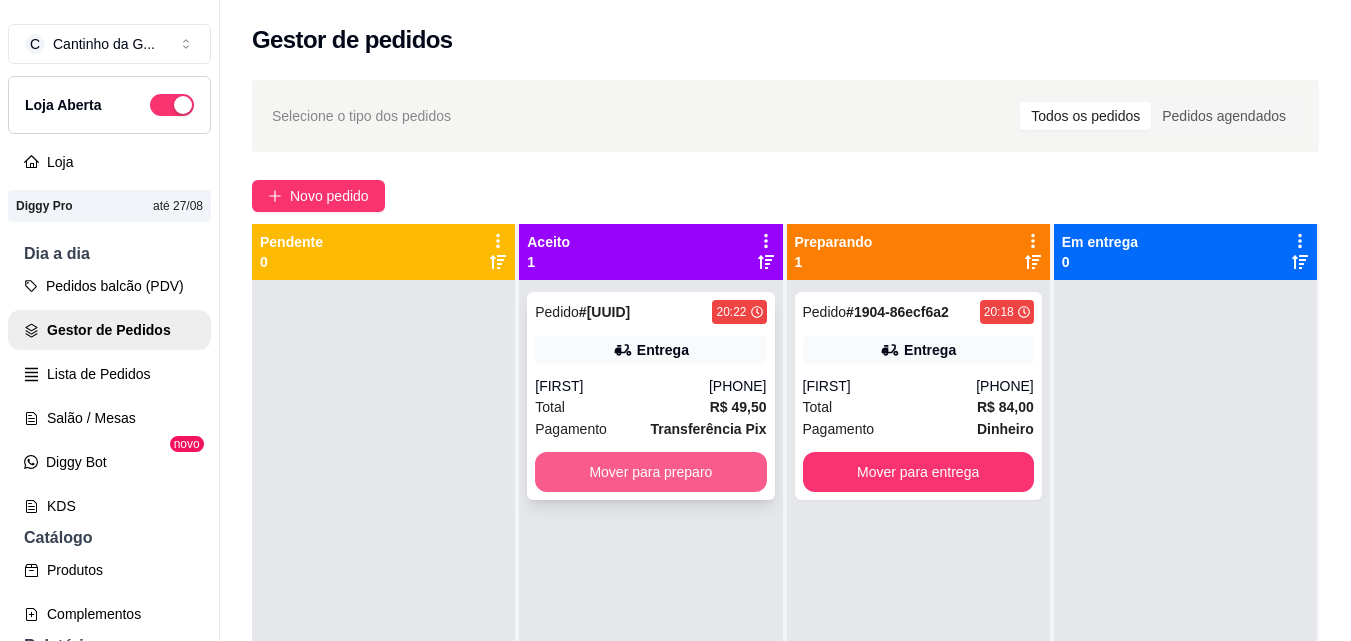click on "Mover para preparo" at bounding box center [650, 472] 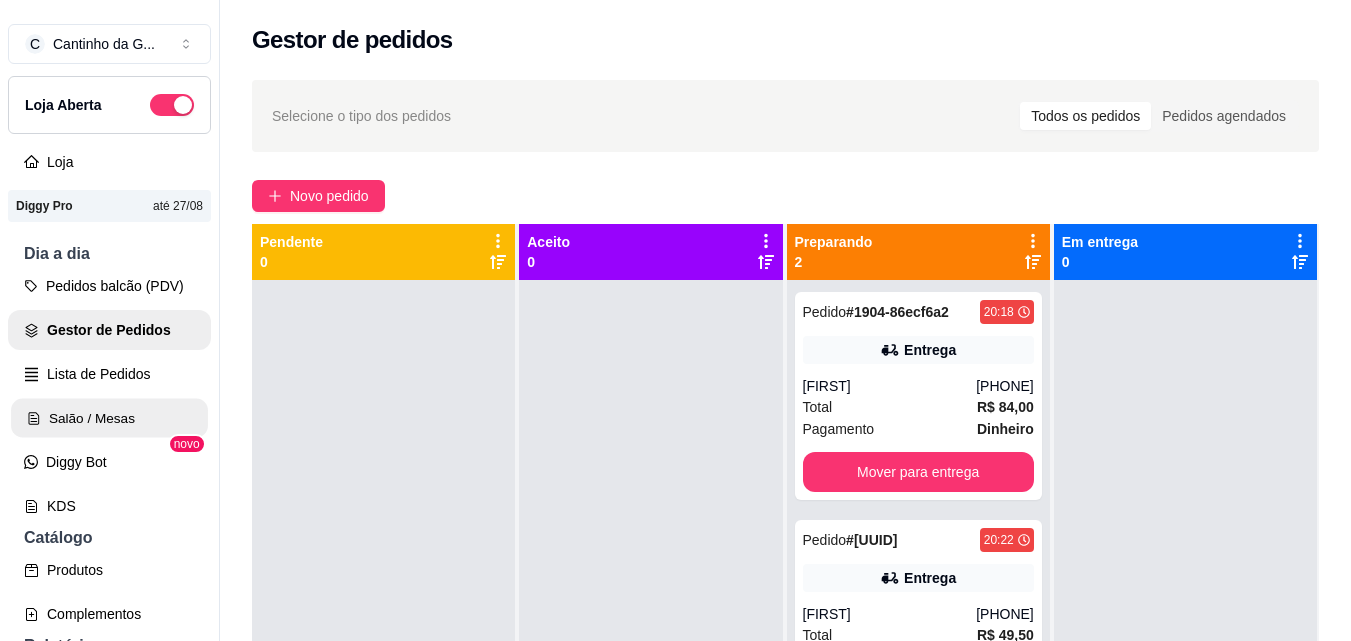 click on "Salão / Mesas" at bounding box center (109, 418) 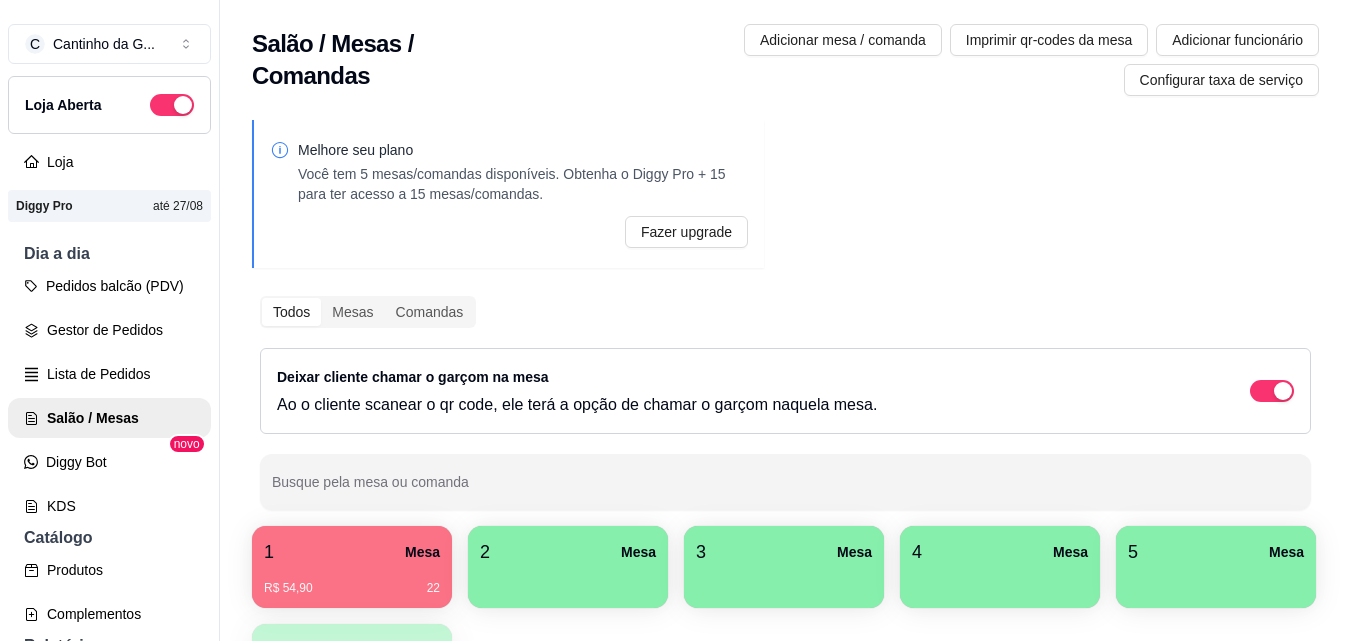 click on "R$ 54,90 22" at bounding box center (352, 581) 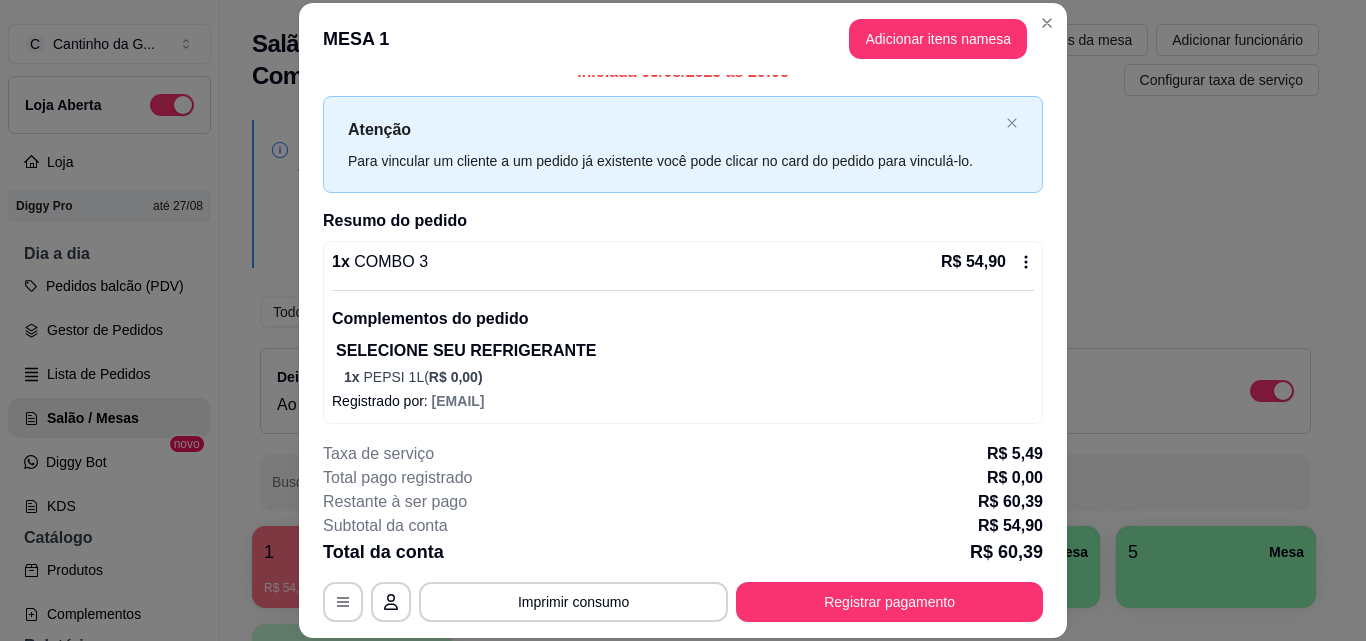 scroll, scrollTop: 29, scrollLeft: 0, axis: vertical 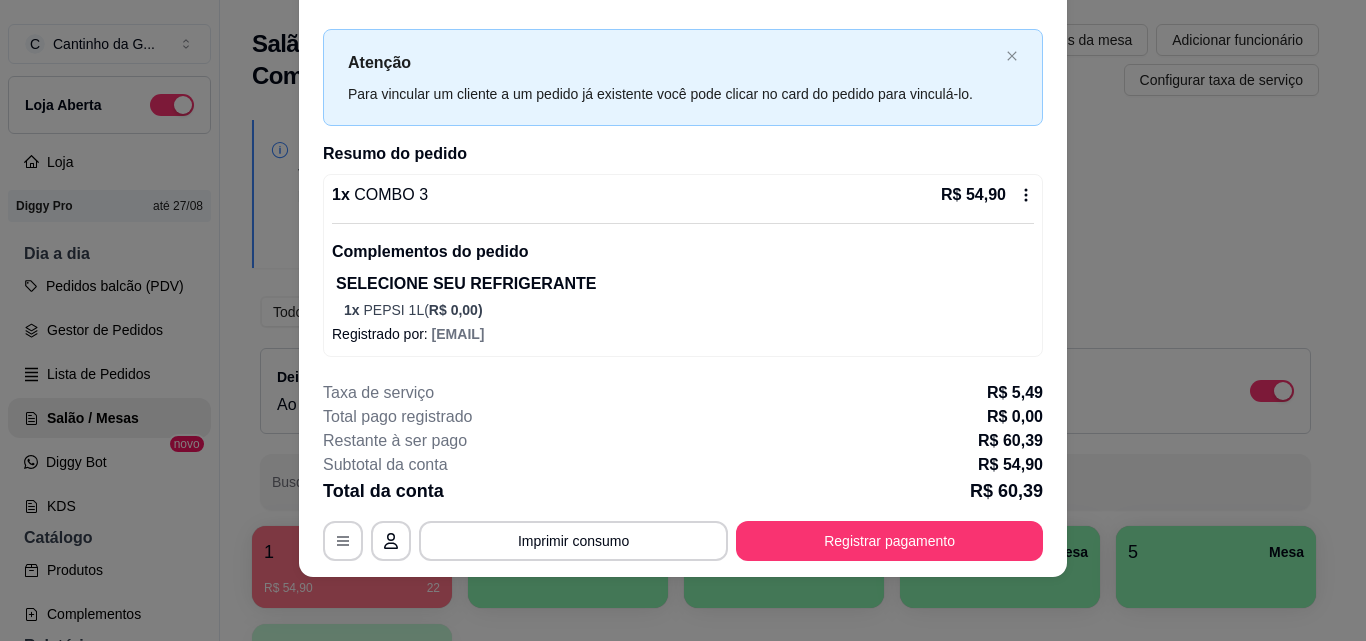 click on "Registre o pagamento do pedido R$ 54,90 Total do pedido R$ 54,90 Restante a cobrar R$ 54,90 Dinheiro Crédito Débito Pix Voucher Outro Desconto Finalizar o pedido sem registrar pagamento Finalizar" at bounding box center [683, 471] 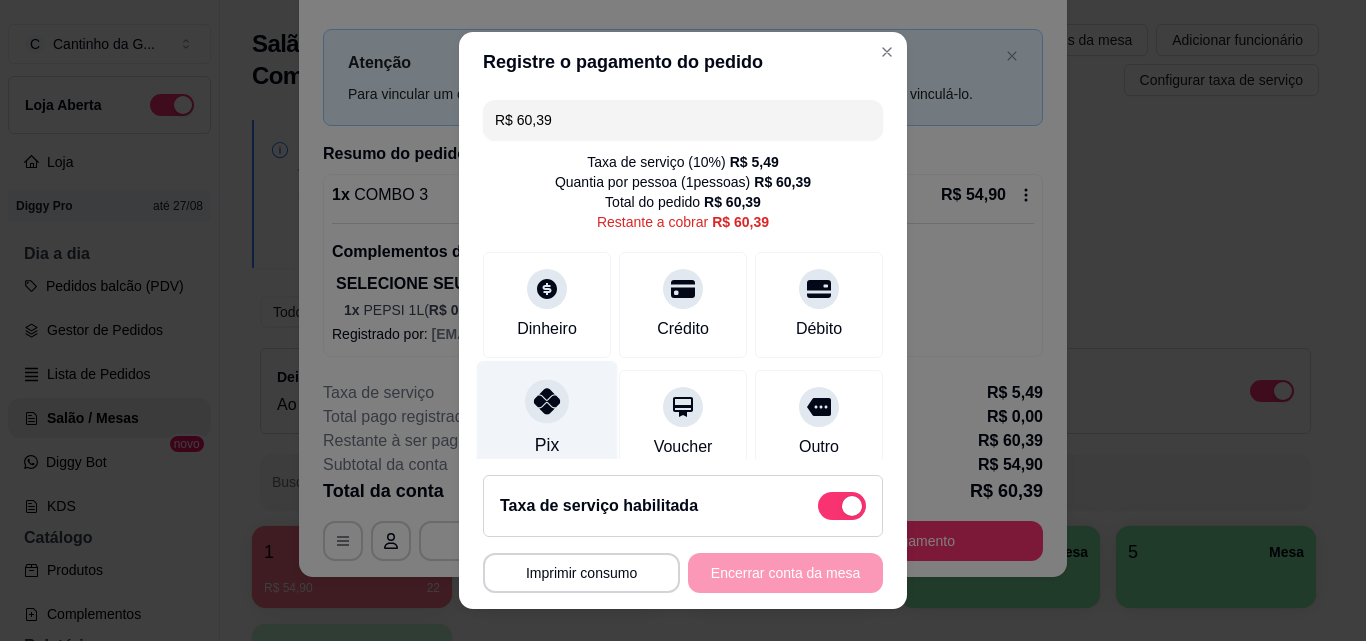 click on "Pix" at bounding box center (547, 419) 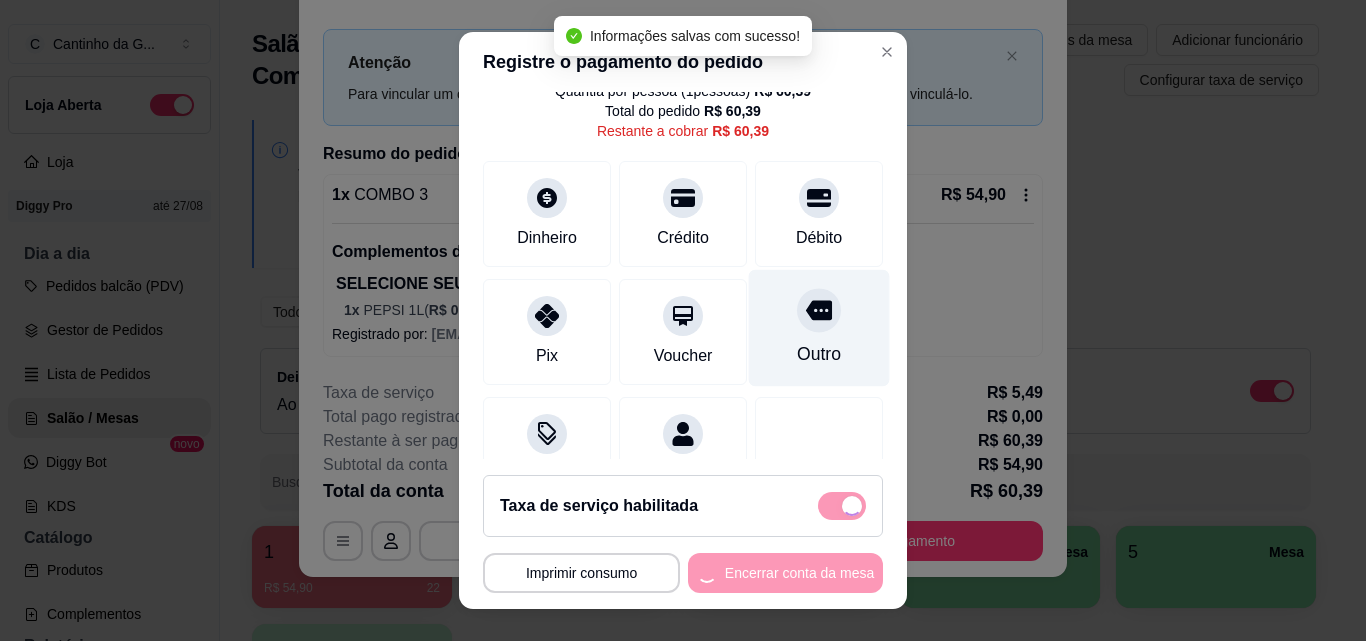 type on "R$ 0,00" 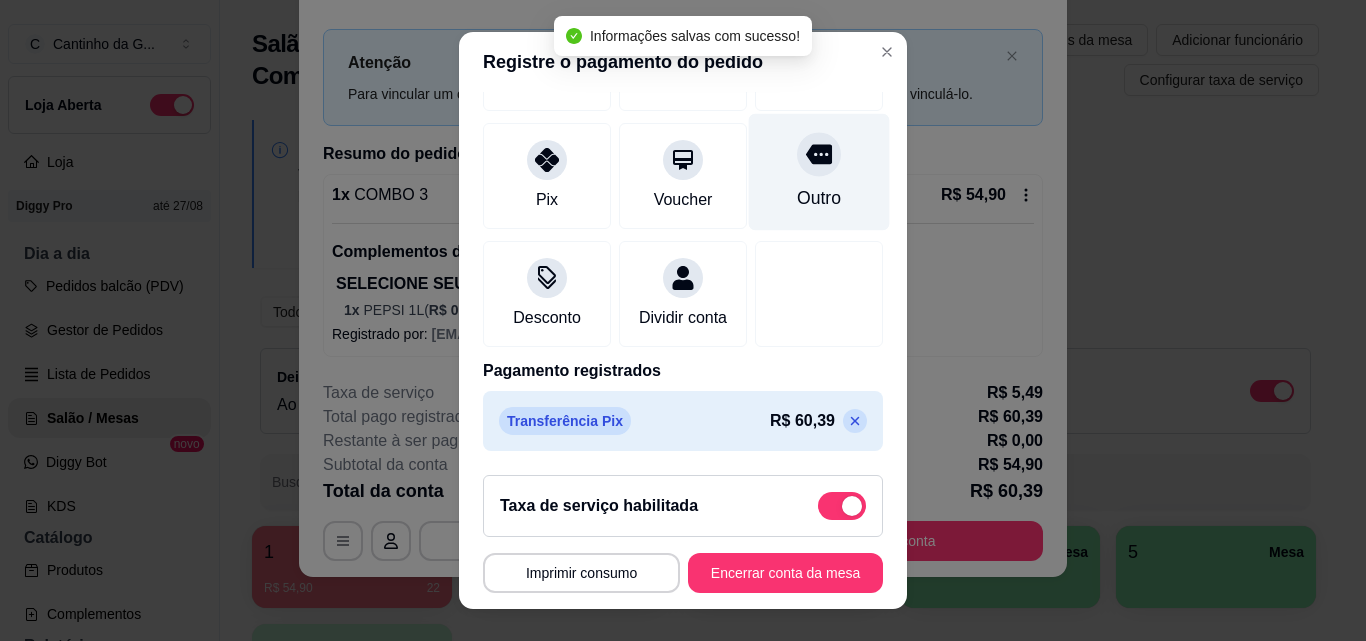 scroll, scrollTop: 251, scrollLeft: 0, axis: vertical 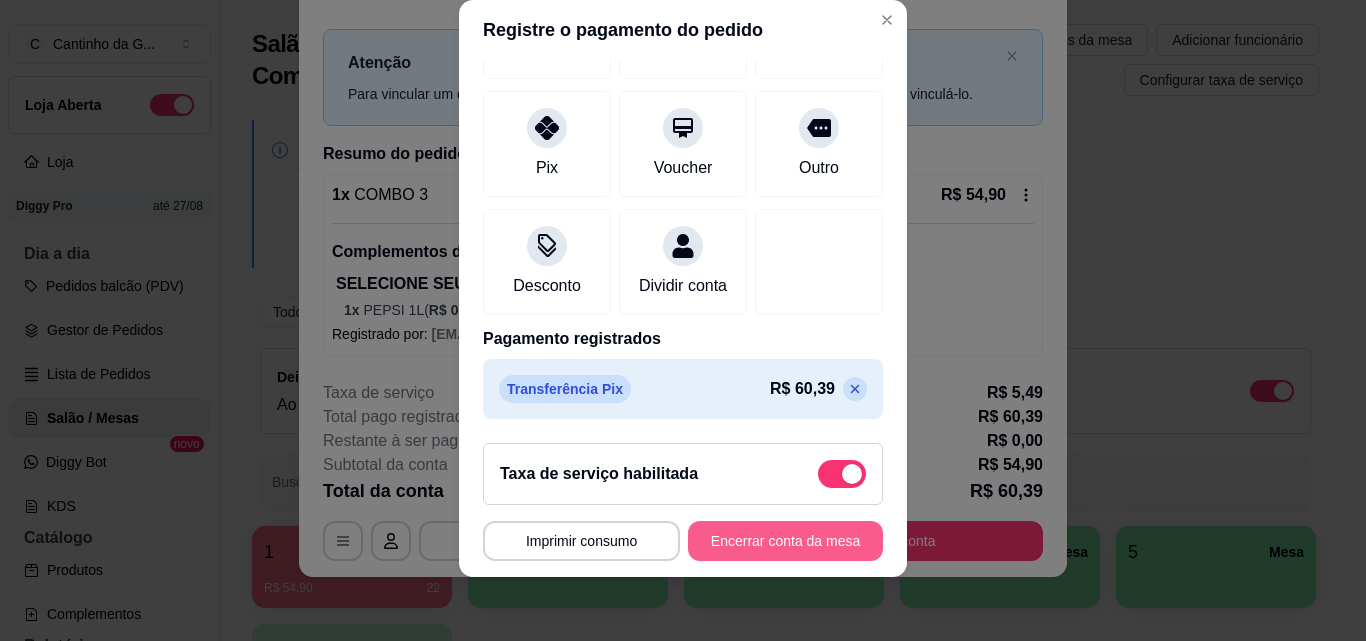 click on "Encerrar conta da mesa" at bounding box center [785, 541] 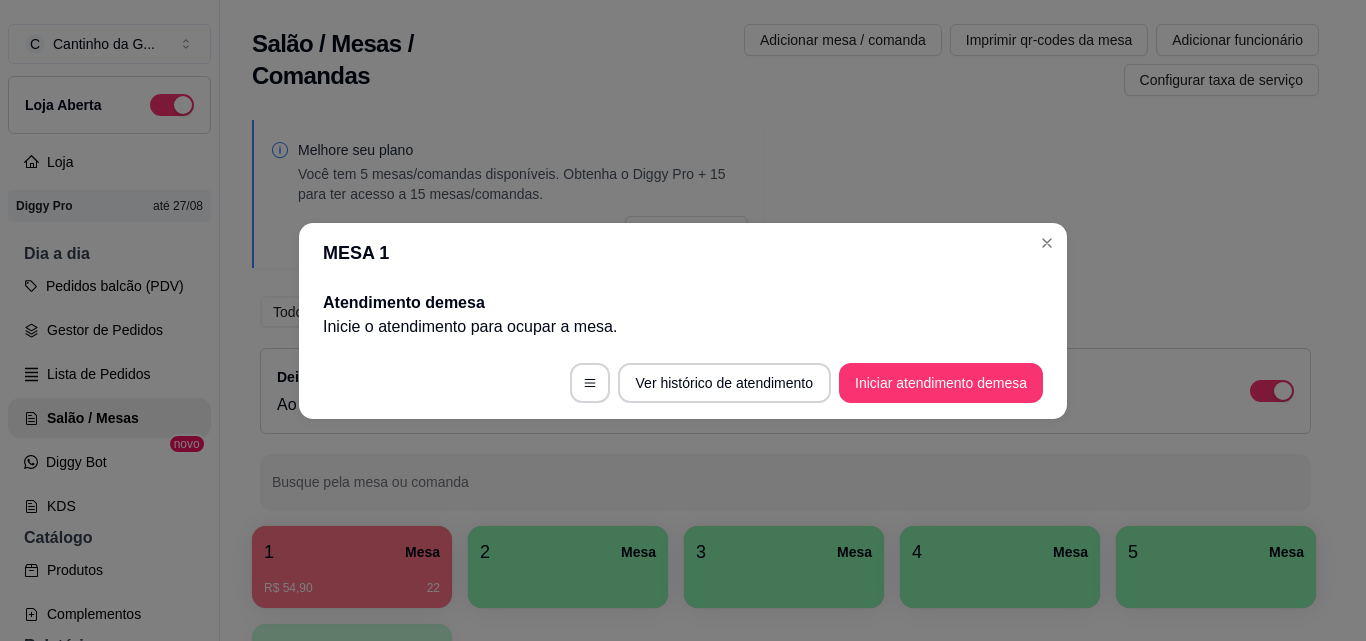 scroll, scrollTop: 0, scrollLeft: 0, axis: both 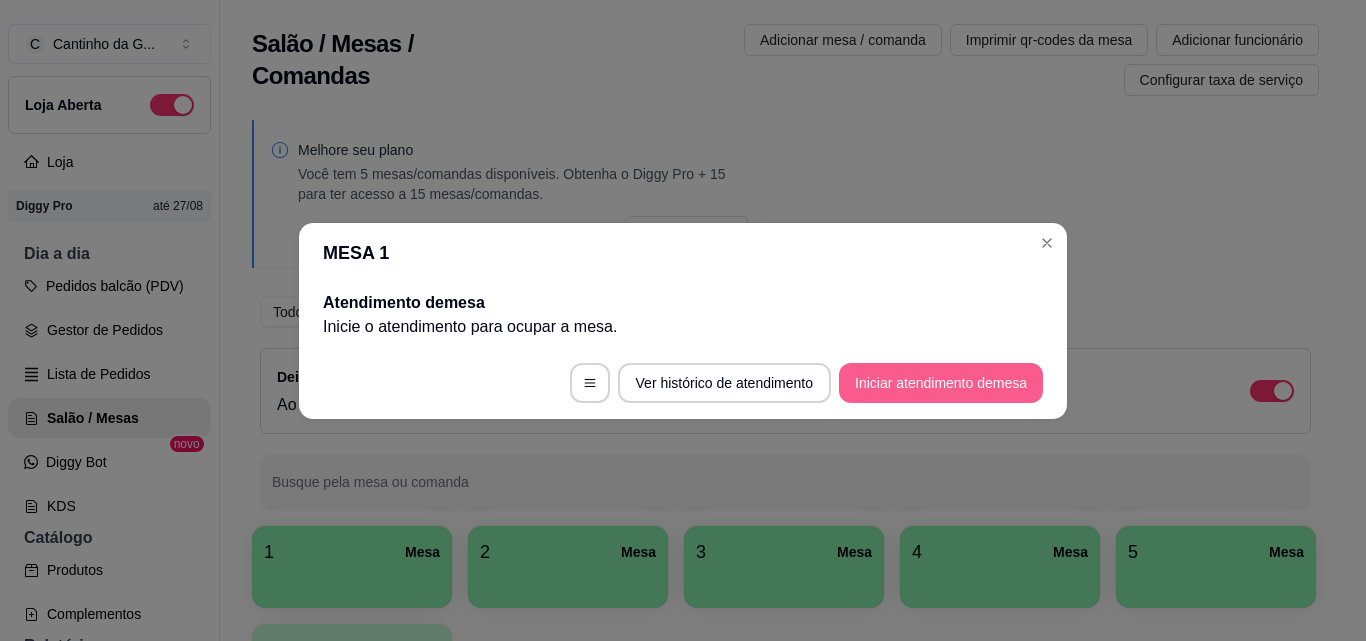 click on "Iniciar atendimento de  mesa" at bounding box center [941, 383] 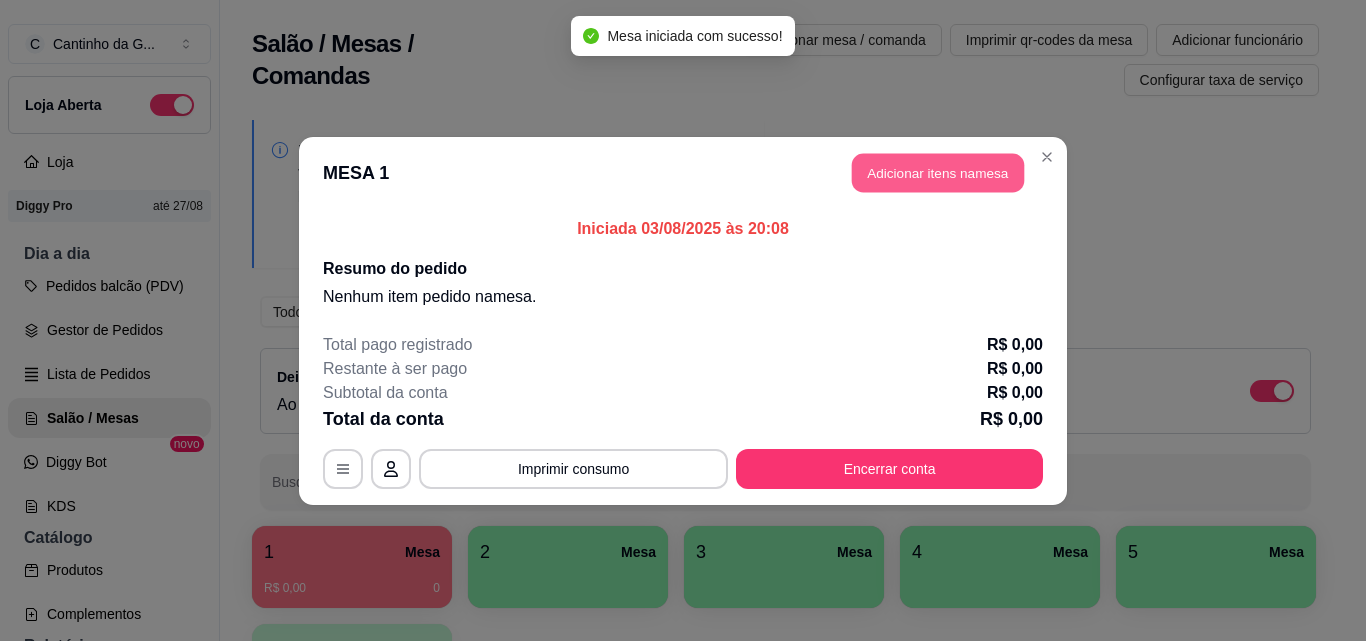 click on "Adicionar itens na  mesa" at bounding box center (938, 172) 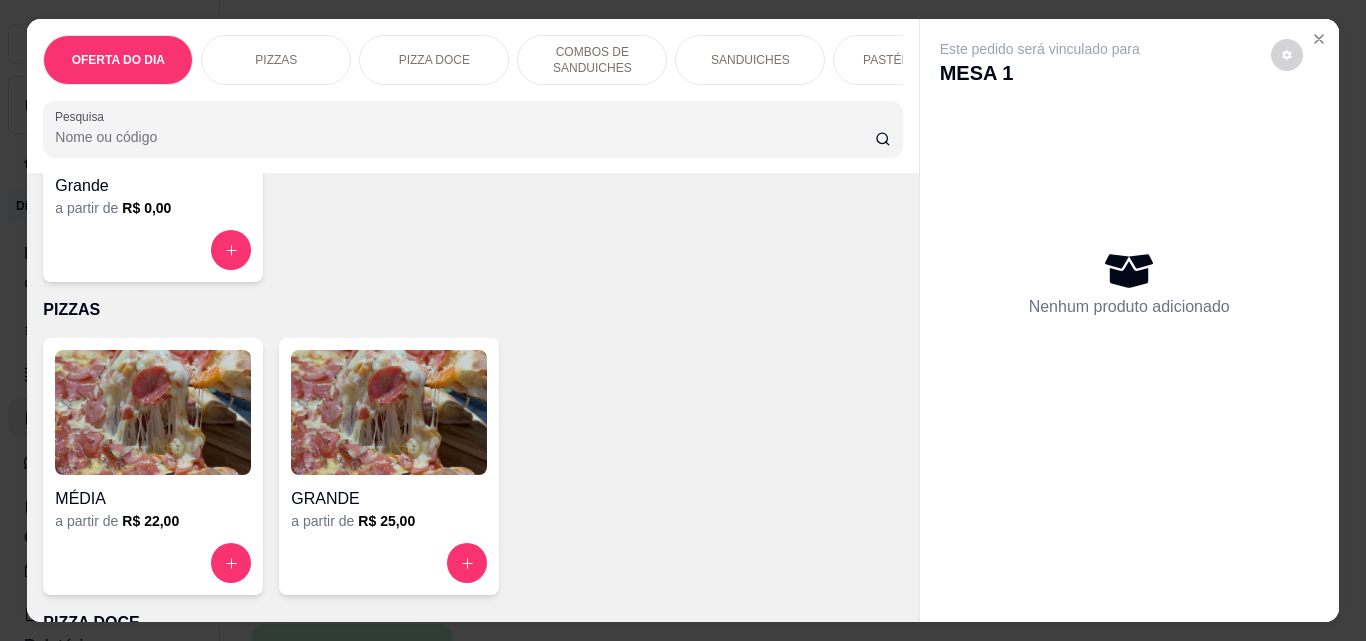 scroll, scrollTop: 300, scrollLeft: 0, axis: vertical 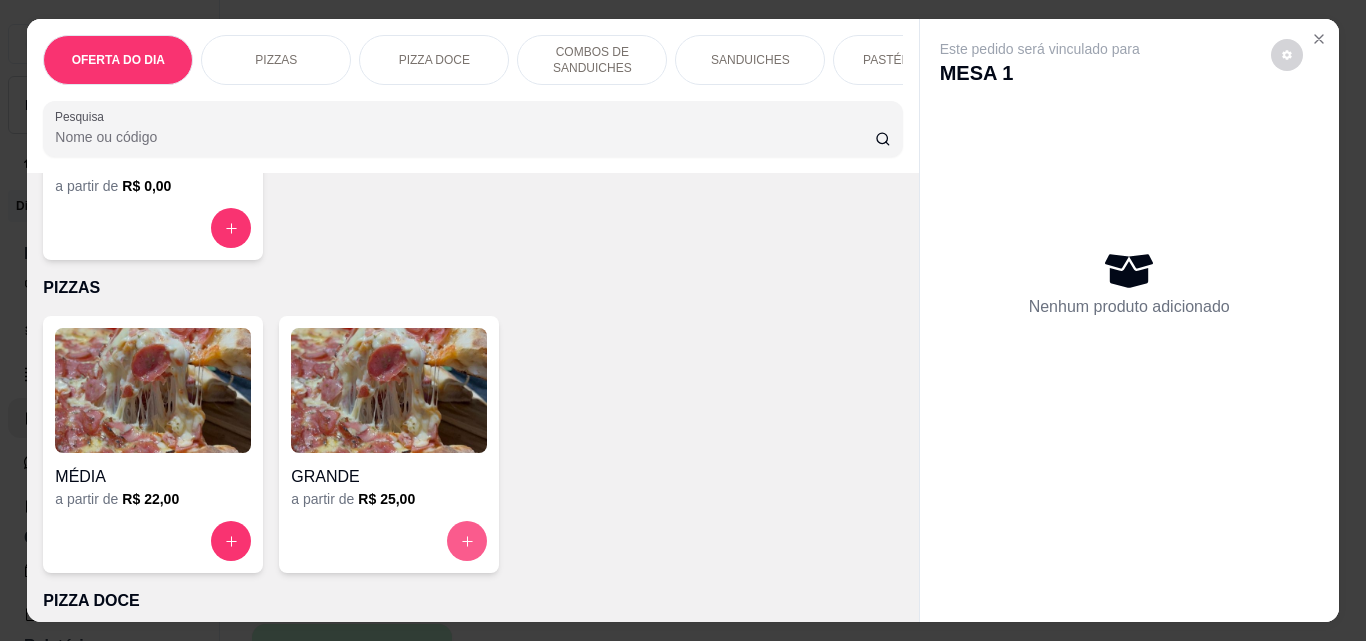 click 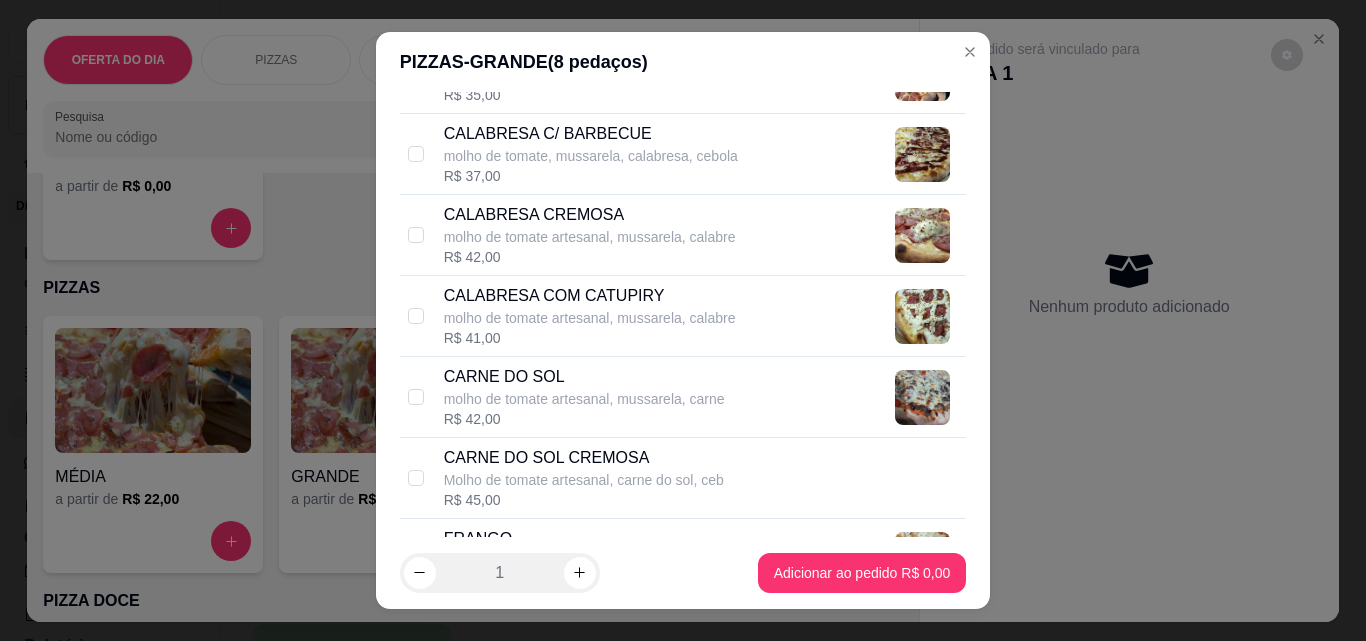 scroll, scrollTop: 1000, scrollLeft: 0, axis: vertical 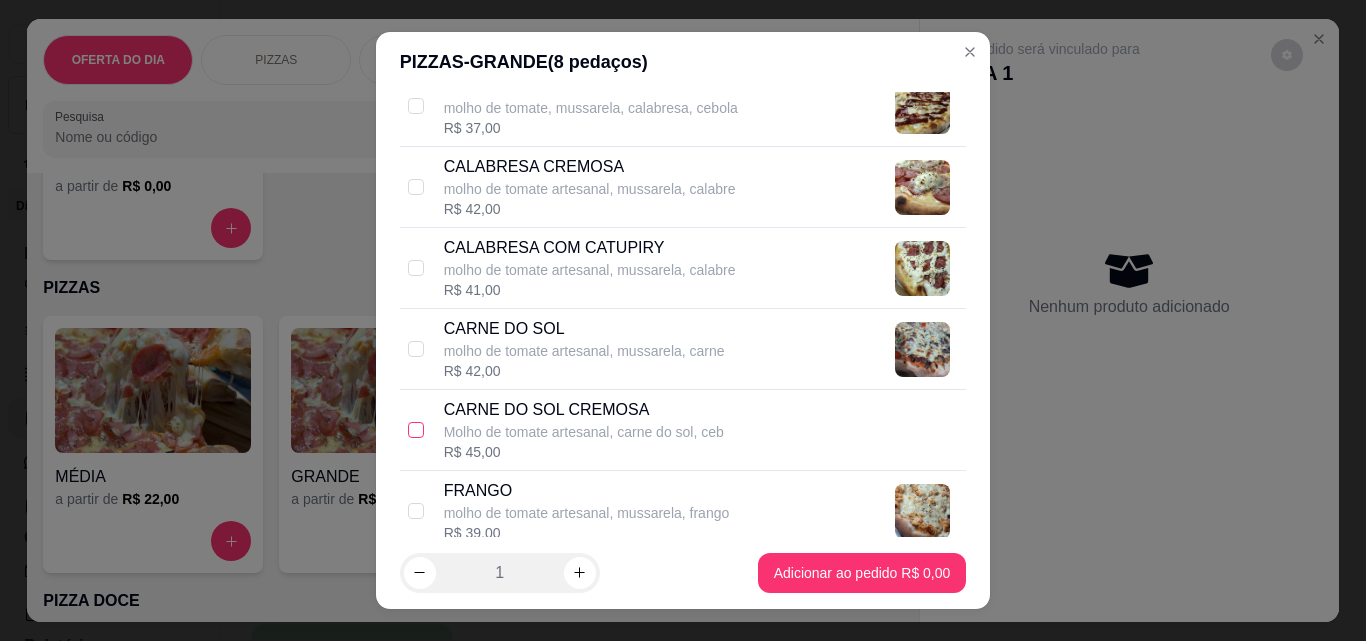 click at bounding box center (416, 430) 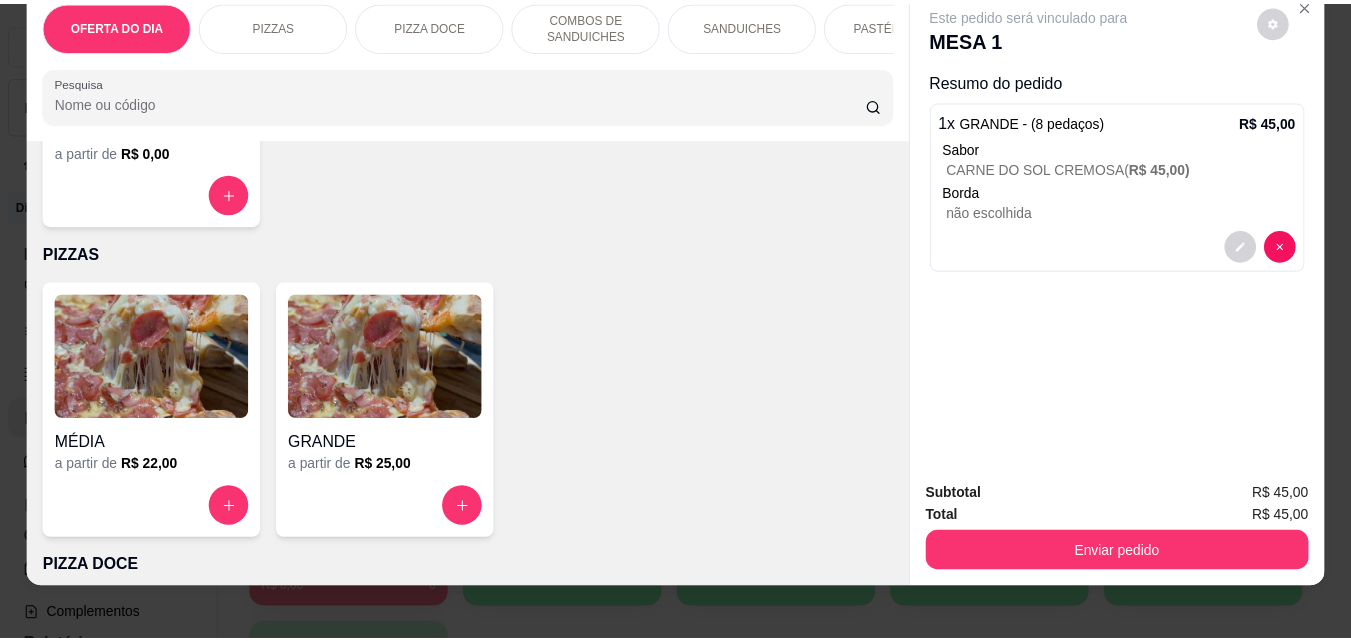scroll, scrollTop: 52, scrollLeft: 0, axis: vertical 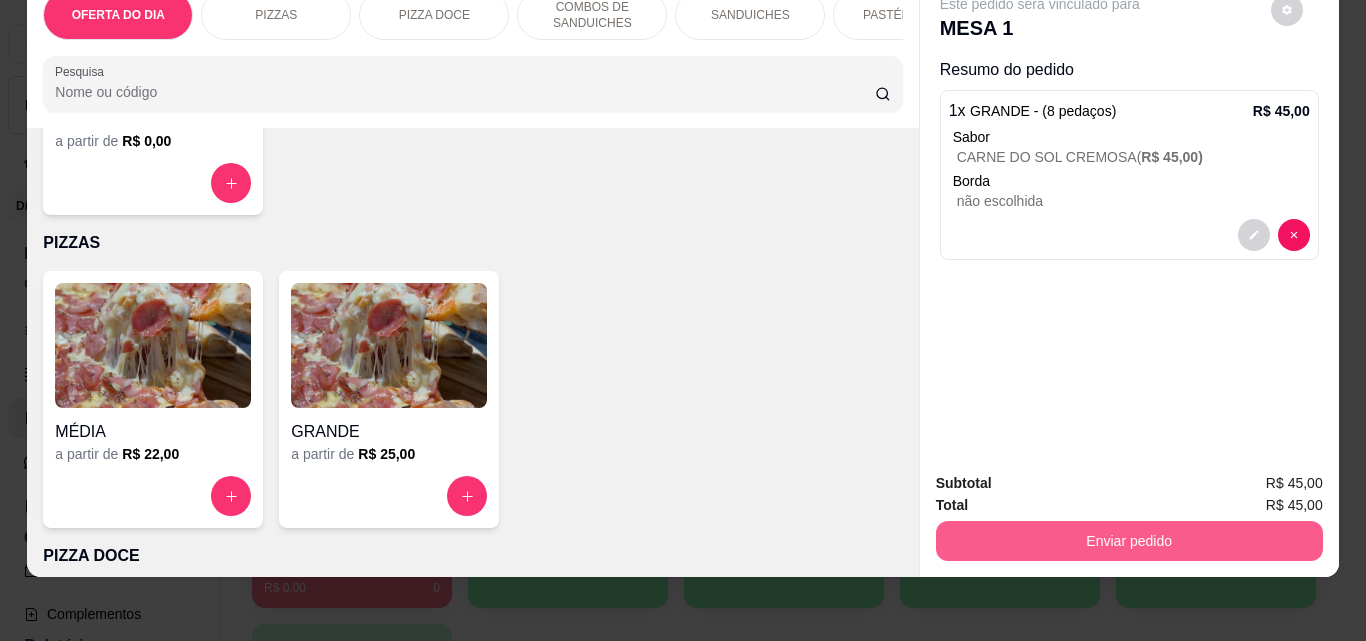 click on "Enviar pedido" at bounding box center [1129, 541] 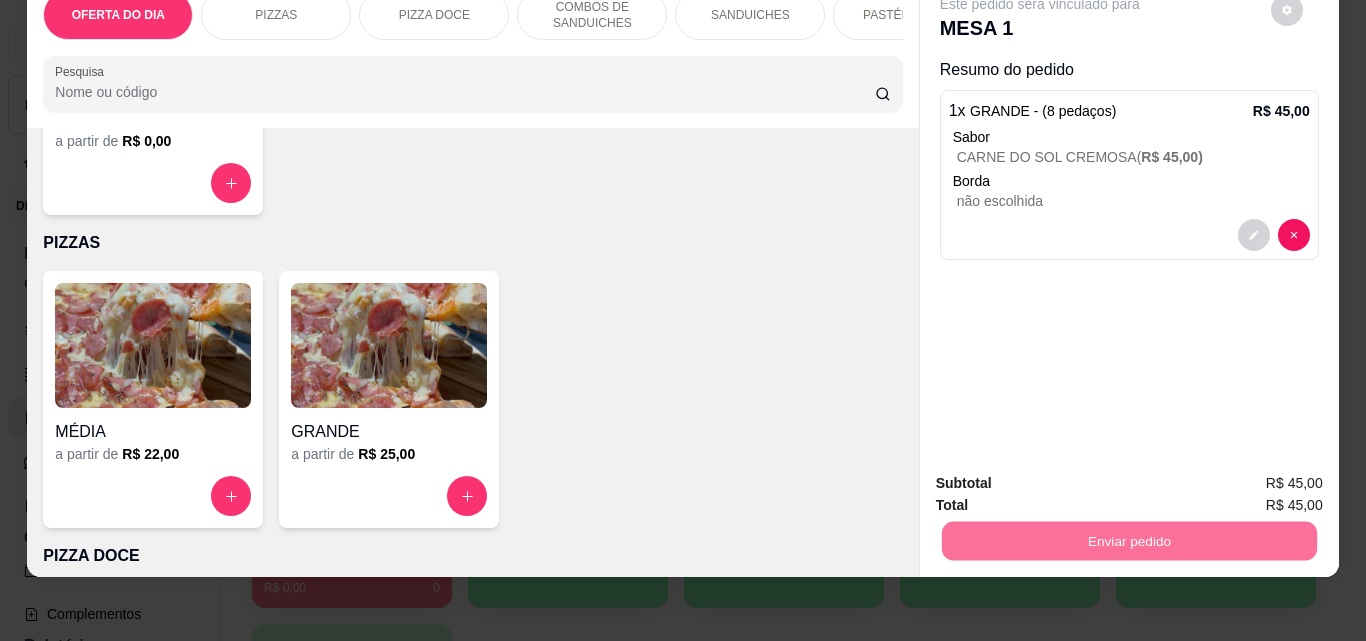click on "Não registrar e enviar pedido" at bounding box center (1063, 477) 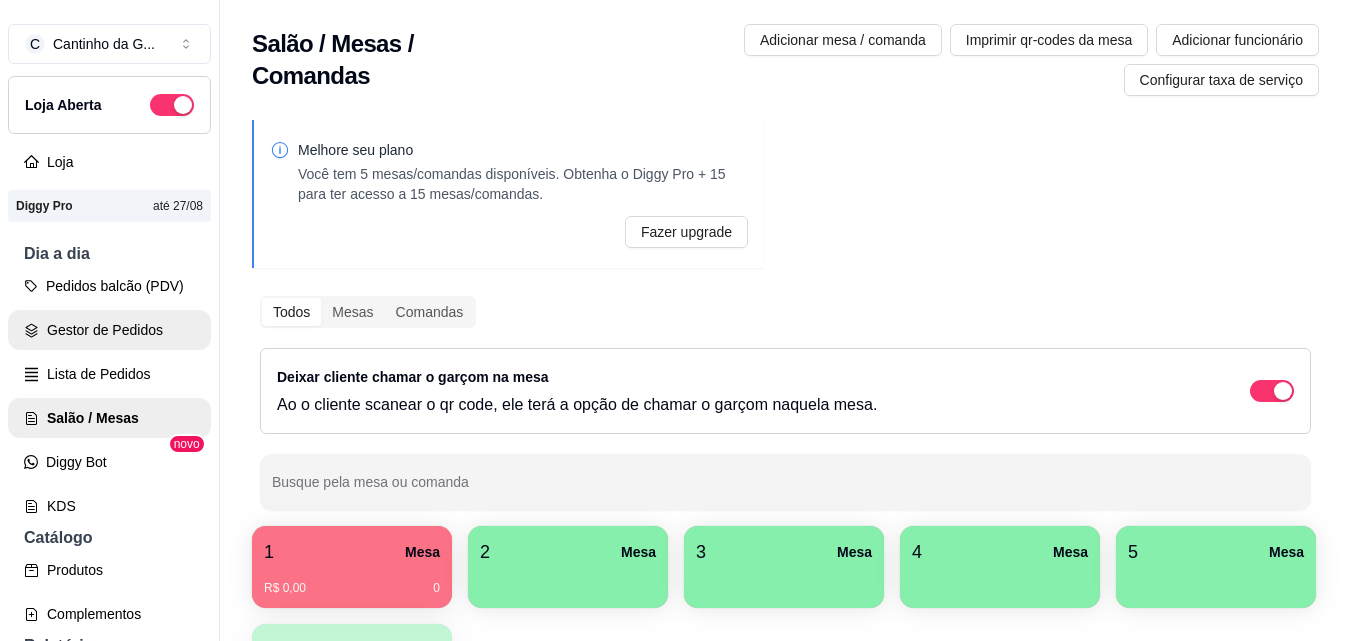 click on "Gestor de Pedidos" at bounding box center [109, 330] 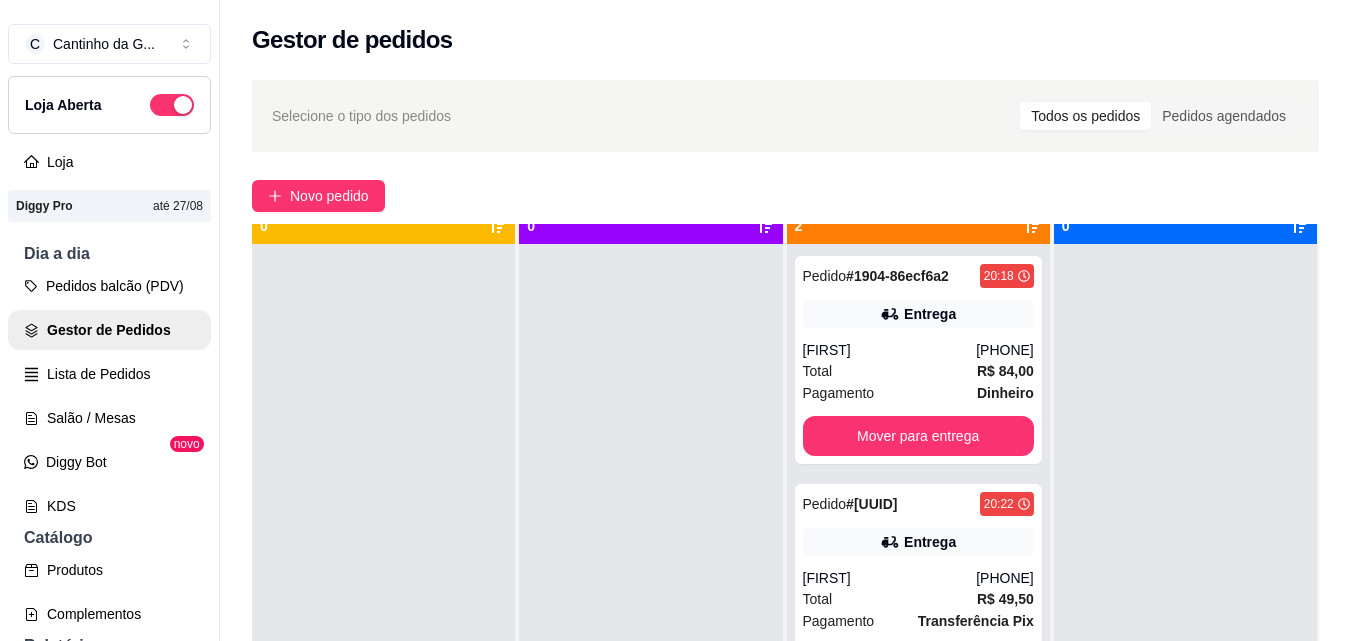 scroll, scrollTop: 56, scrollLeft: 0, axis: vertical 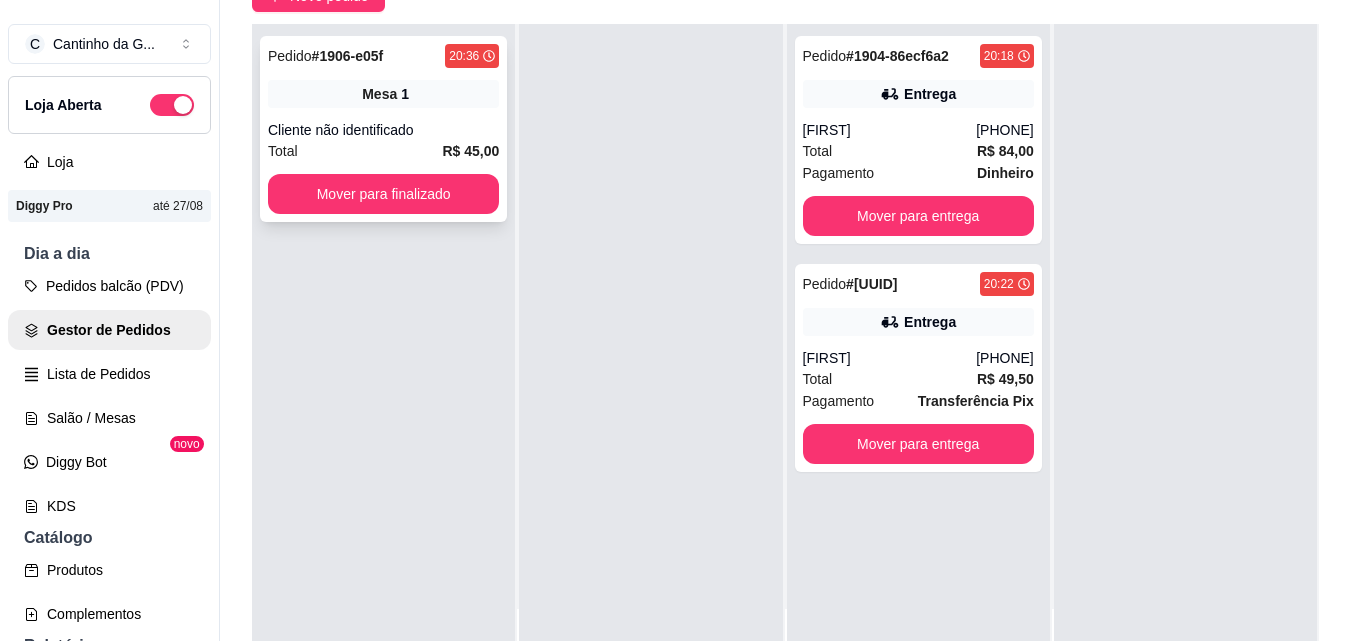 click on "Mover para finalizado" at bounding box center [383, 194] 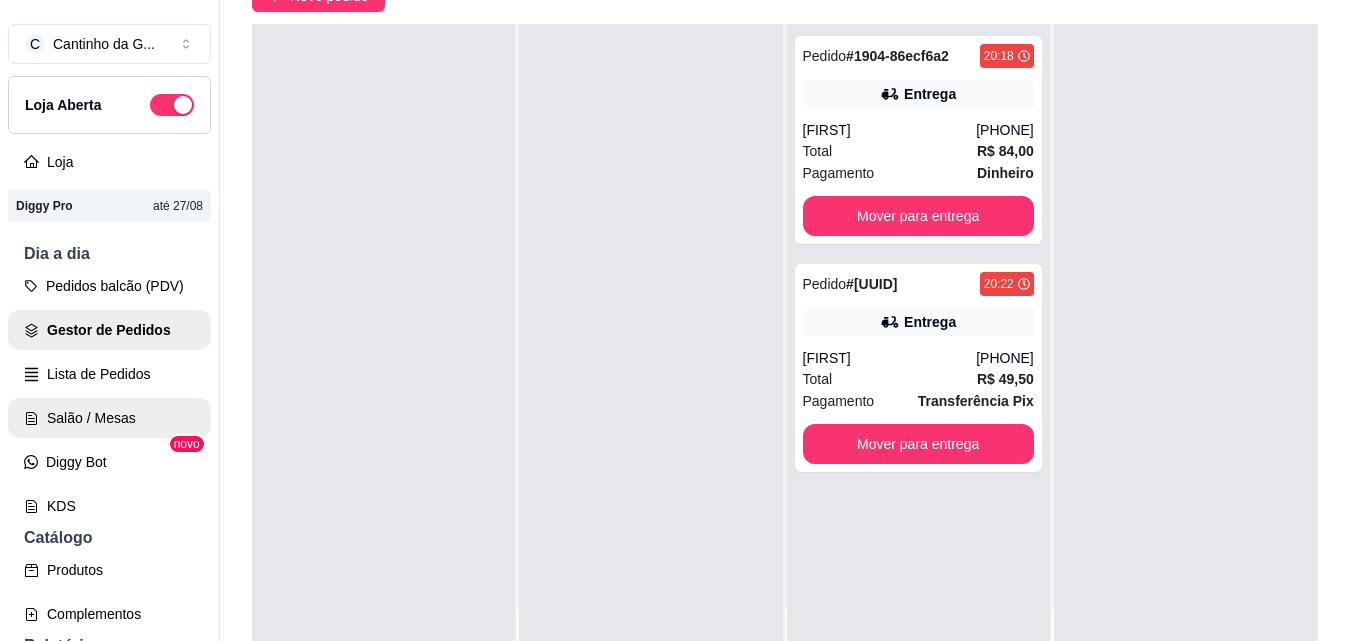 click on "Salão / Mesas" at bounding box center (109, 418) 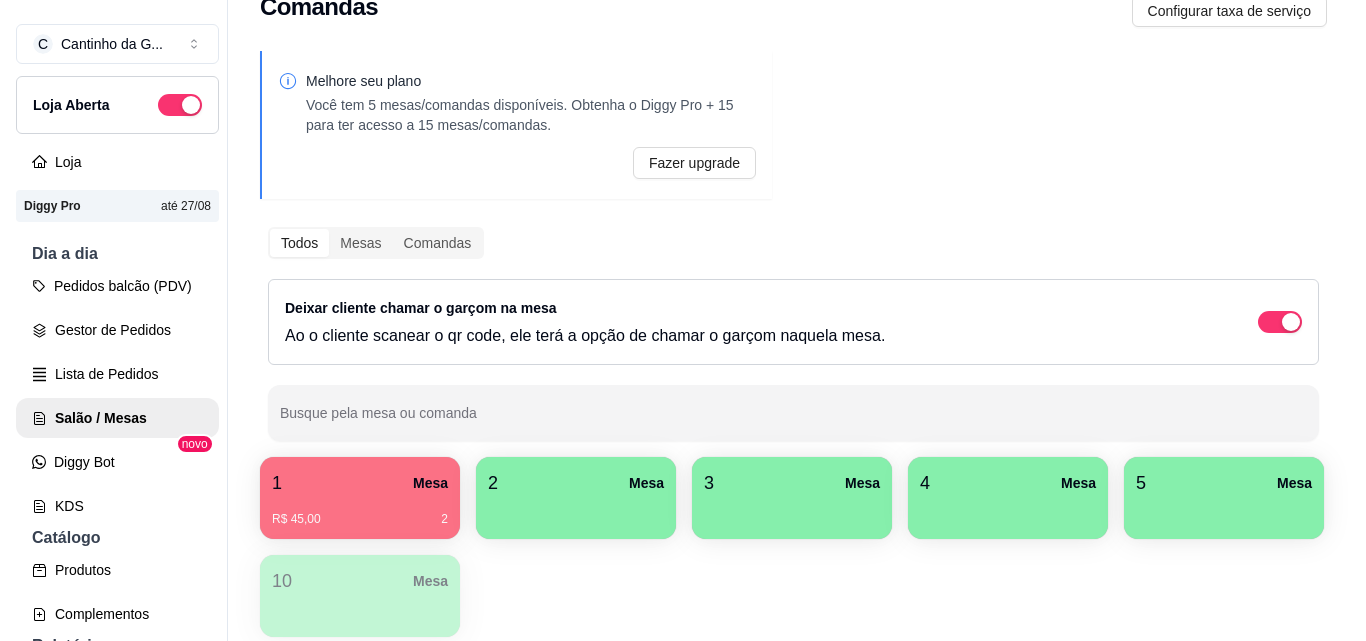 scroll, scrollTop: 160, scrollLeft: 0, axis: vertical 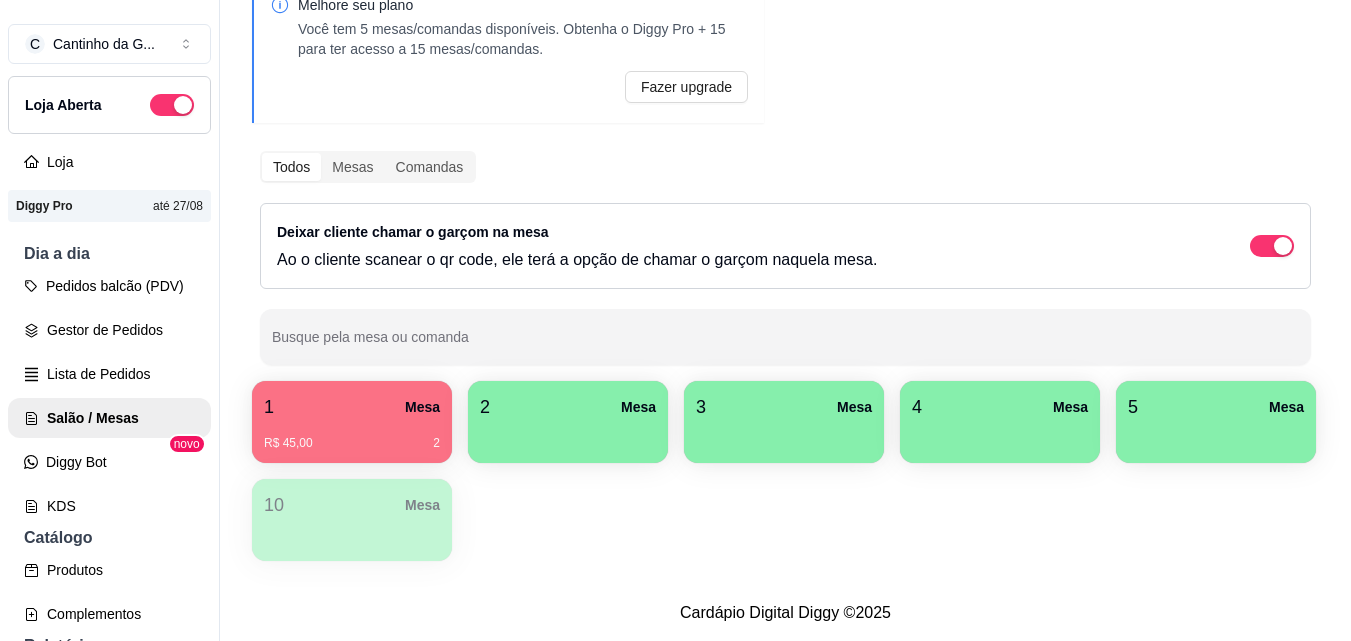 click on "1 Mesa" at bounding box center (352, 407) 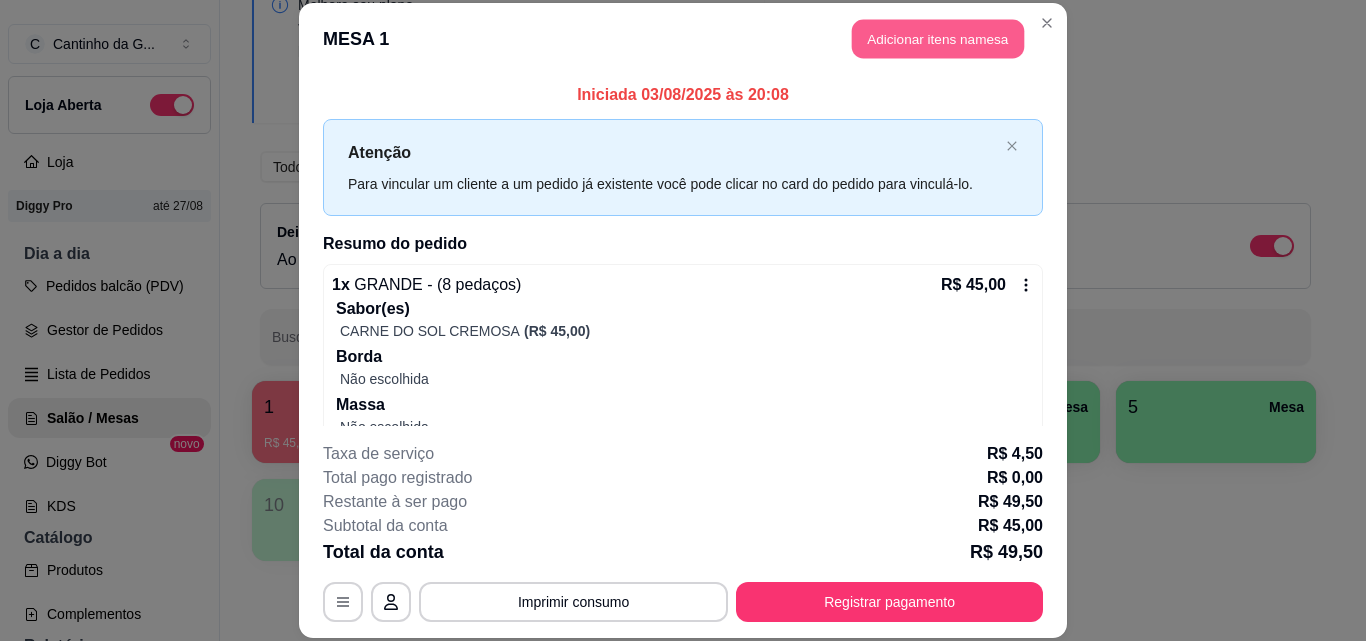 click on "Adicionar itens na  mesa" at bounding box center [938, 39] 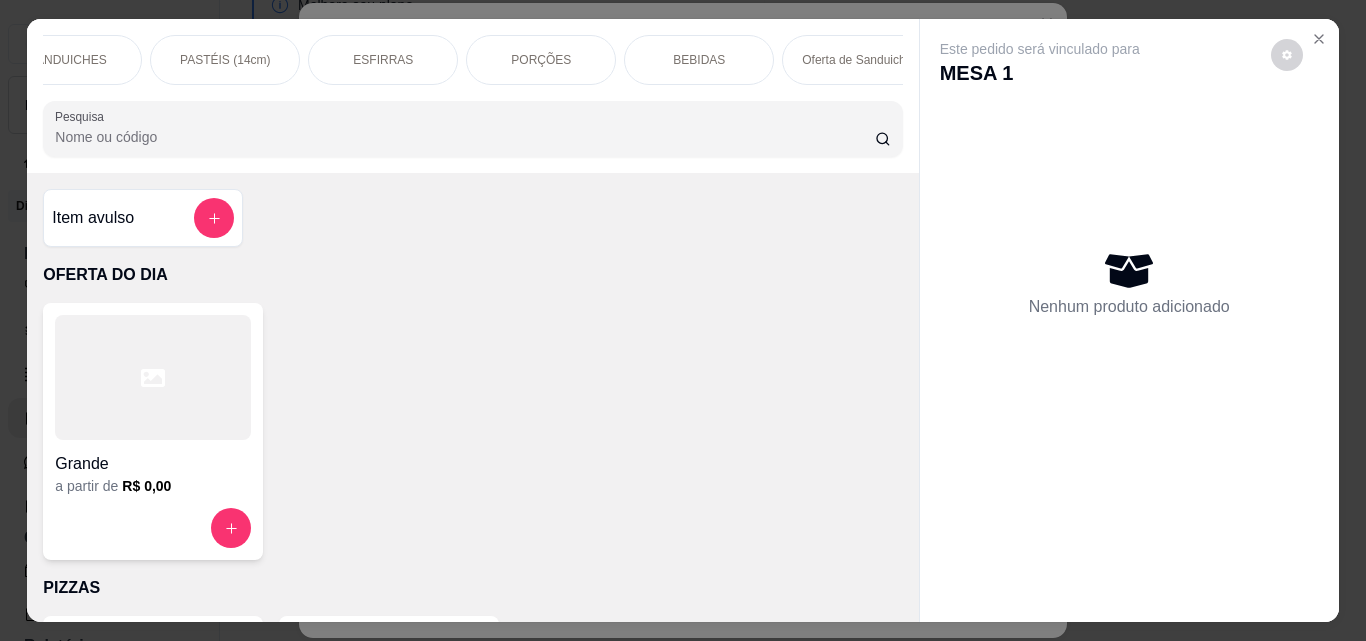 scroll, scrollTop: 0, scrollLeft: 726, axis: horizontal 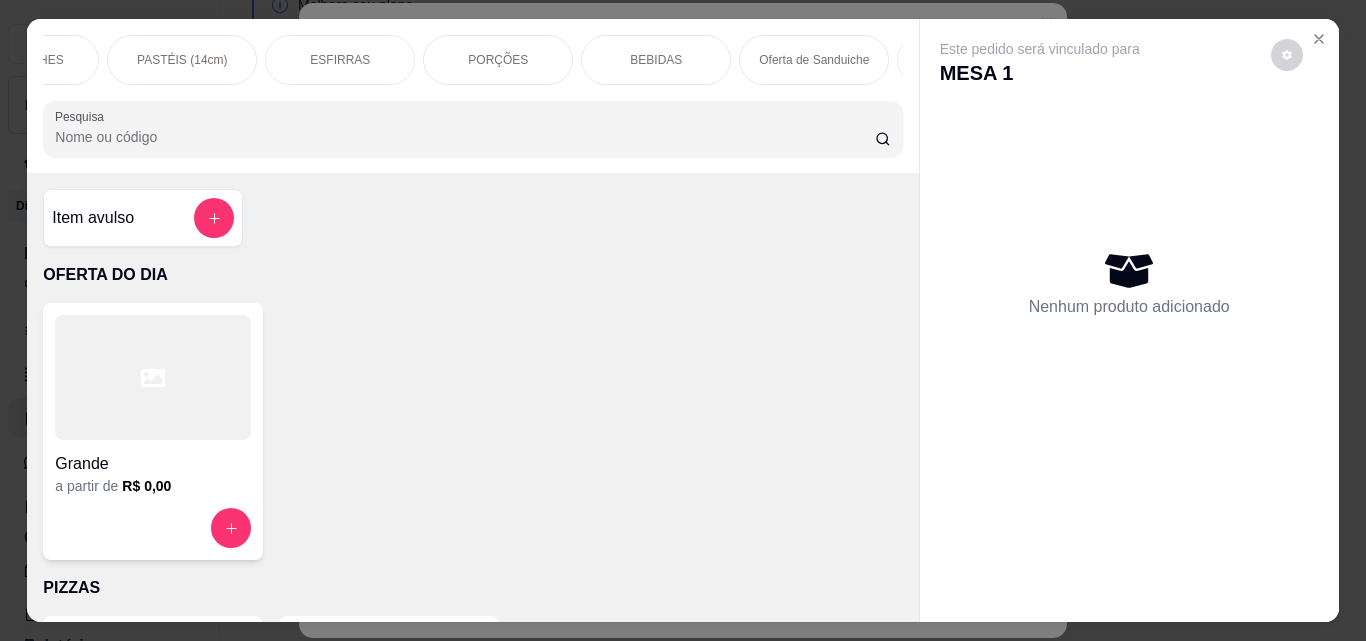 click on "BEBIDAS" at bounding box center (656, 60) 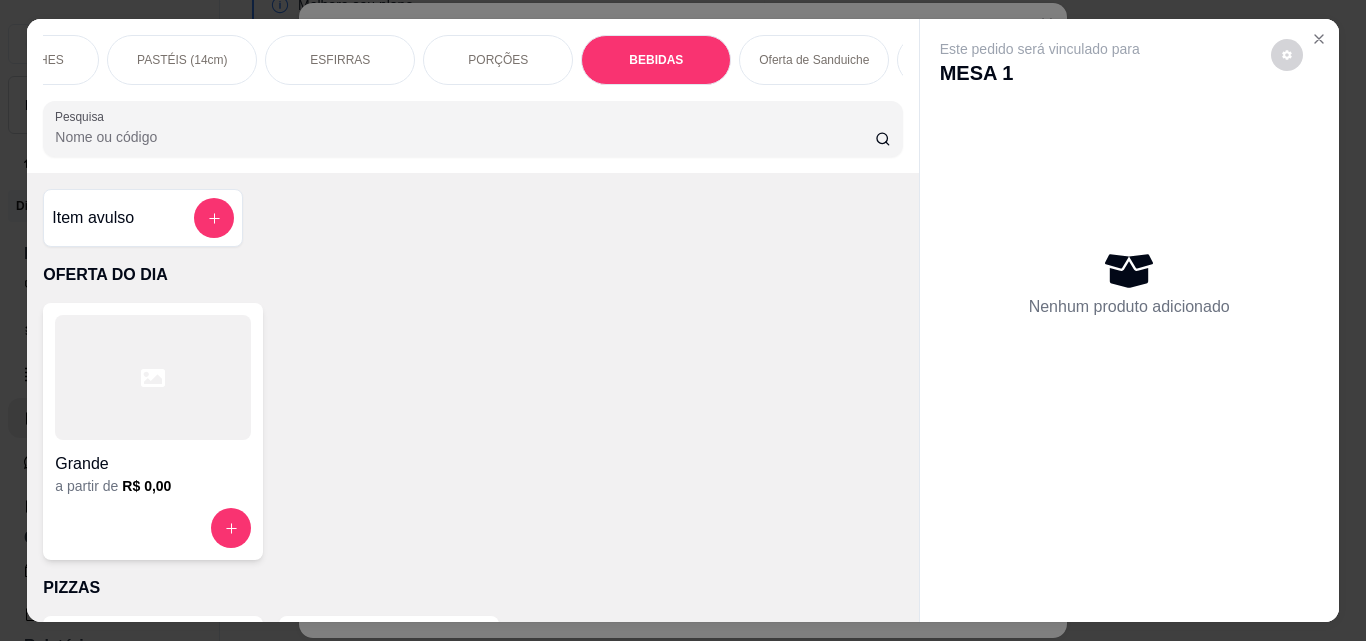 scroll, scrollTop: 5030, scrollLeft: 0, axis: vertical 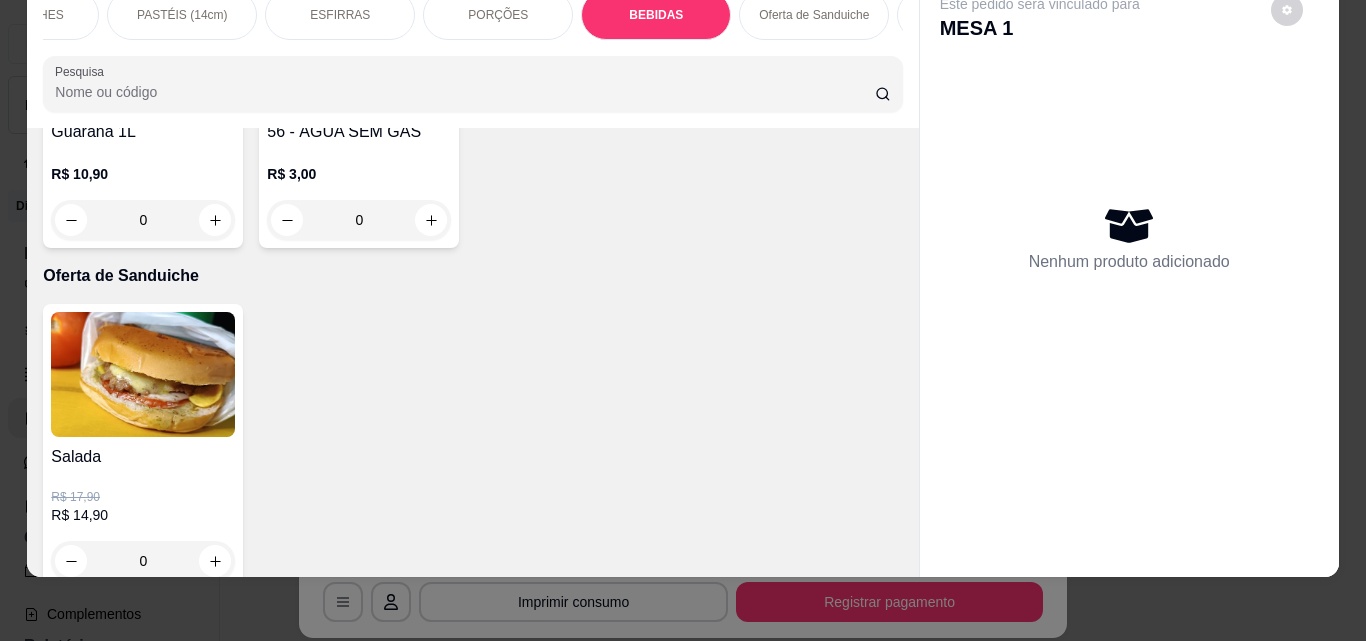 click at bounding box center [215, -65] 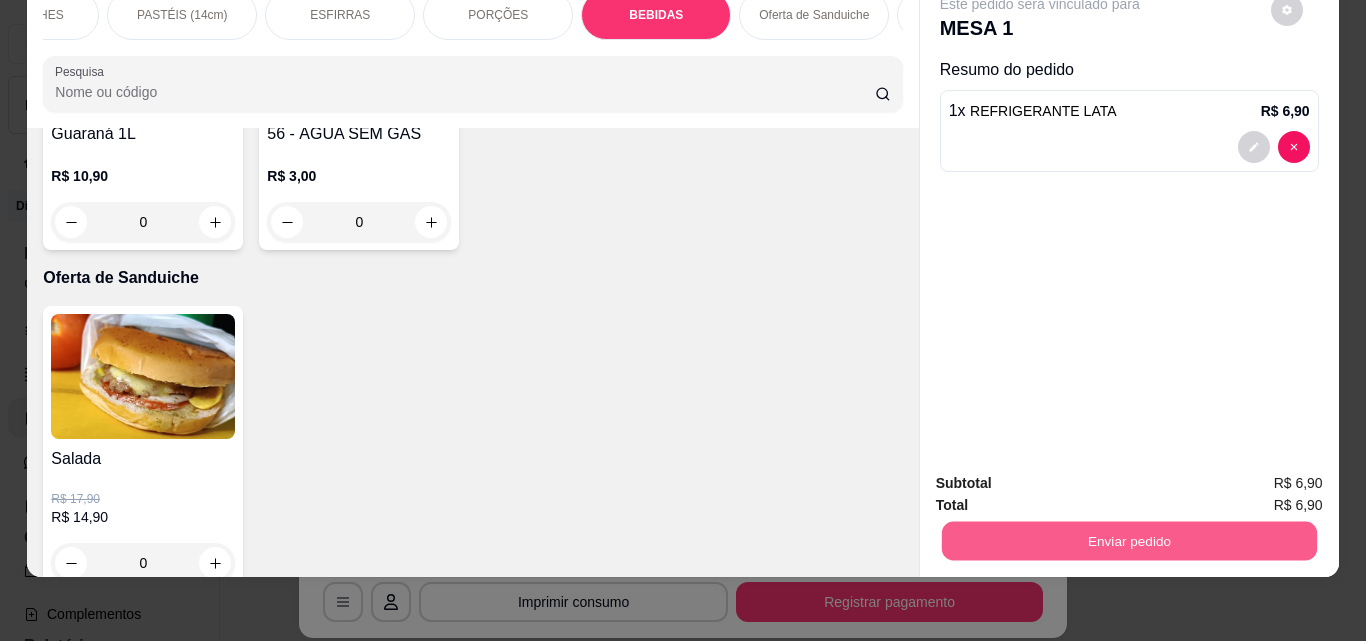 click on "Enviar pedido" at bounding box center [1128, 540] 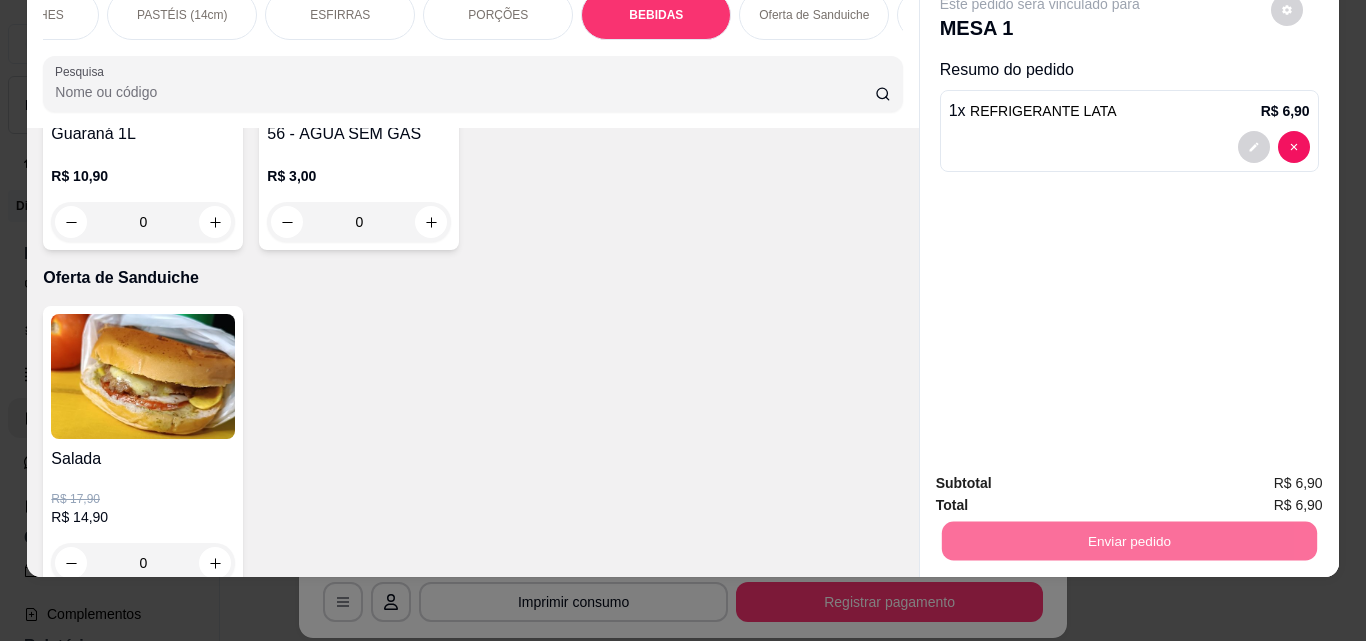 click on "Não registrar e enviar pedido" at bounding box center [1063, 477] 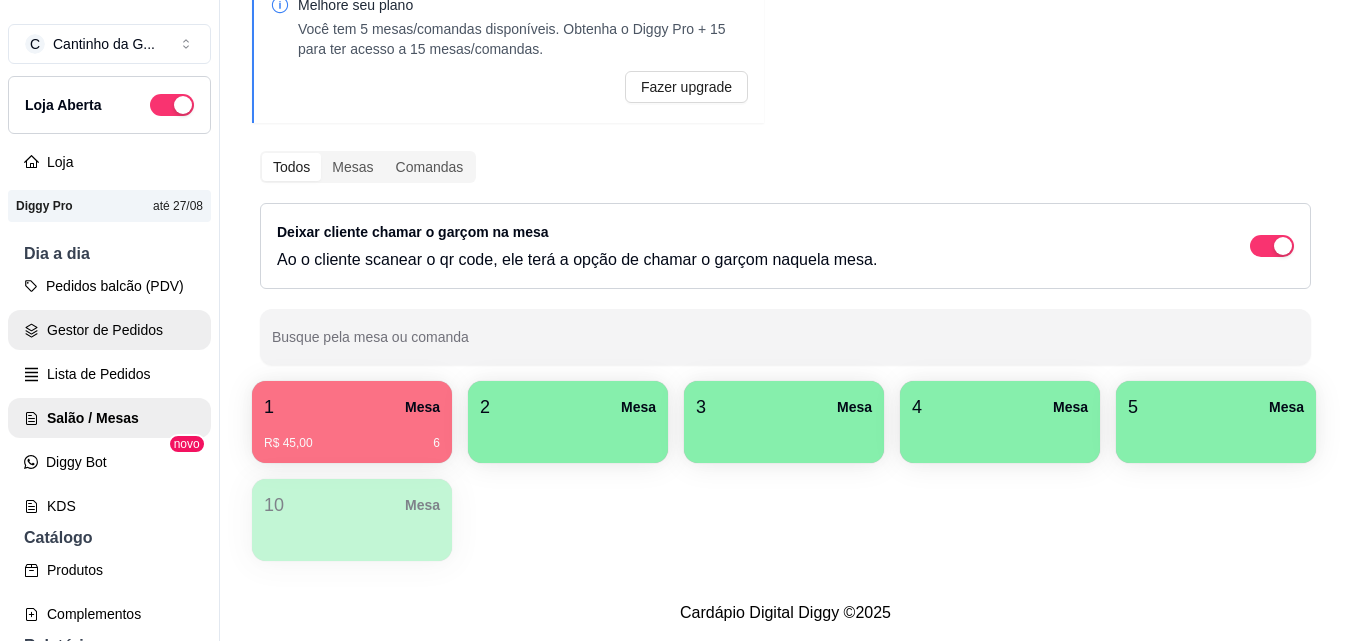 click on "Gestor de Pedidos" at bounding box center [109, 330] 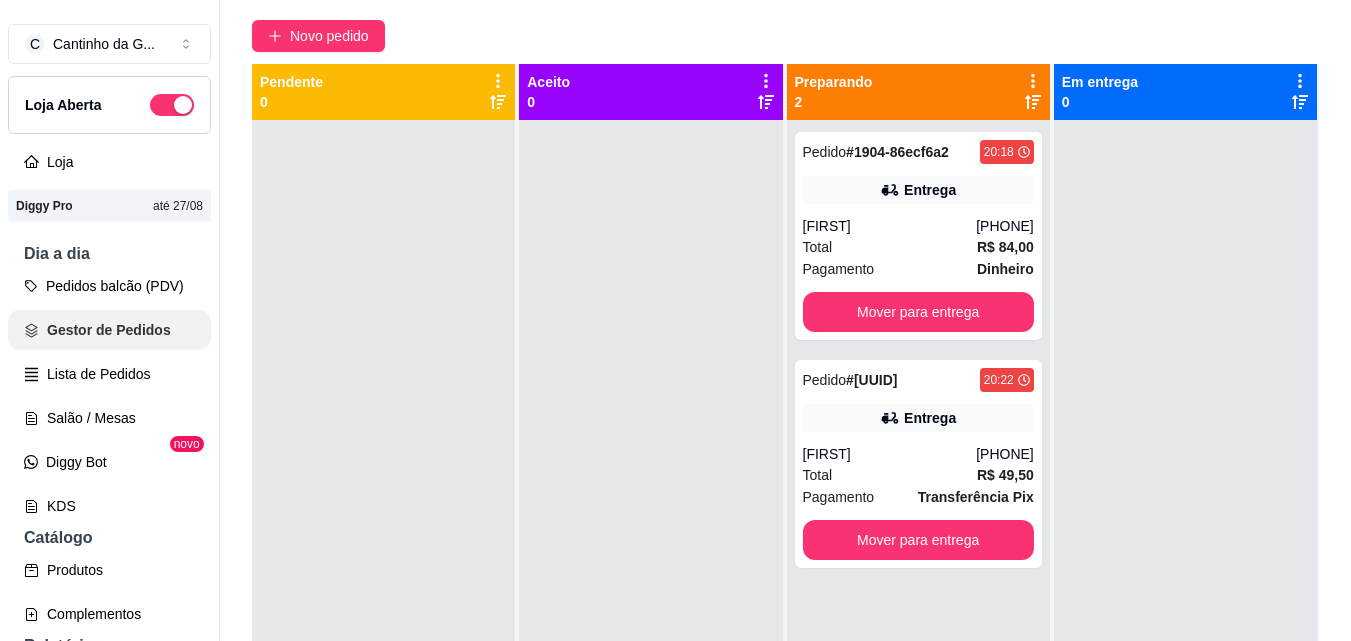 scroll, scrollTop: 0, scrollLeft: 0, axis: both 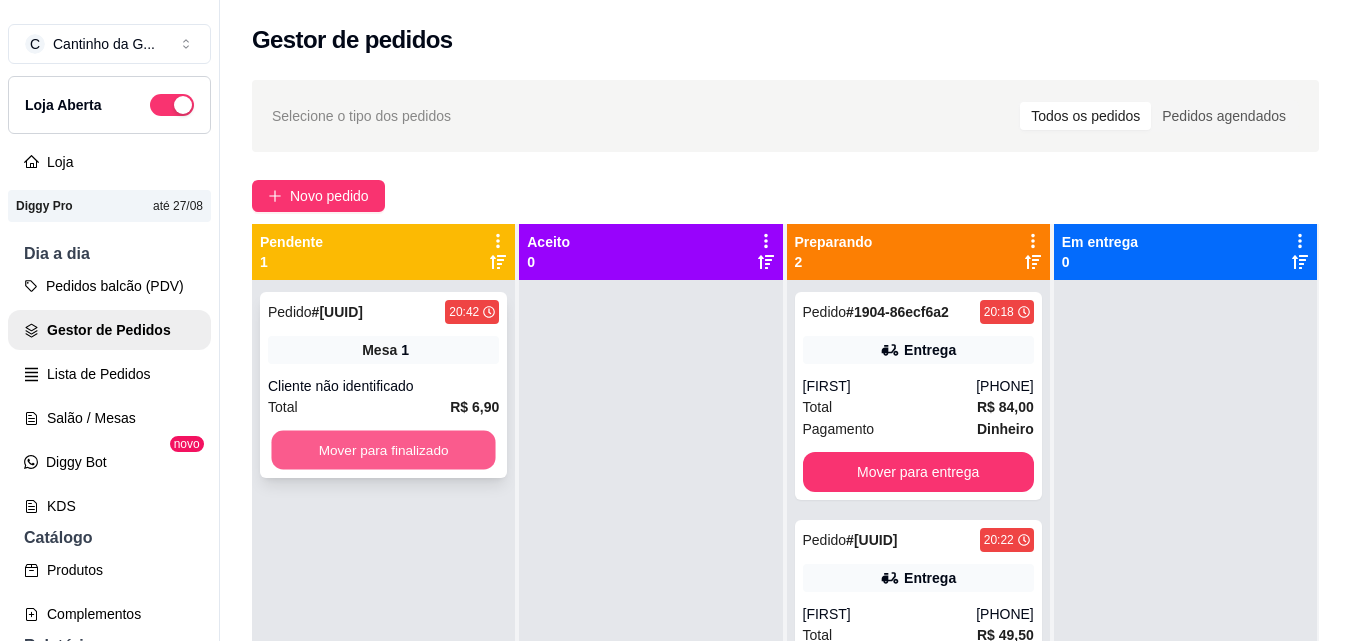 click on "Mover para finalizado" at bounding box center [383, 450] 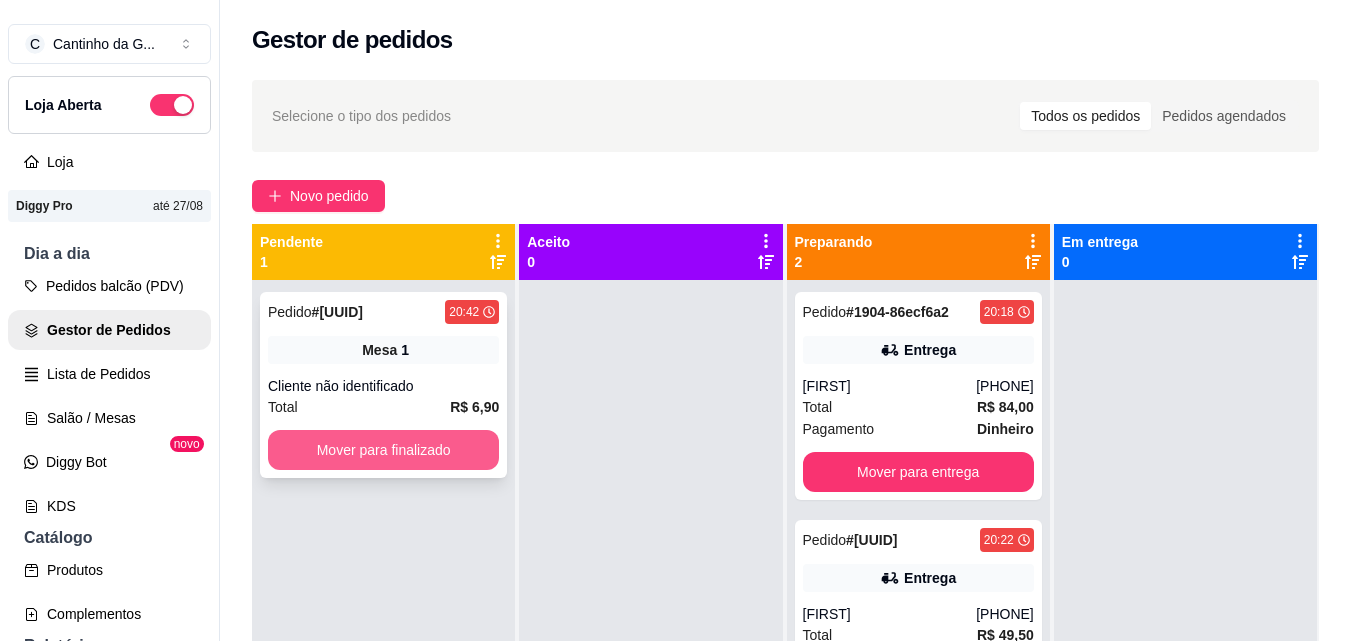 click on "Mover para finalizado" at bounding box center (383, 450) 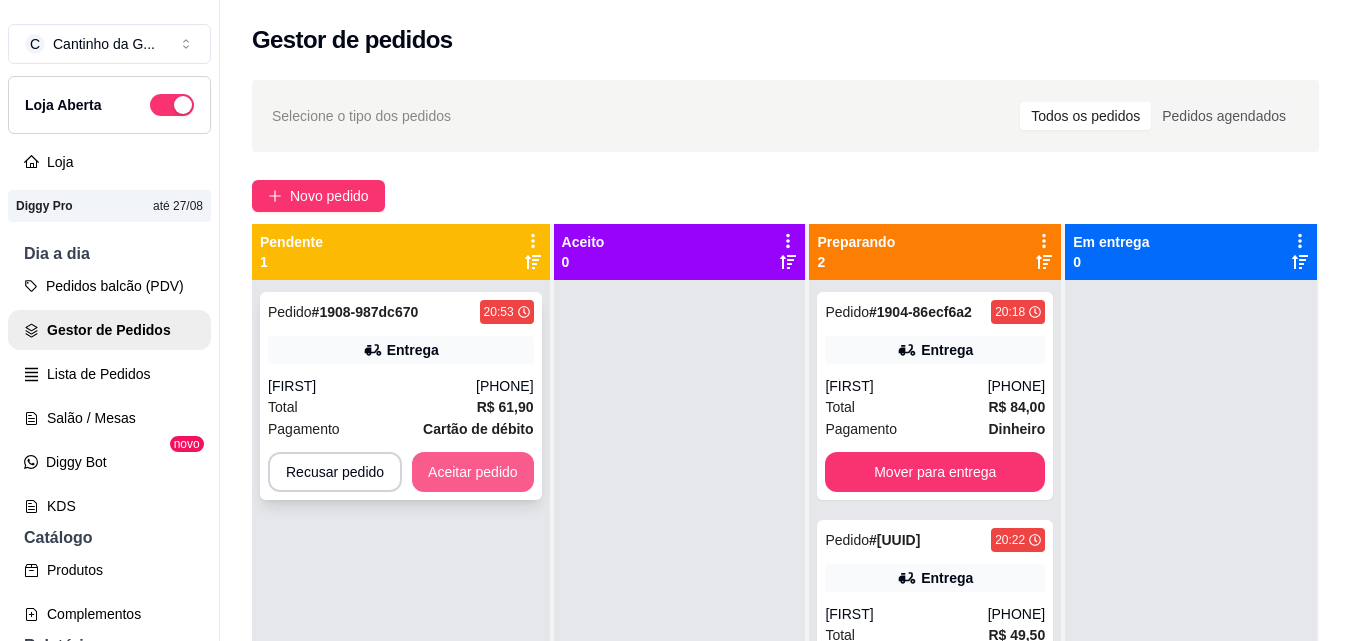 click on "Aceitar pedido" at bounding box center [473, 472] 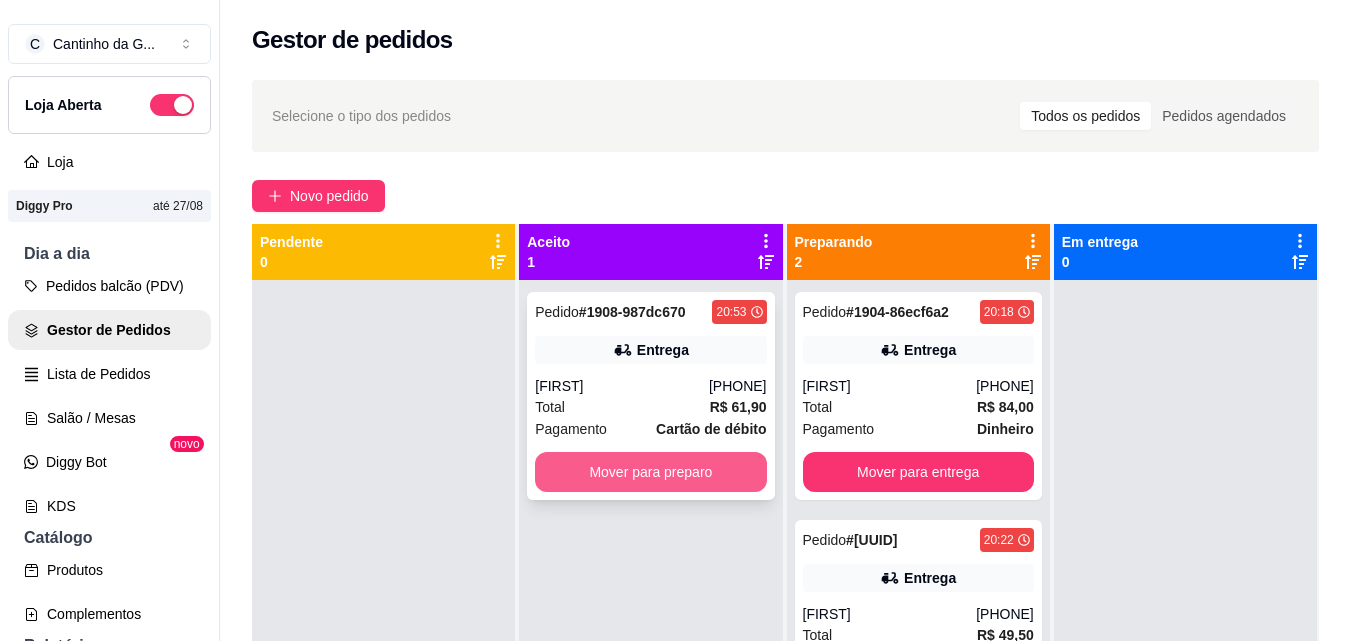 click on "Mover para preparo" at bounding box center (650, 472) 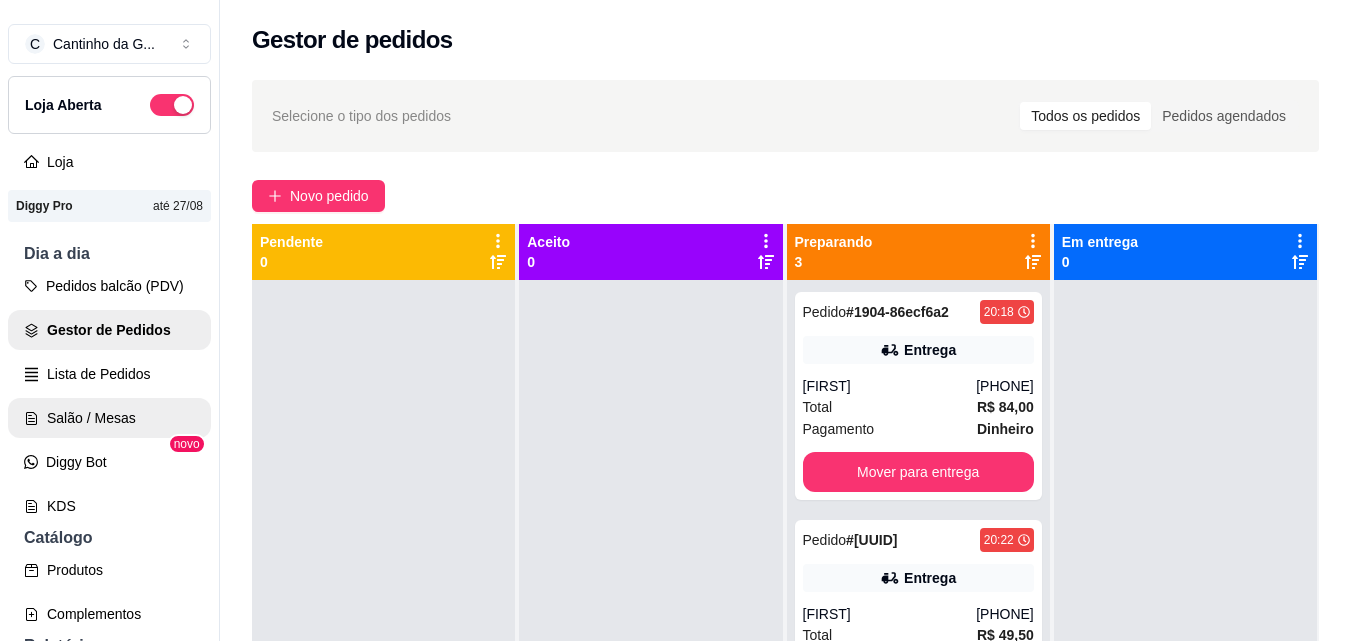 click on "Salão / Mesas" at bounding box center (109, 418) 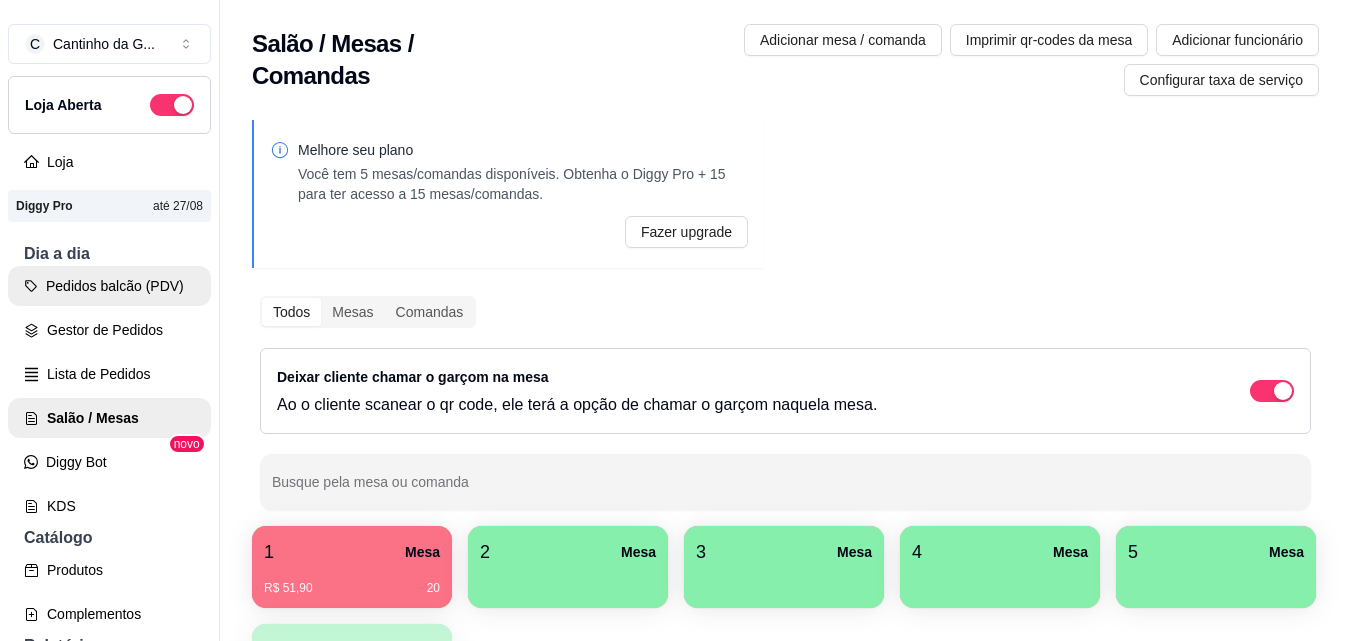 click on "Pedidos balcão (PDV)" at bounding box center [109, 286] 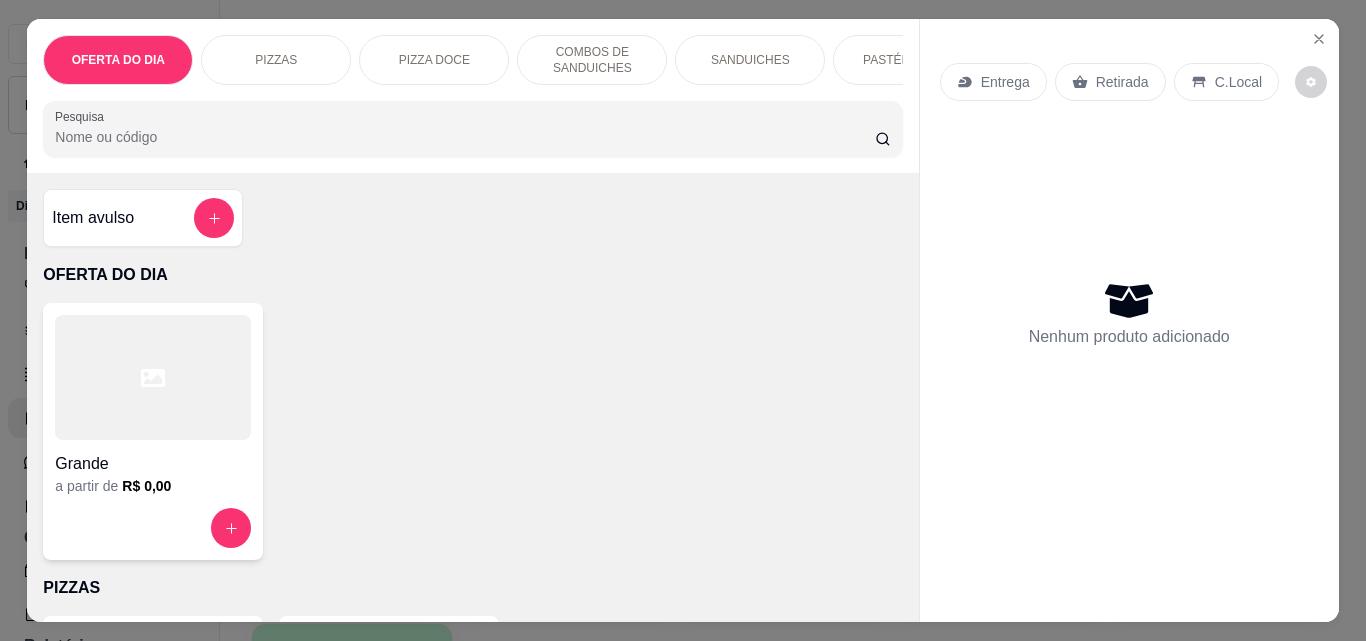click 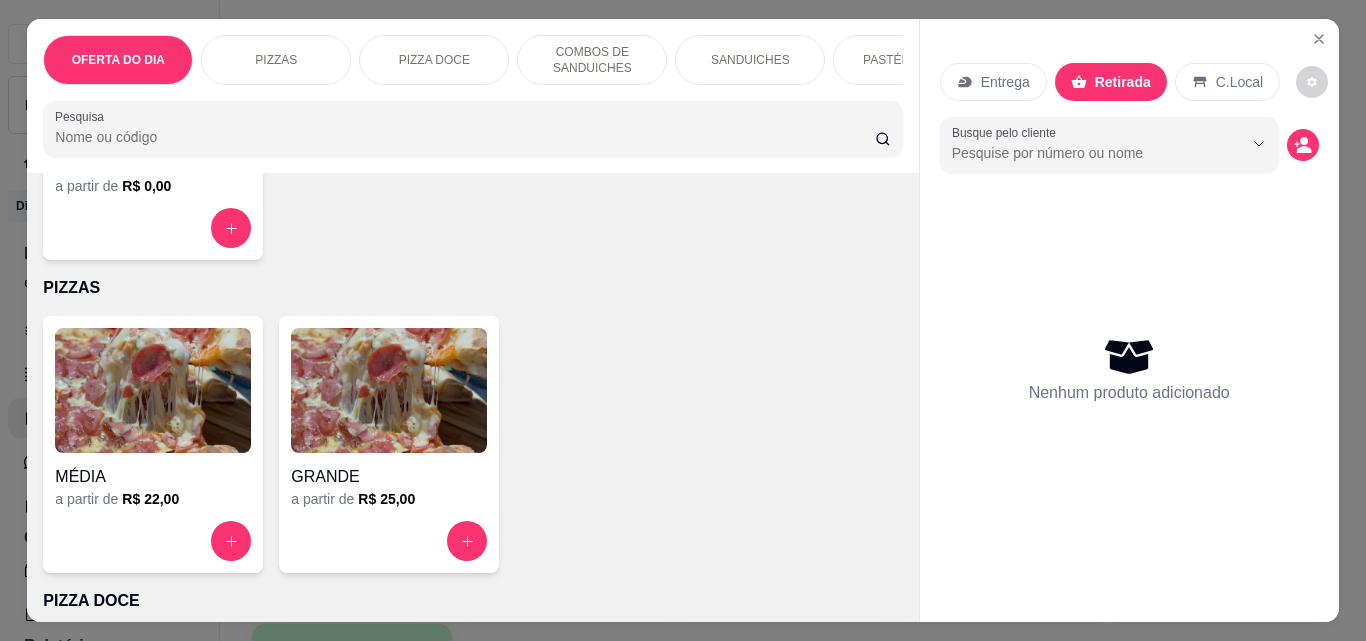 scroll, scrollTop: 400, scrollLeft: 0, axis: vertical 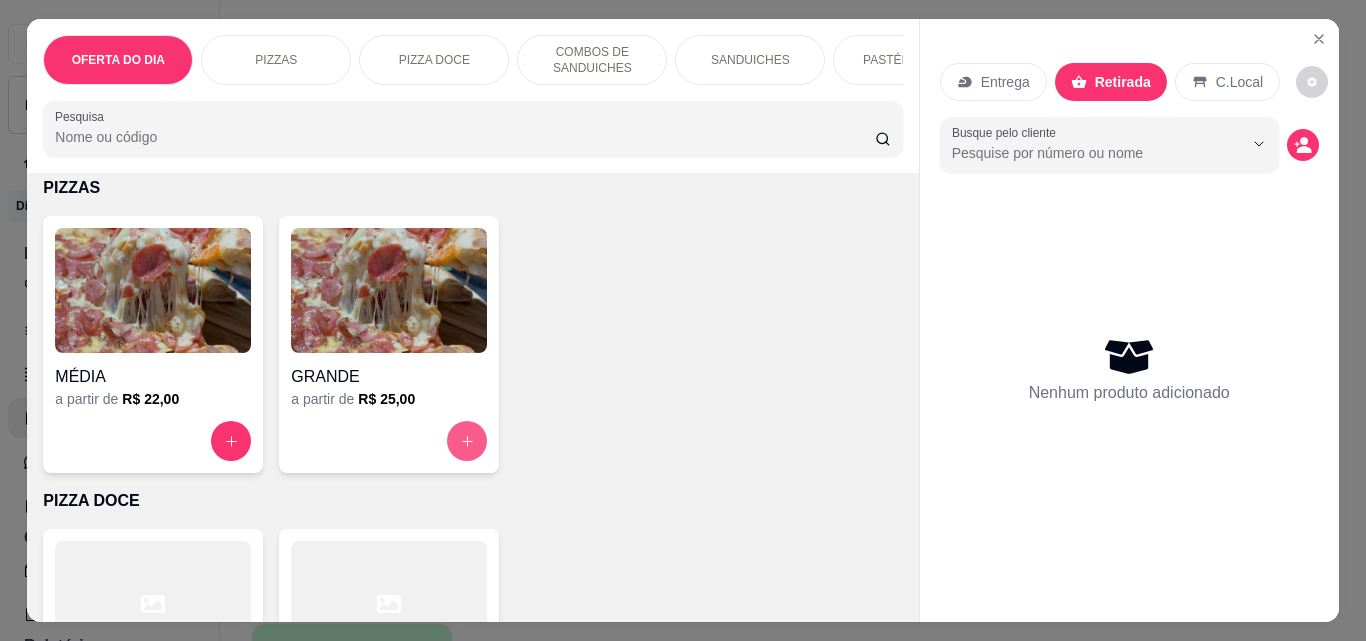 click 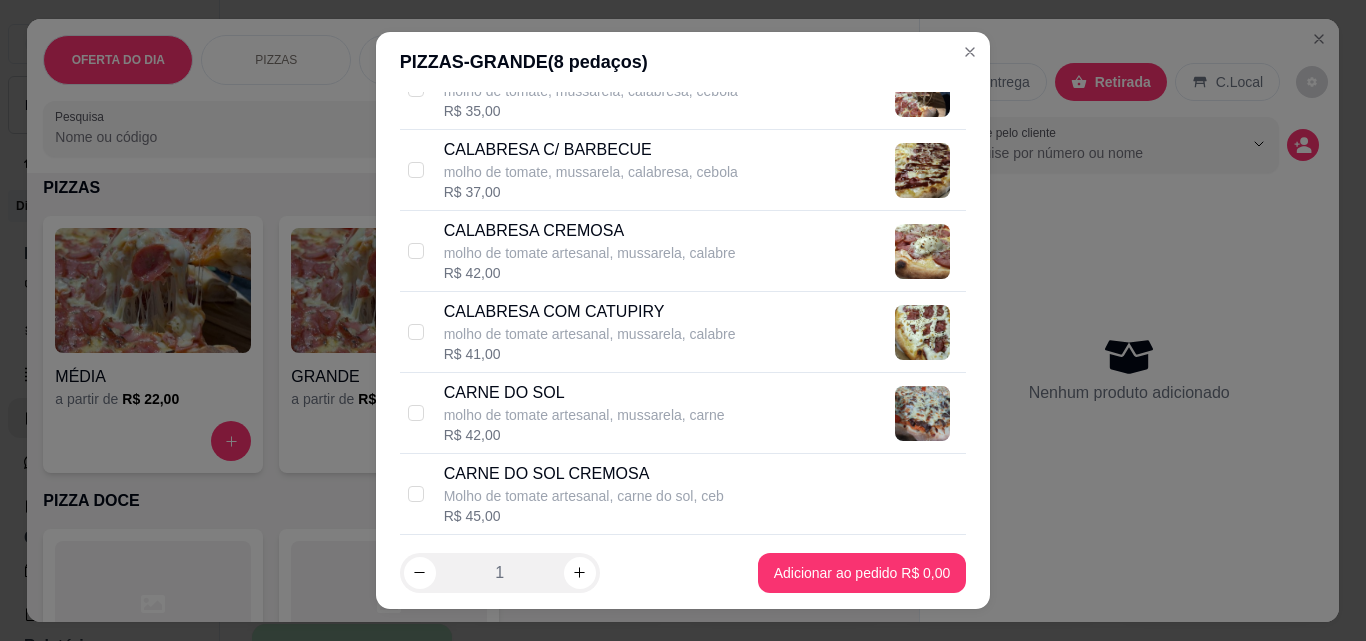 scroll, scrollTop: 1000, scrollLeft: 0, axis: vertical 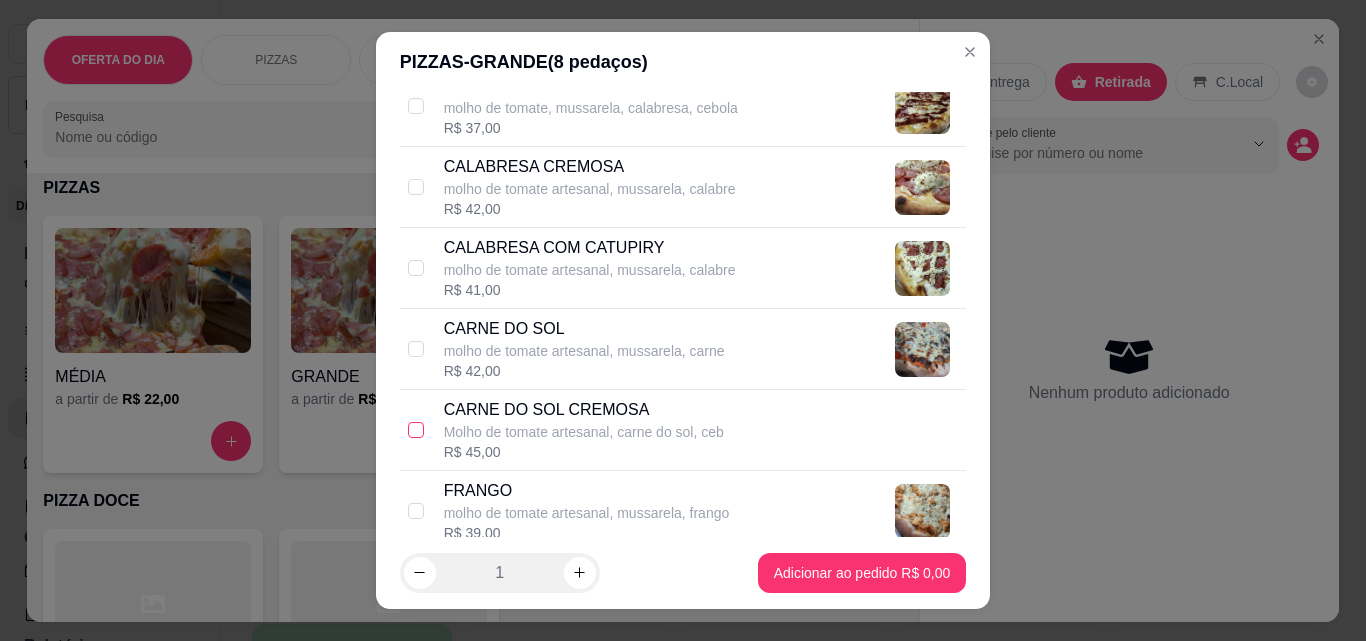 click at bounding box center [416, 430] 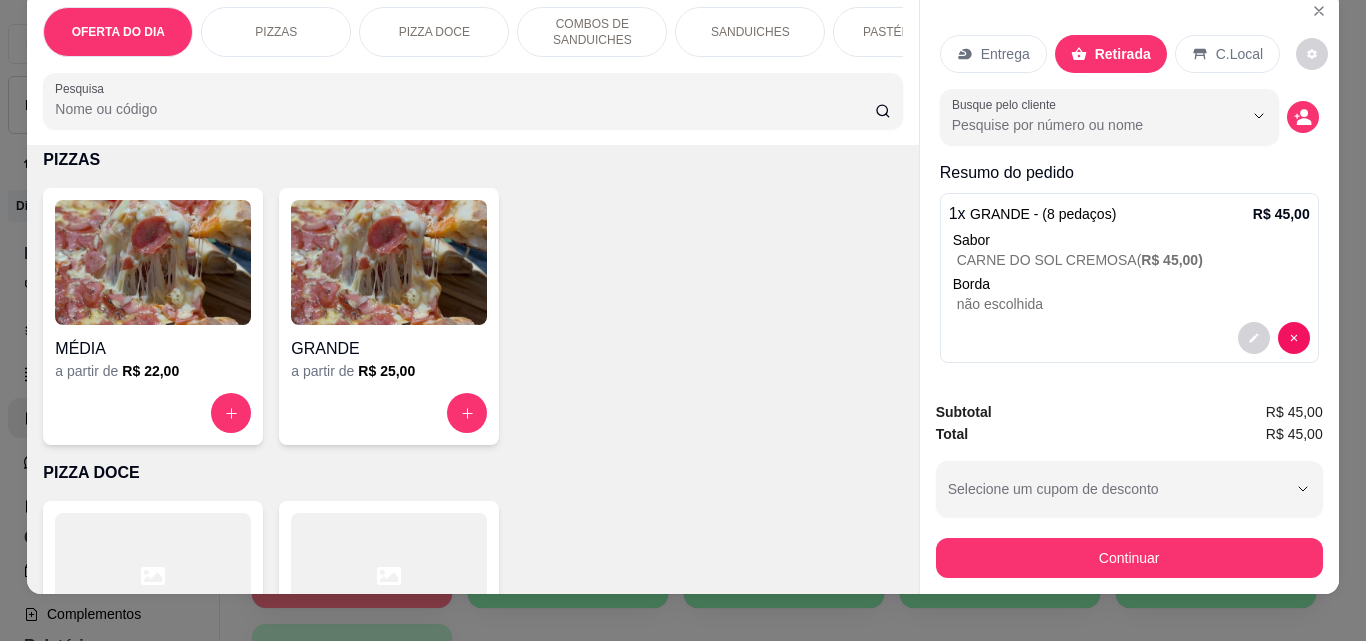 scroll, scrollTop: 52, scrollLeft: 0, axis: vertical 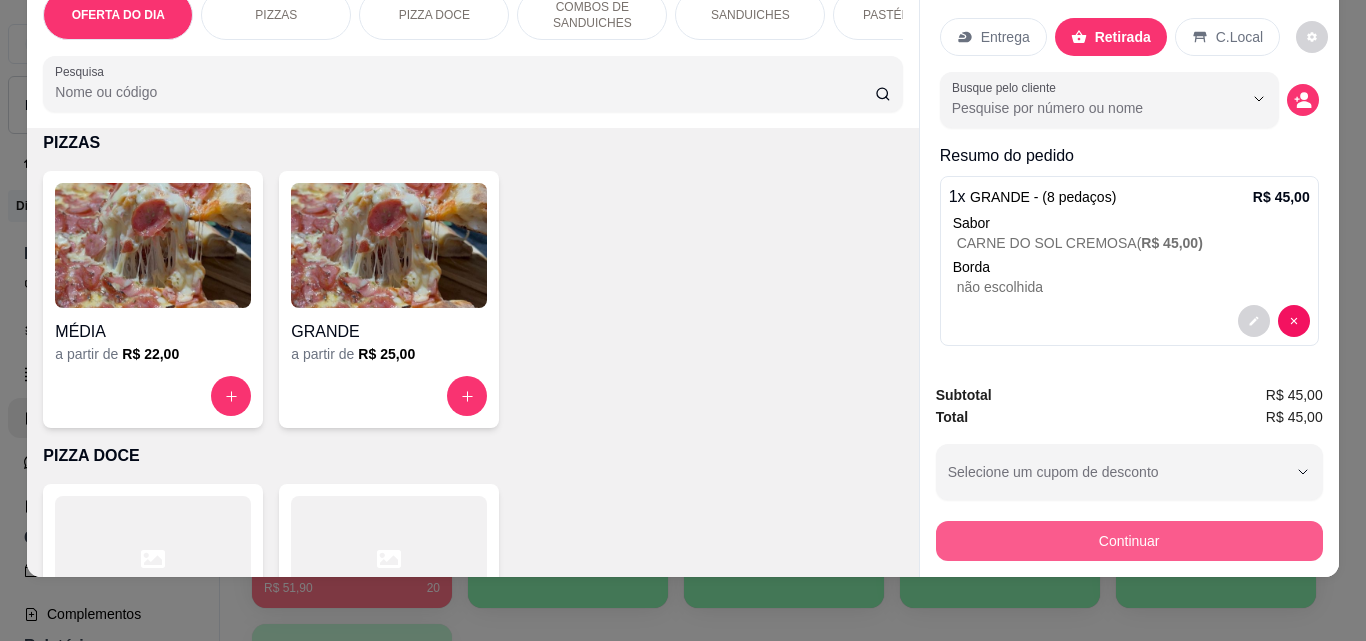 click on "Continuar" at bounding box center (1129, 541) 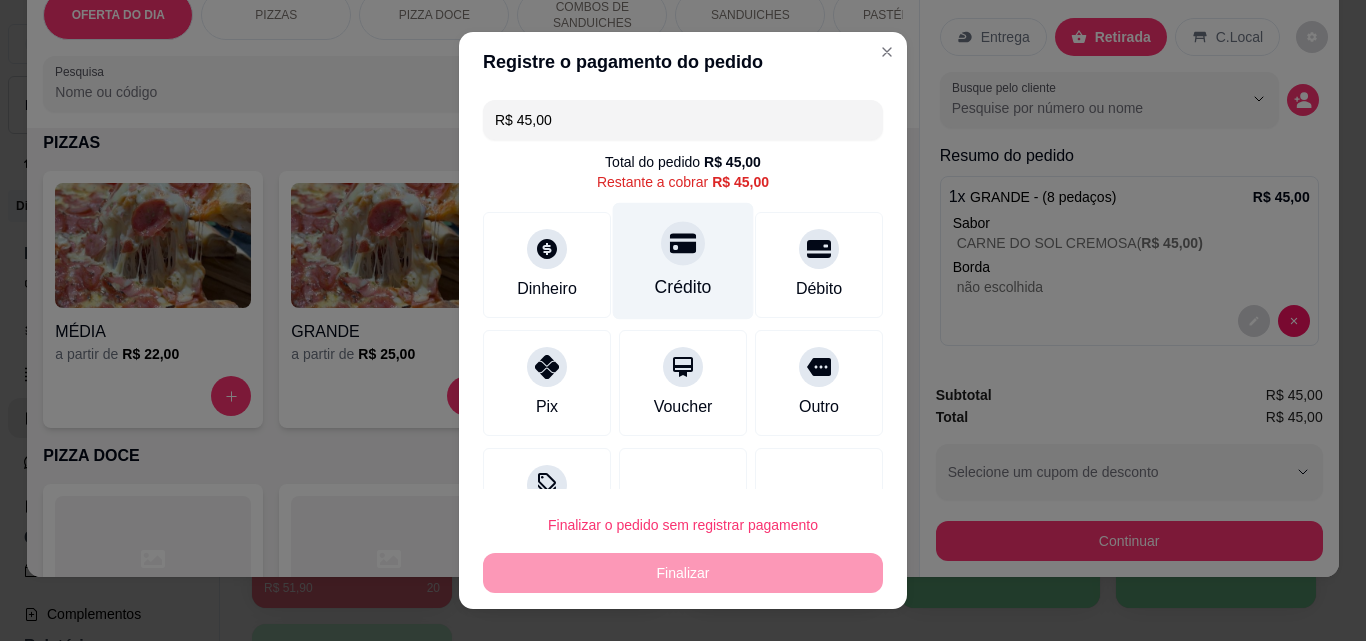 click on "Crédito" at bounding box center [683, 287] 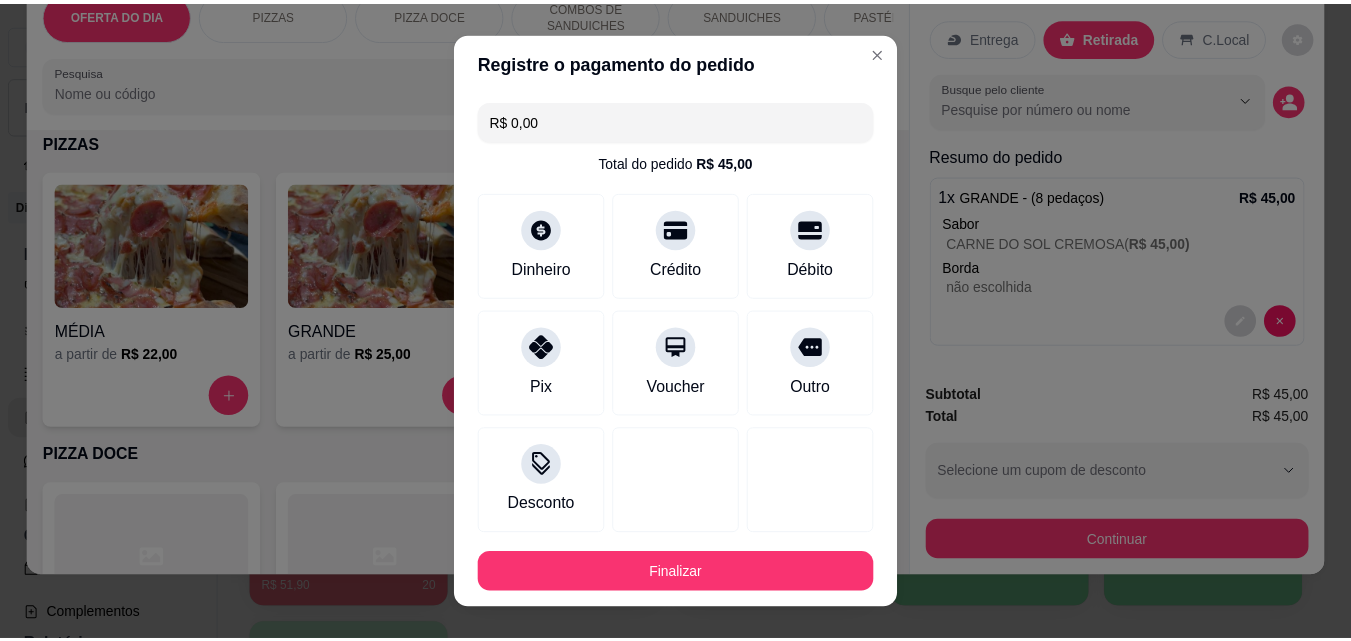 scroll, scrollTop: 109, scrollLeft: 0, axis: vertical 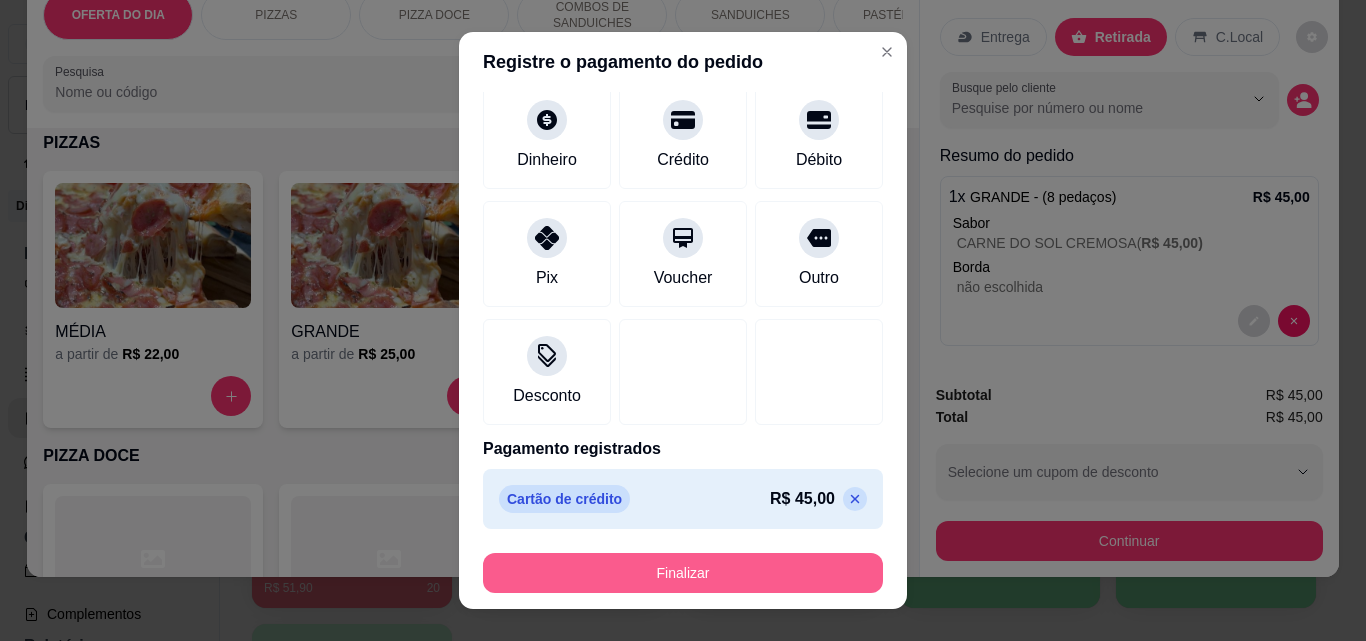 click on "Finalizar" at bounding box center [683, 573] 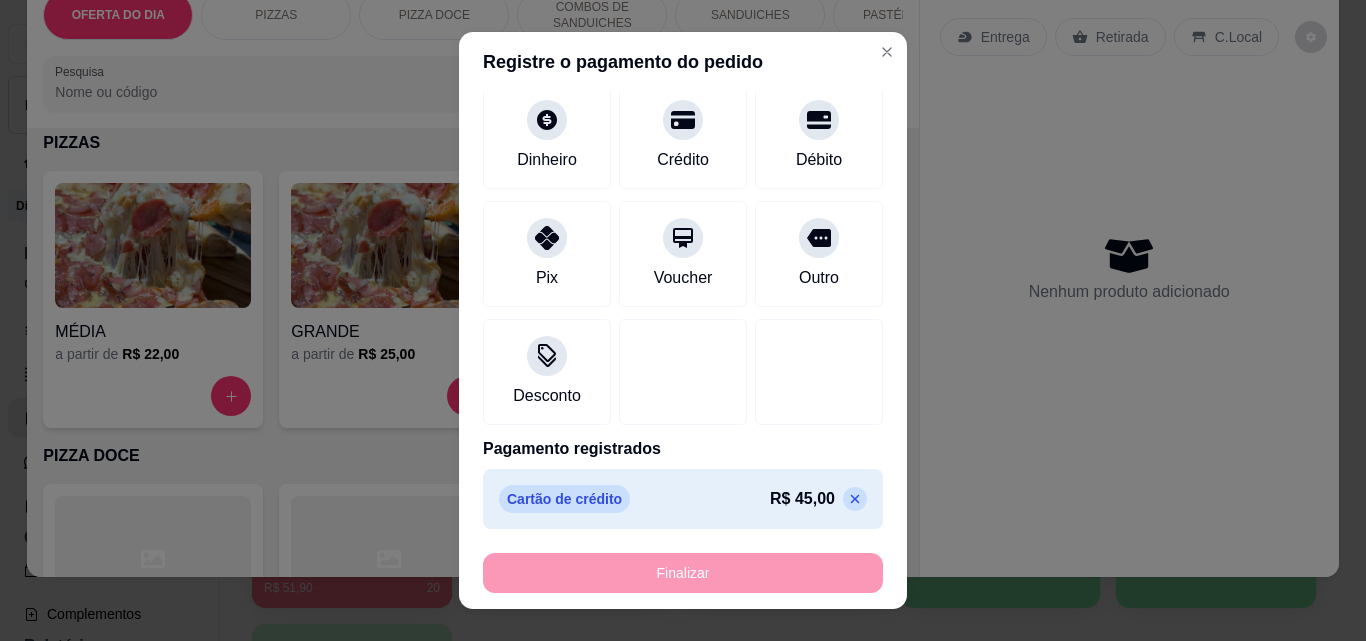type on "-R$ 45,00" 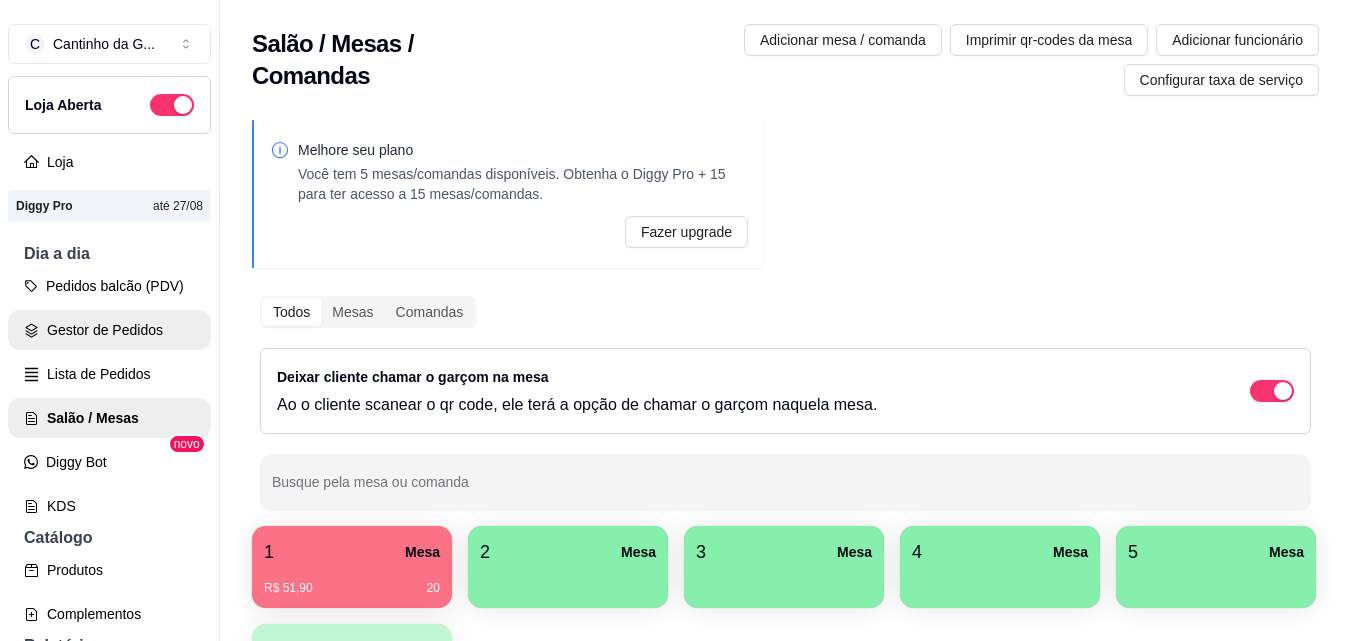 click on "Gestor de Pedidos" at bounding box center [109, 330] 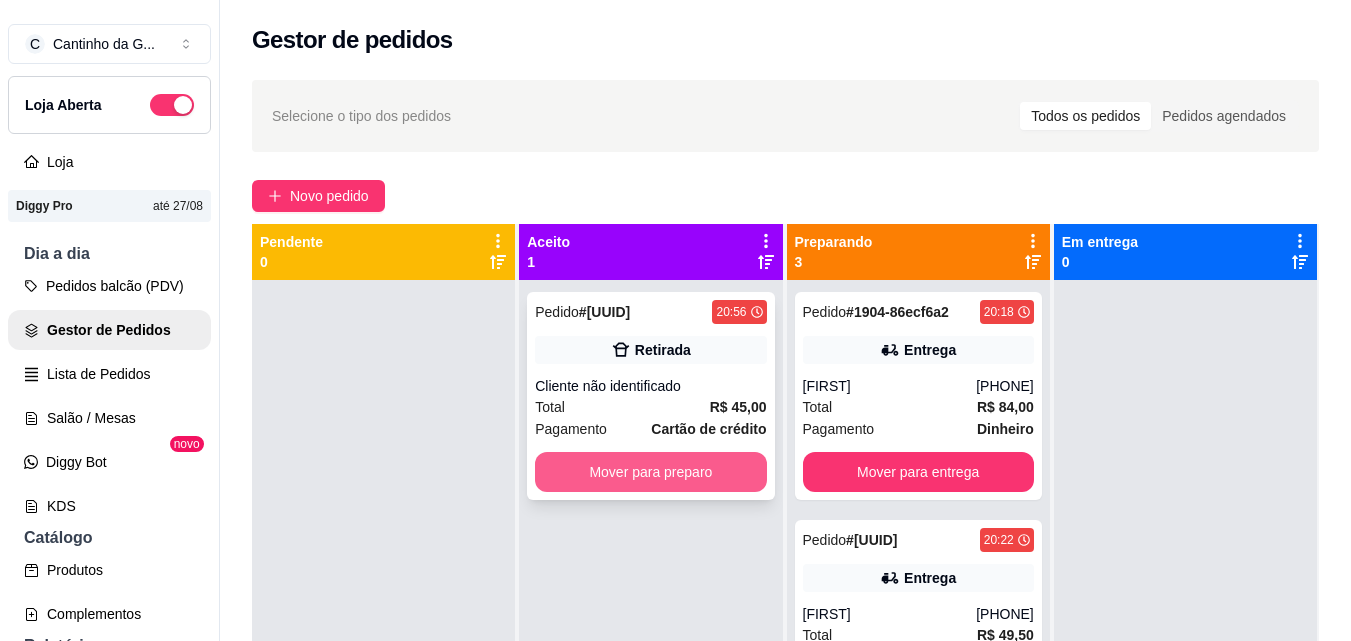 click on "Mover para preparo" at bounding box center (650, 472) 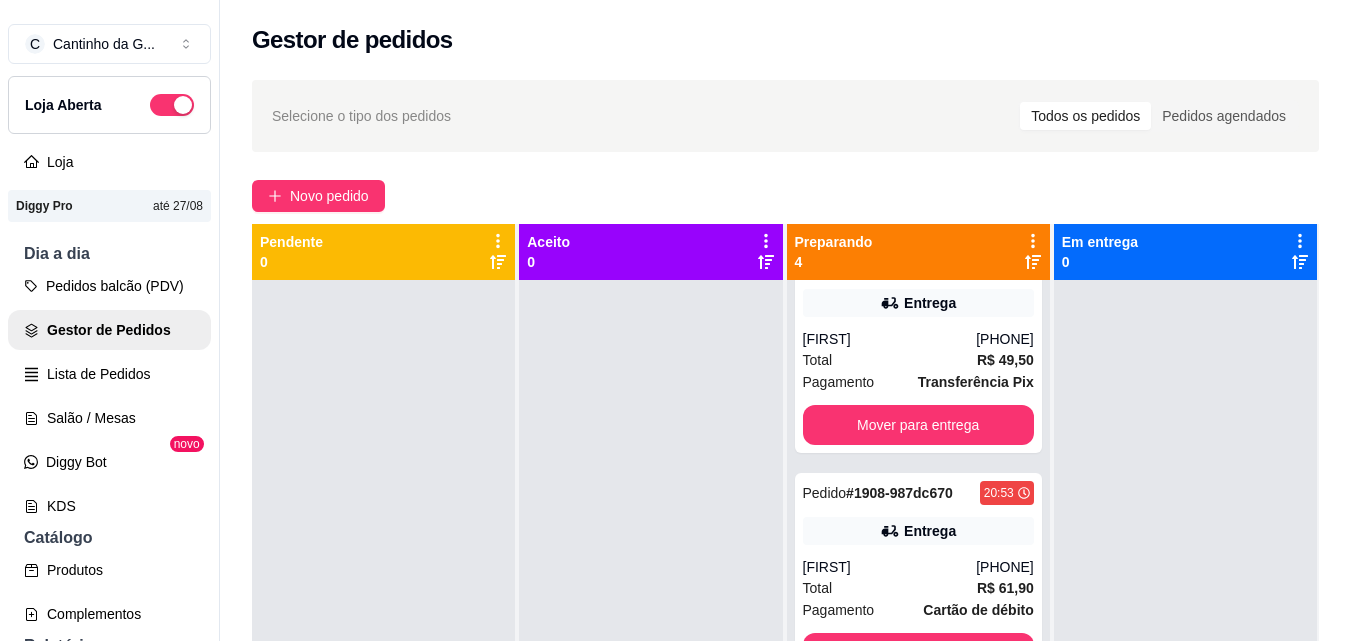 scroll, scrollTop: 291, scrollLeft: 0, axis: vertical 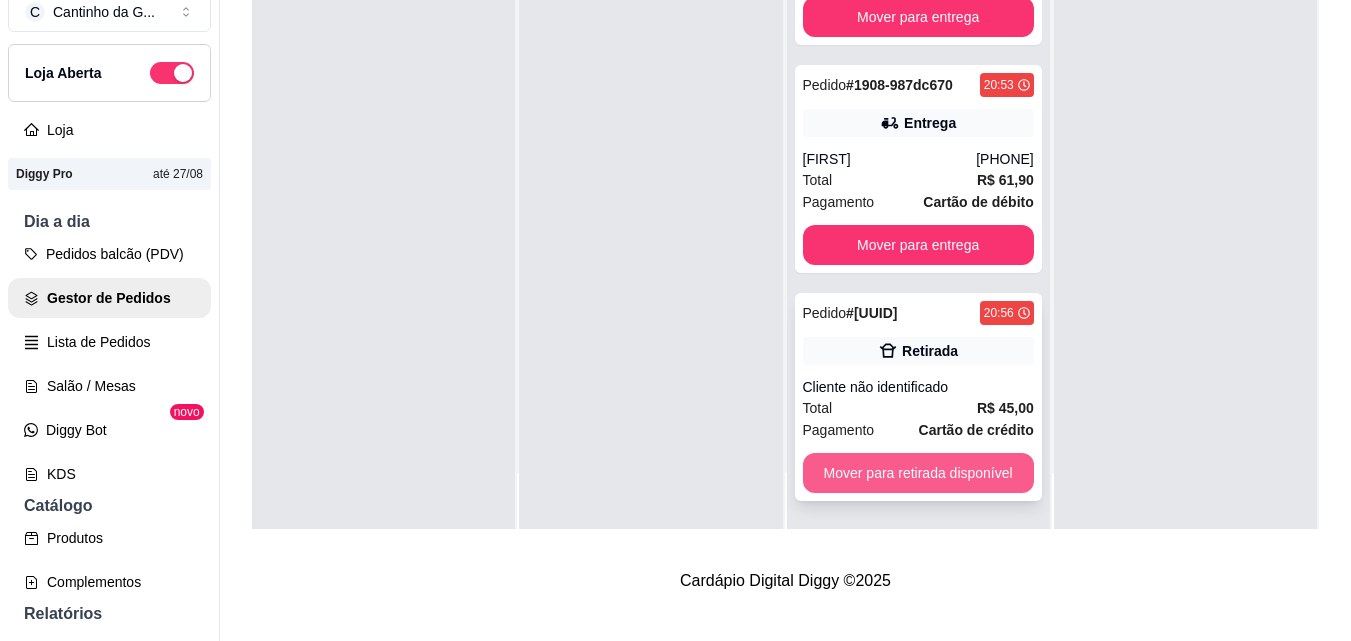 click on "Mover para retirada disponível" at bounding box center [918, 473] 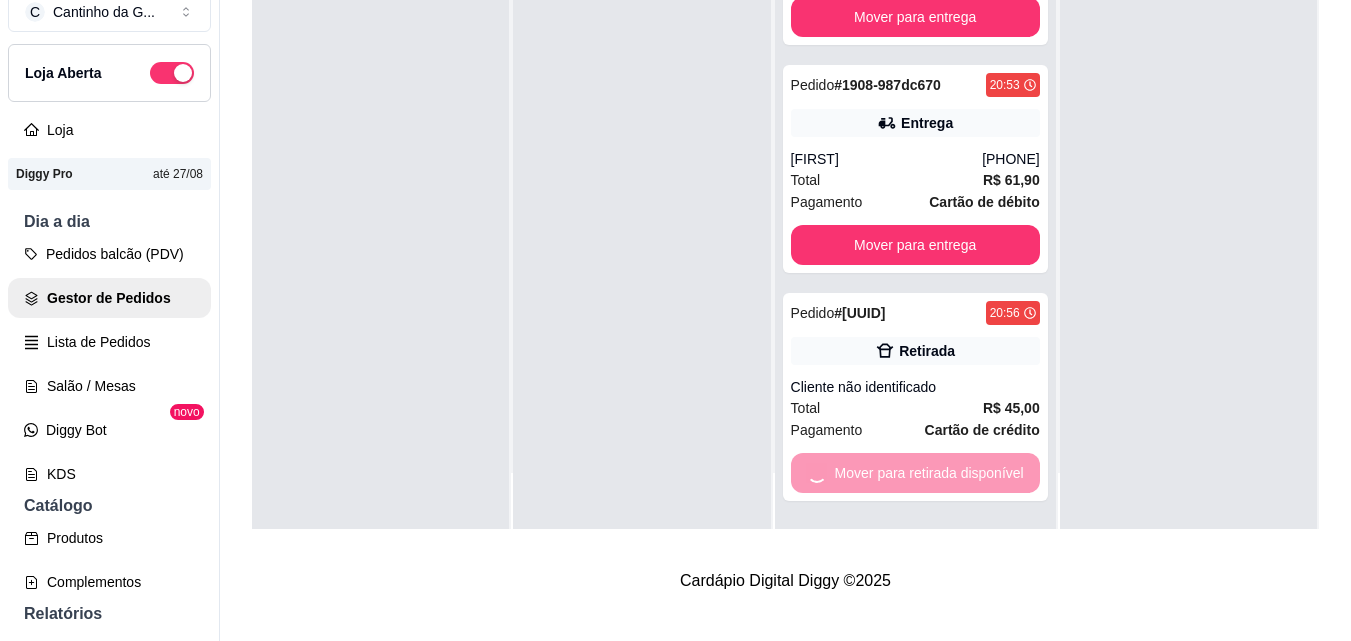 scroll, scrollTop: 63, scrollLeft: 0, axis: vertical 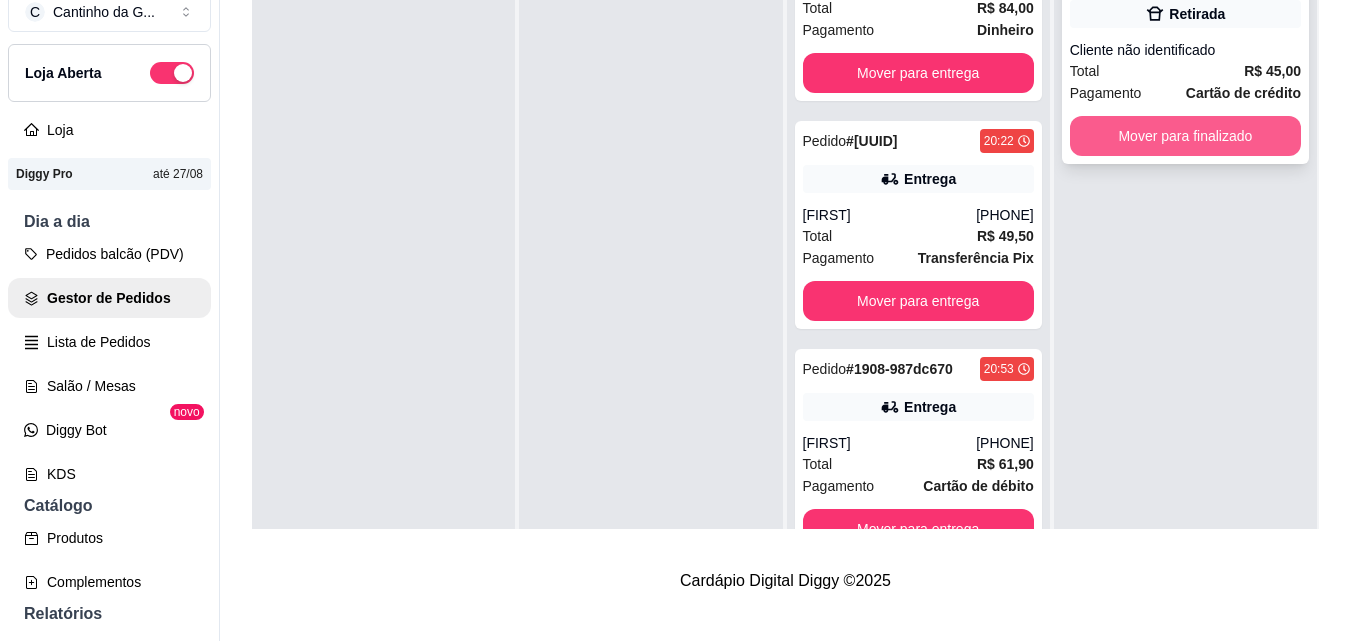 click on "Mover para finalizado" at bounding box center [1185, 136] 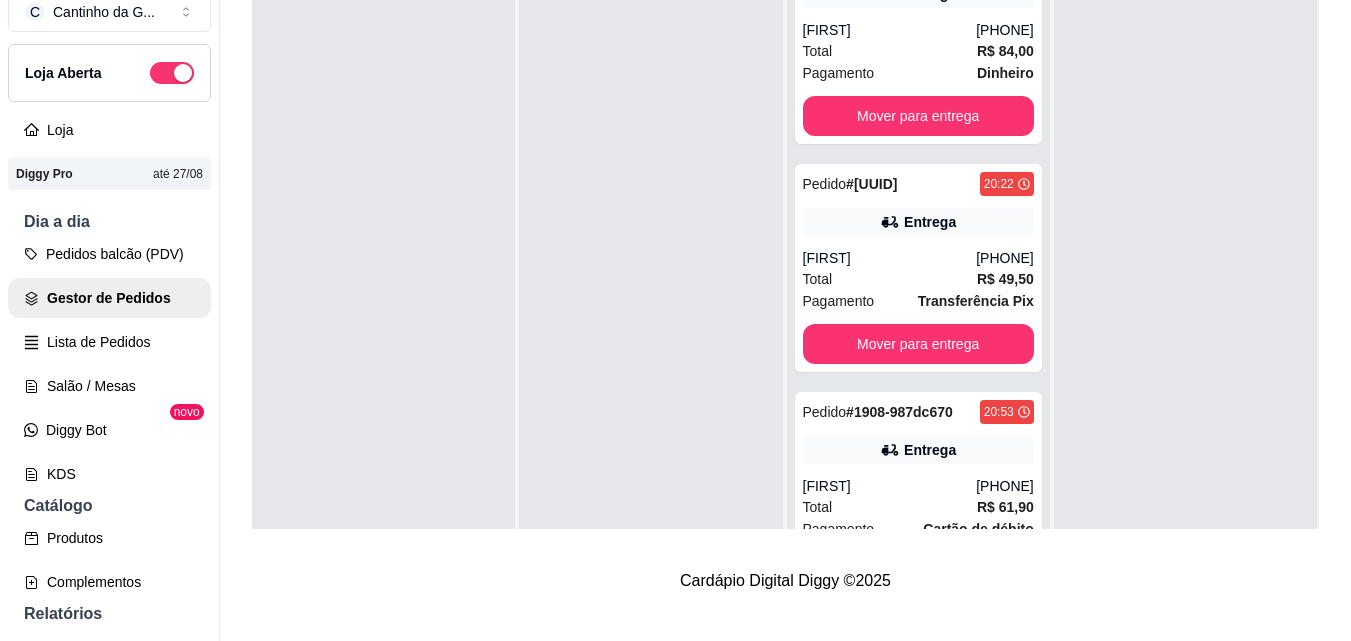 scroll, scrollTop: 0, scrollLeft: 0, axis: both 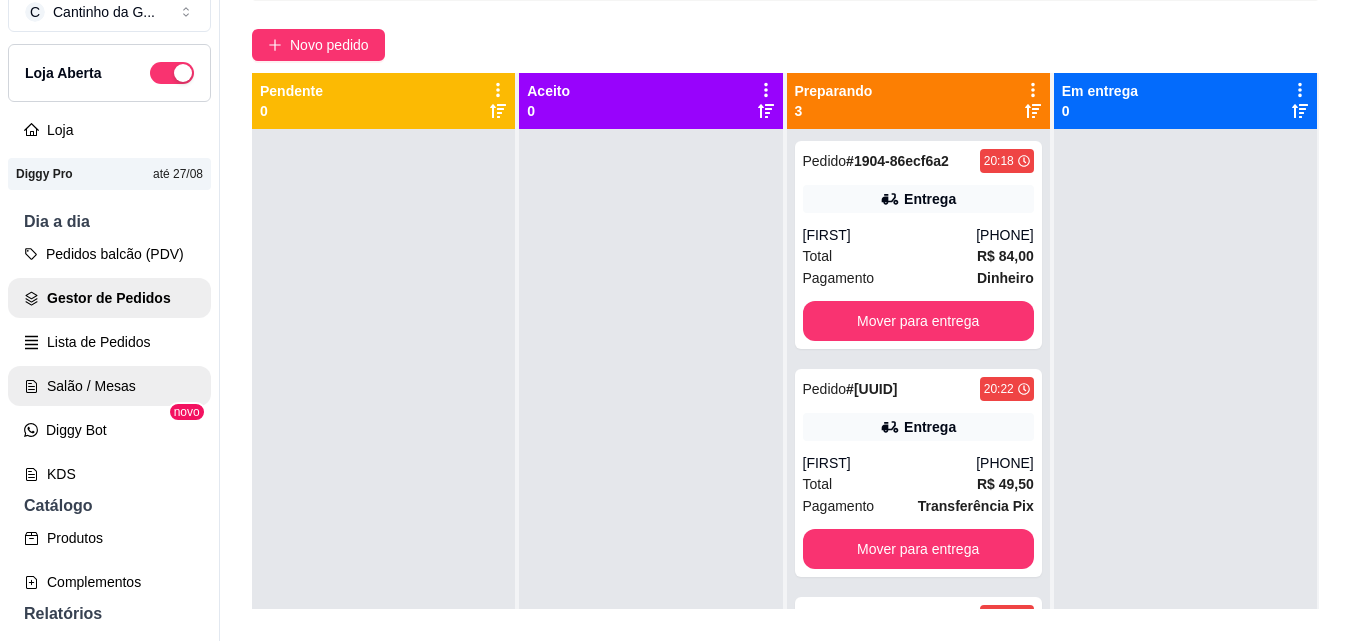 click on "Salão / Mesas" at bounding box center (109, 386) 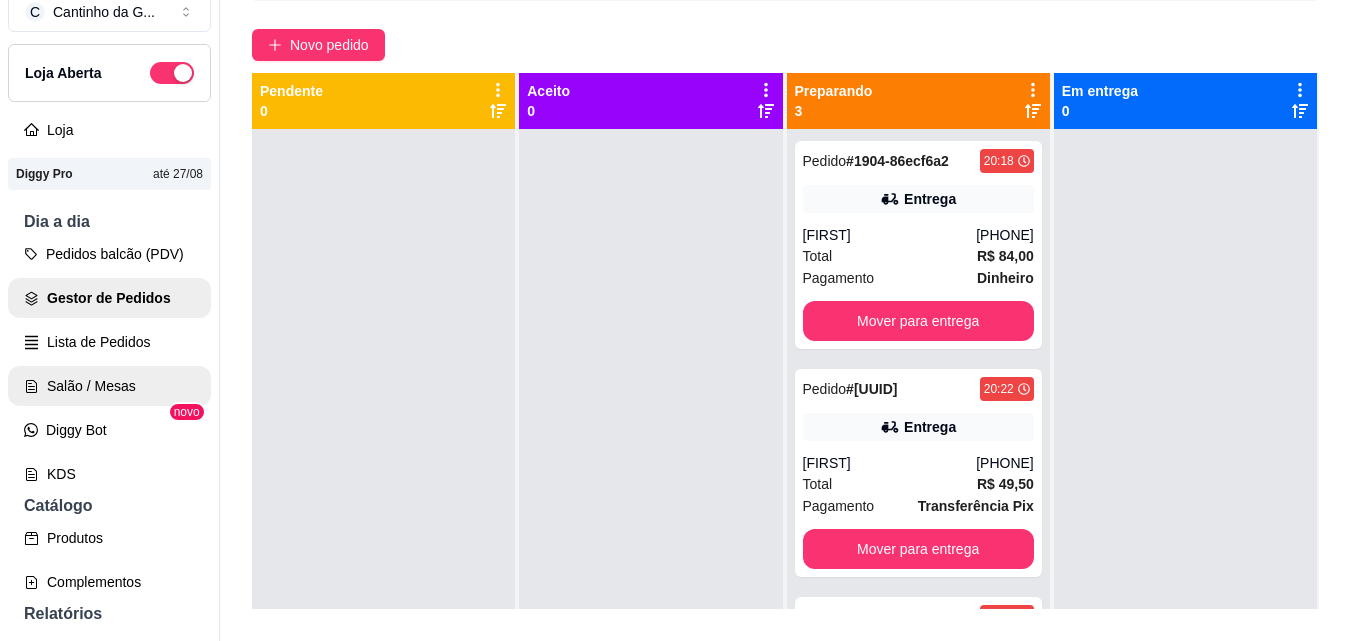scroll, scrollTop: 0, scrollLeft: 0, axis: both 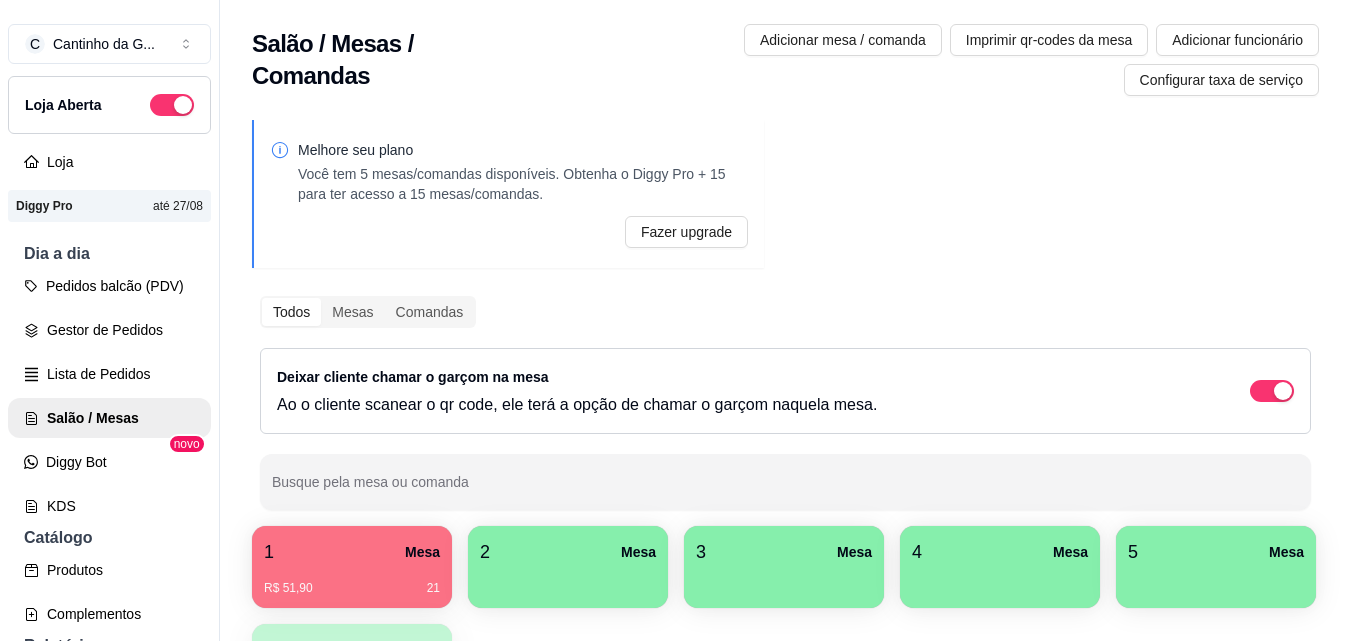 click on "1 Mesa" at bounding box center [352, 552] 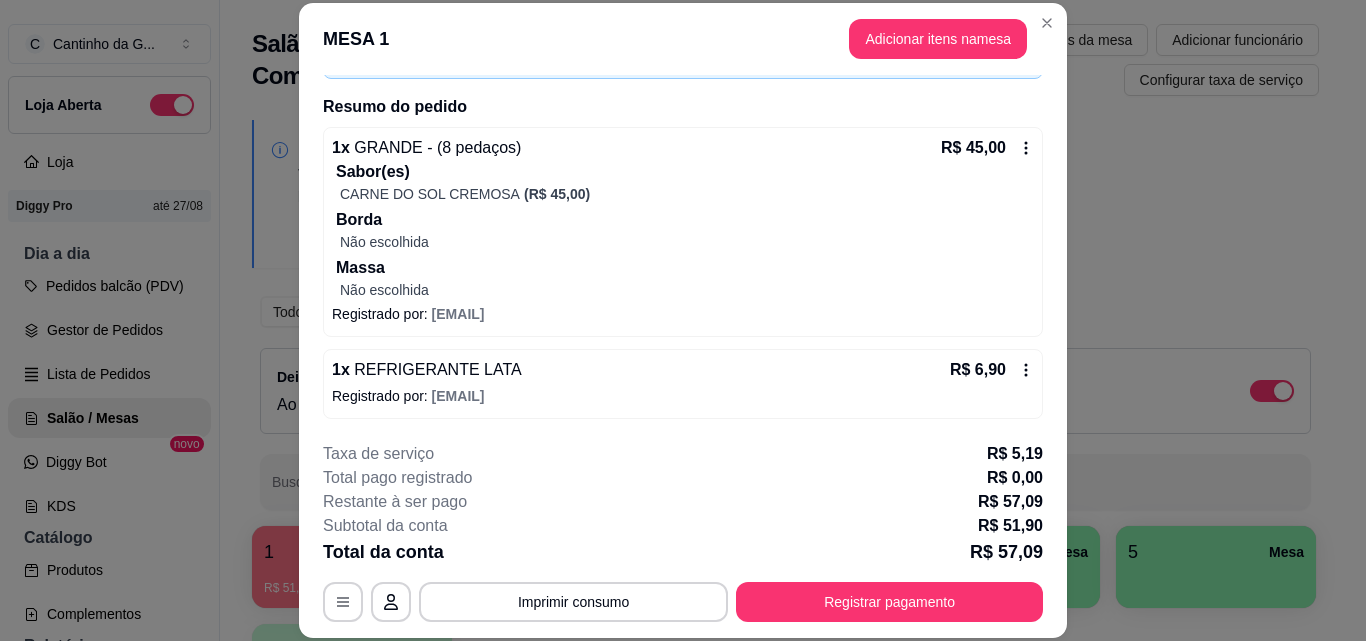 scroll, scrollTop: 138, scrollLeft: 0, axis: vertical 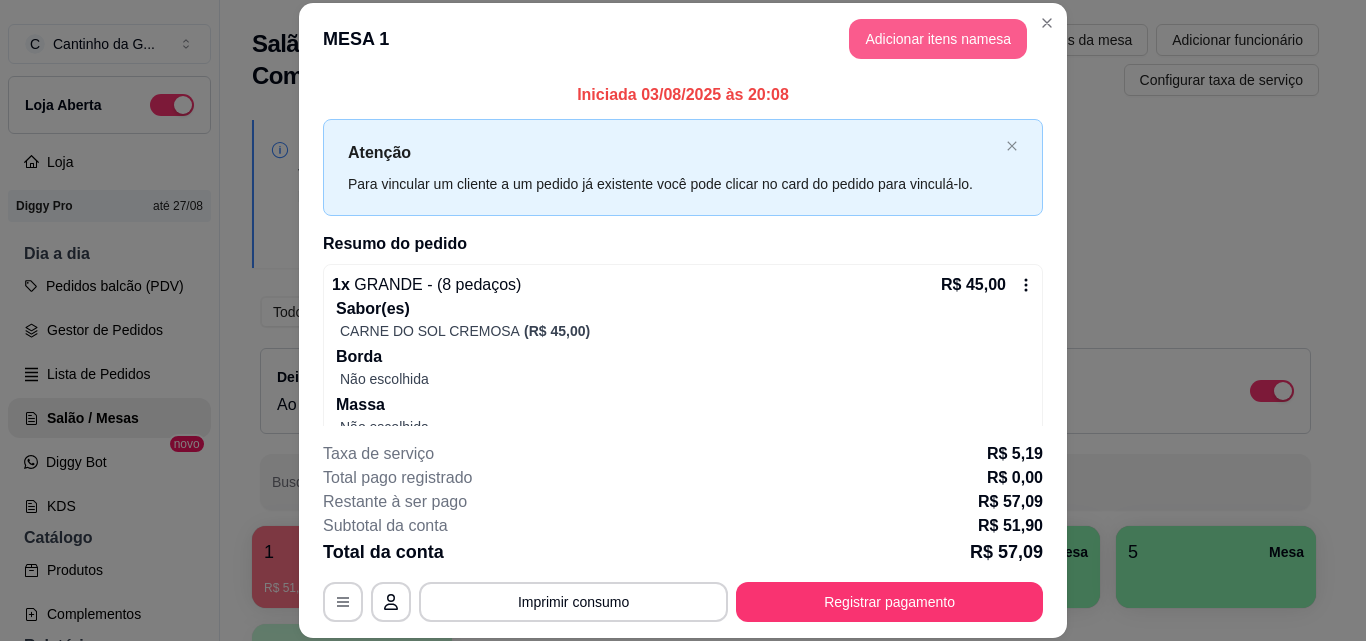 click on "Adicionar itens na  mesa" at bounding box center (938, 39) 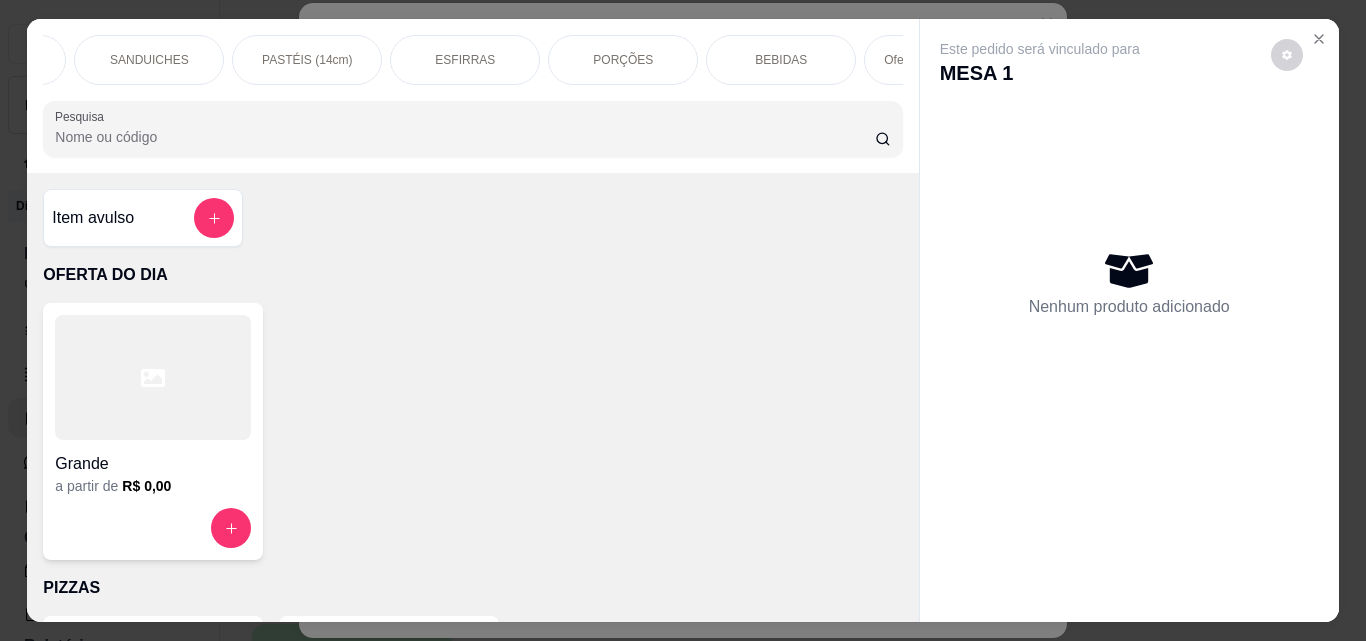 scroll, scrollTop: 0, scrollLeft: 611, axis: horizontal 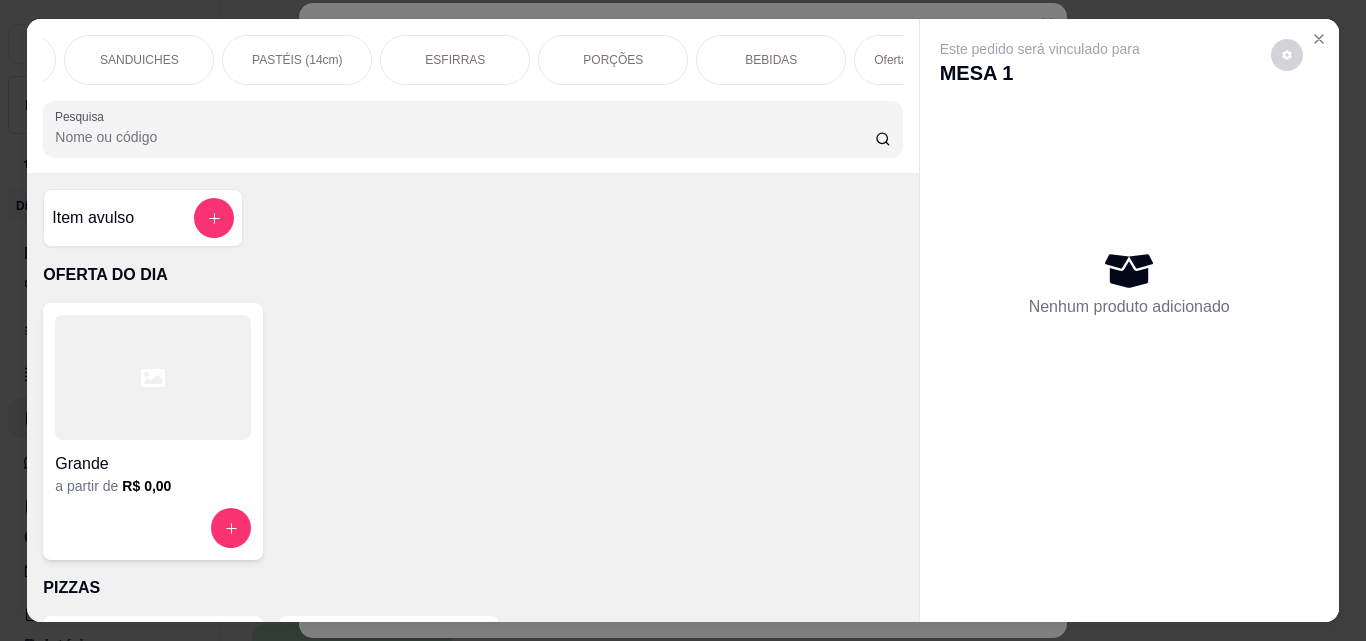 click on "BEBIDAS" at bounding box center [771, 60] 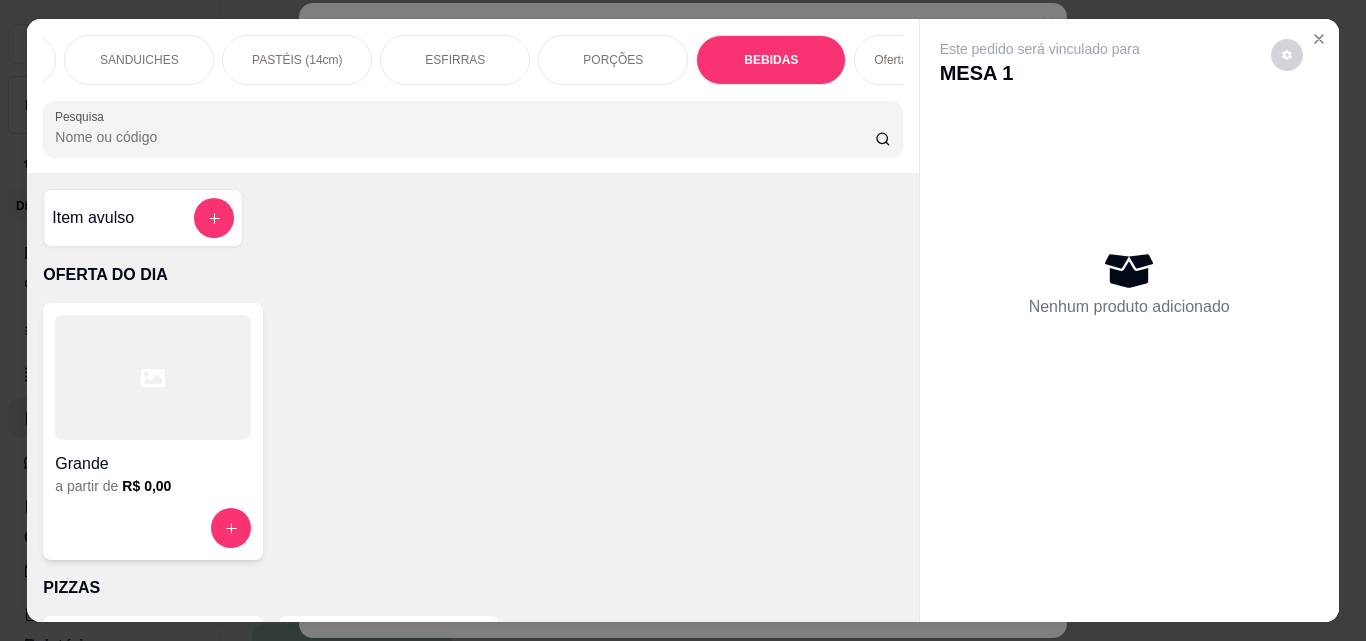 scroll, scrollTop: 5030, scrollLeft: 0, axis: vertical 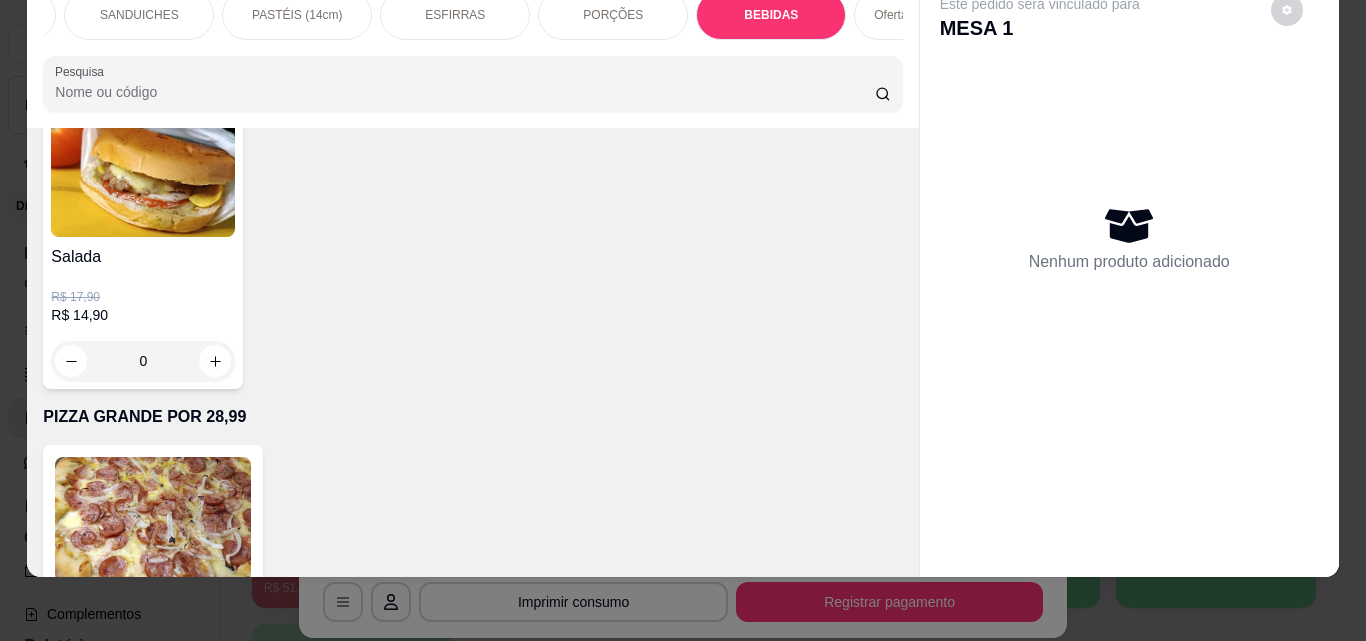 click at bounding box center (431, 20) 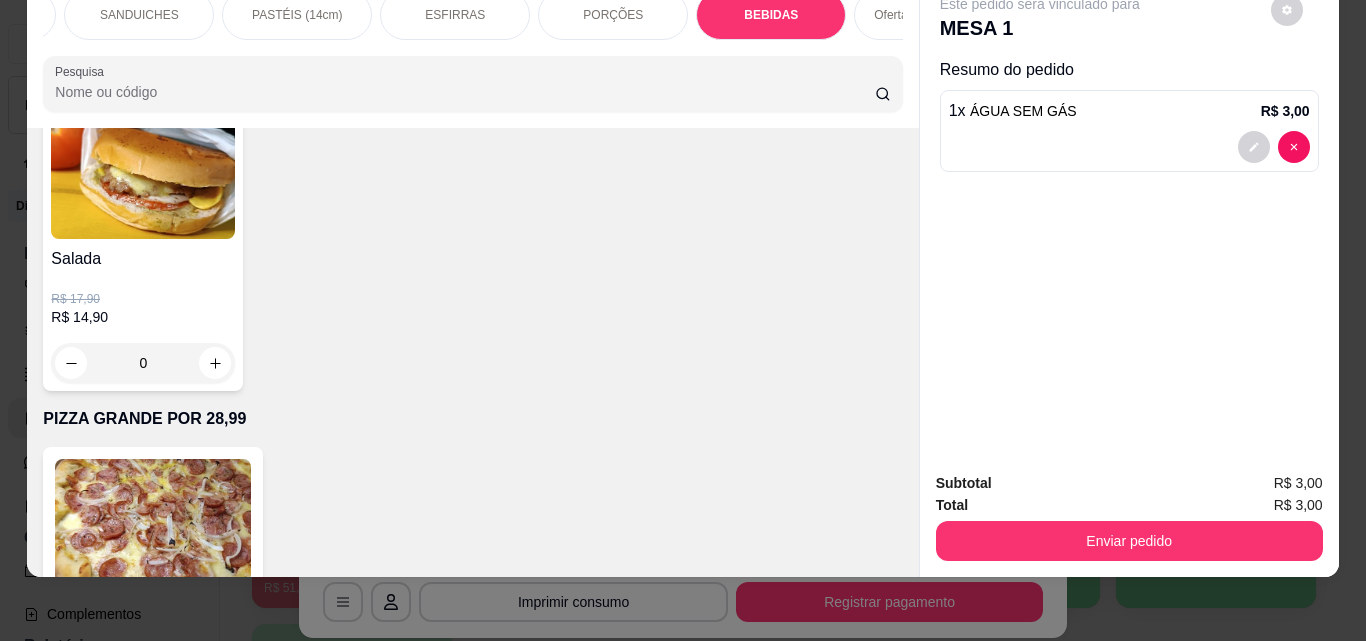 click on "Enviar pedido" at bounding box center (1129, 541) 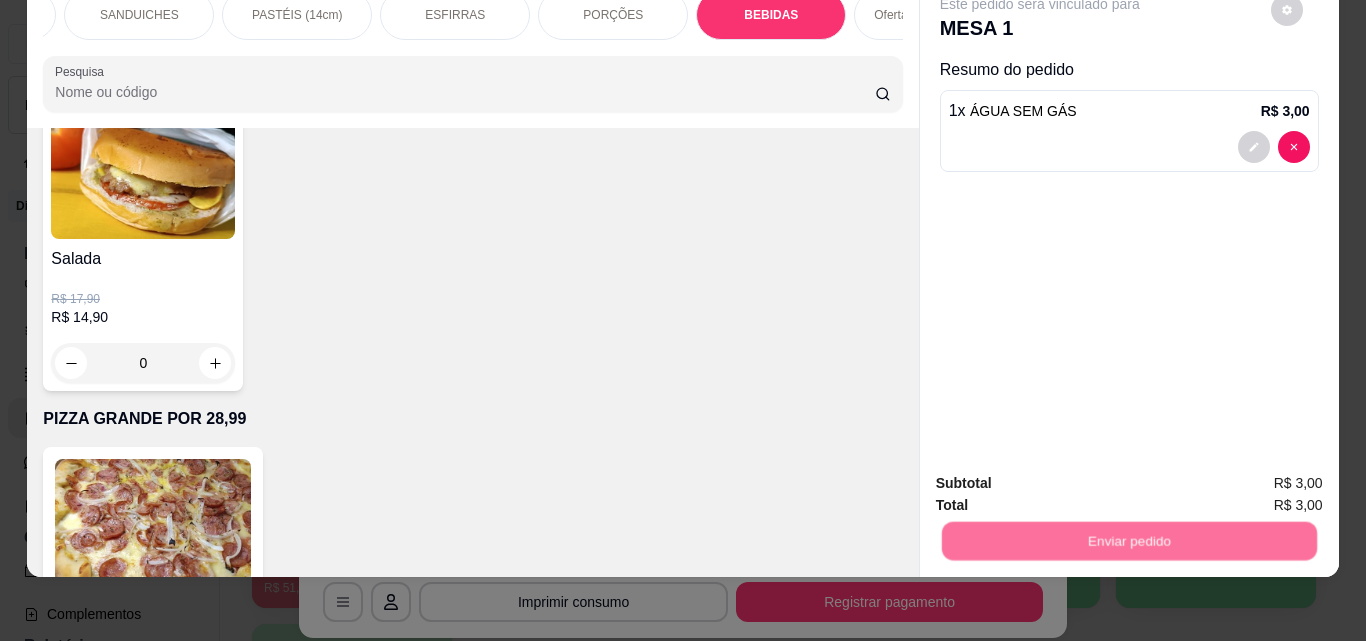 click on "Não registrar e enviar pedido" at bounding box center [1063, 477] 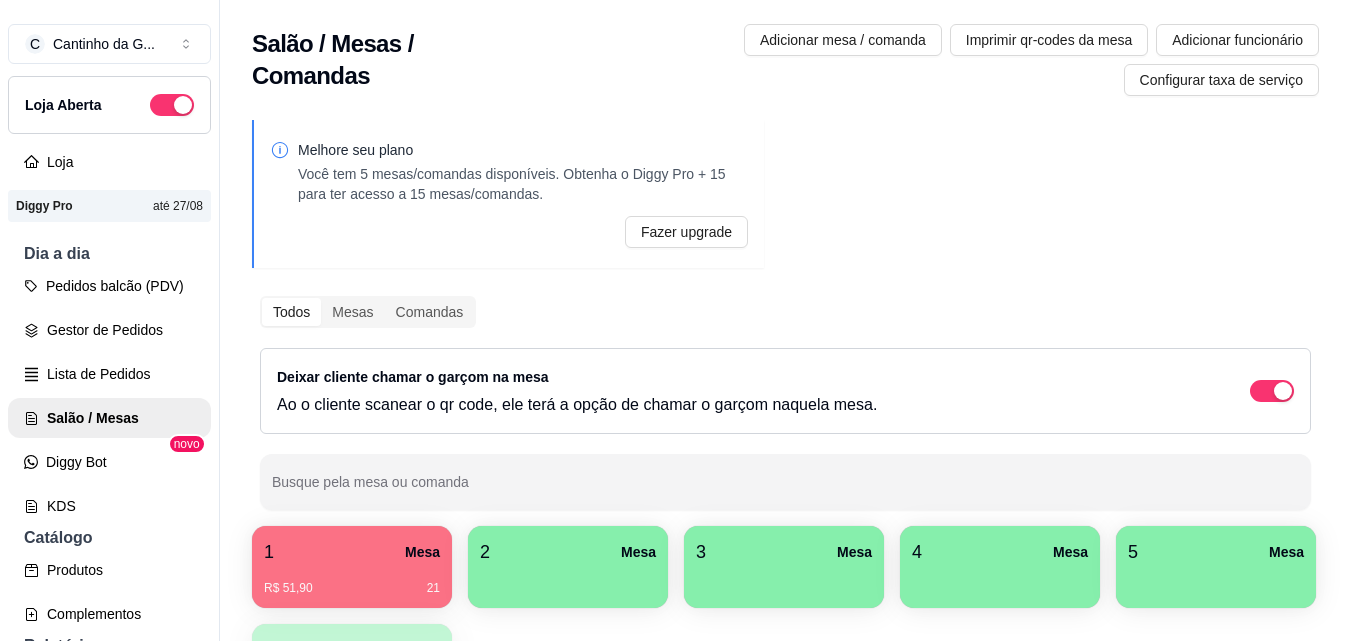 click on "1 Mesa" at bounding box center [352, 552] 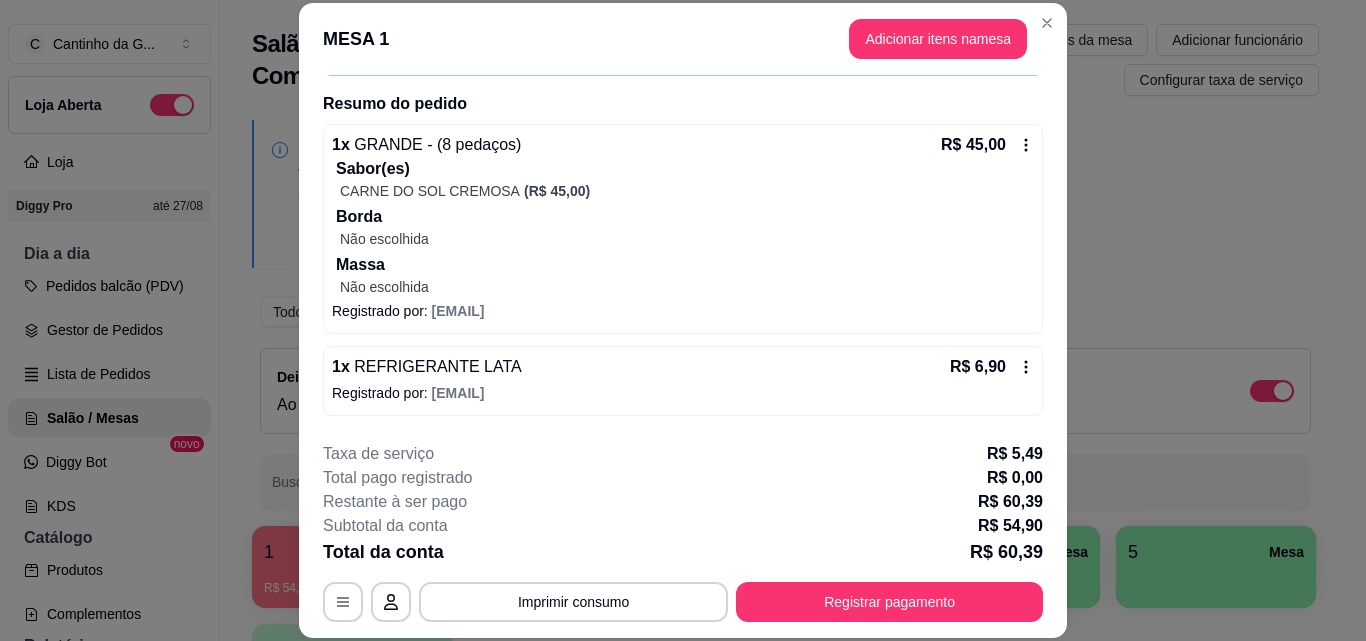 scroll, scrollTop: 220, scrollLeft: 0, axis: vertical 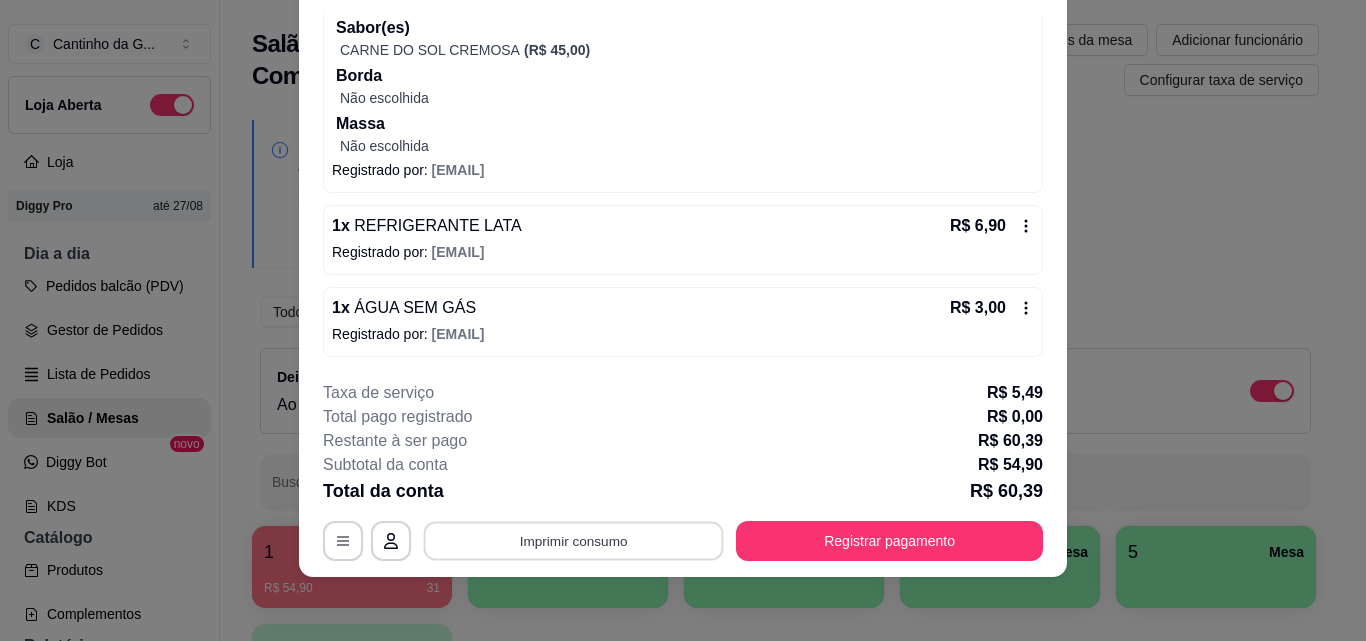 click on "Imprimir consumo" at bounding box center (574, 540) 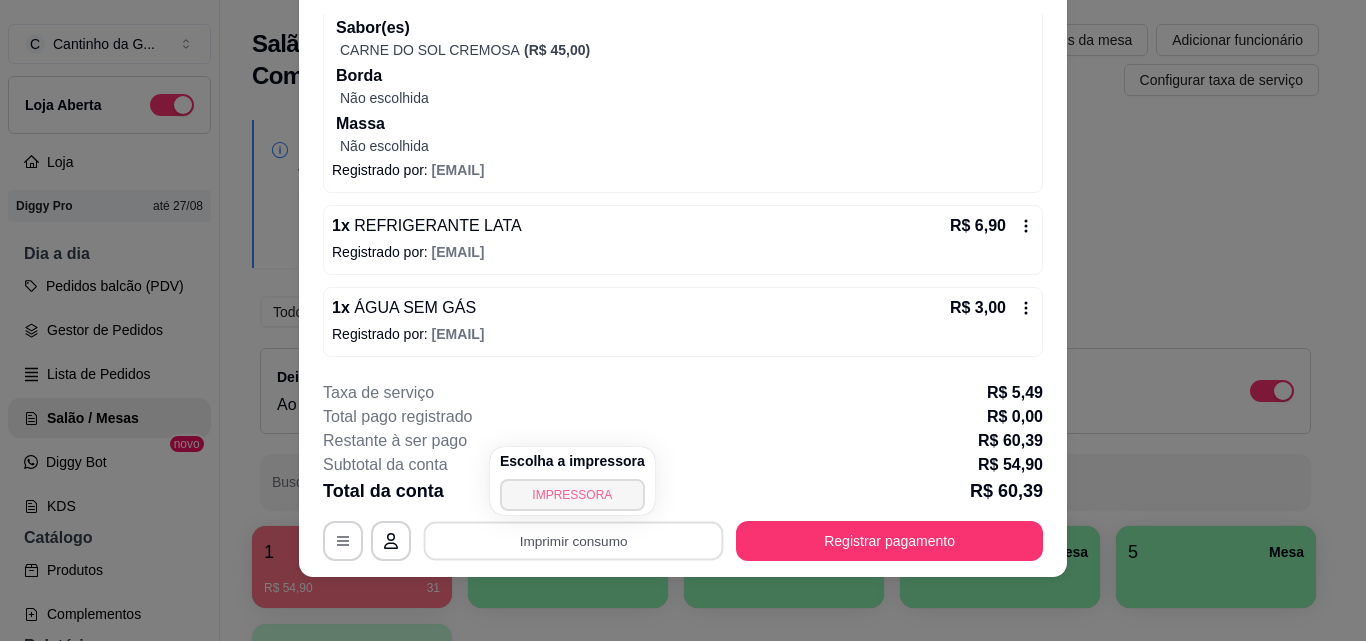 click on "IMPRESSORA" at bounding box center [572, 495] 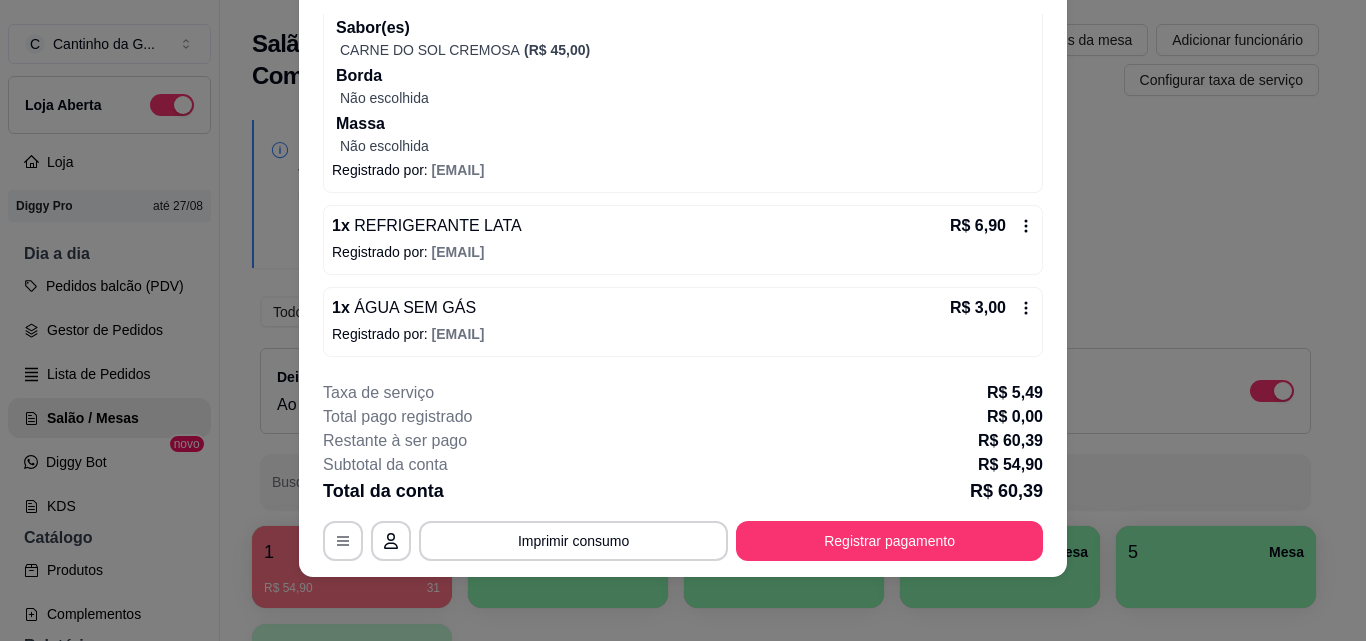 click 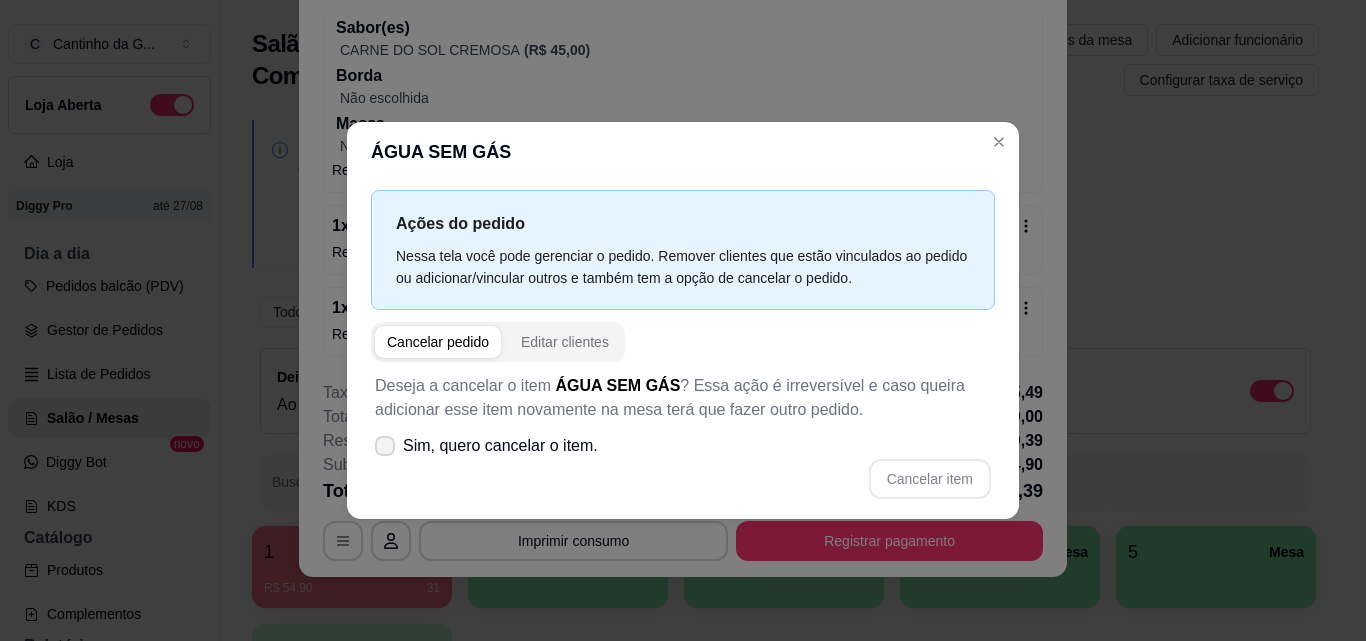 click on "Sim, quero cancelar o item." at bounding box center [500, 446] 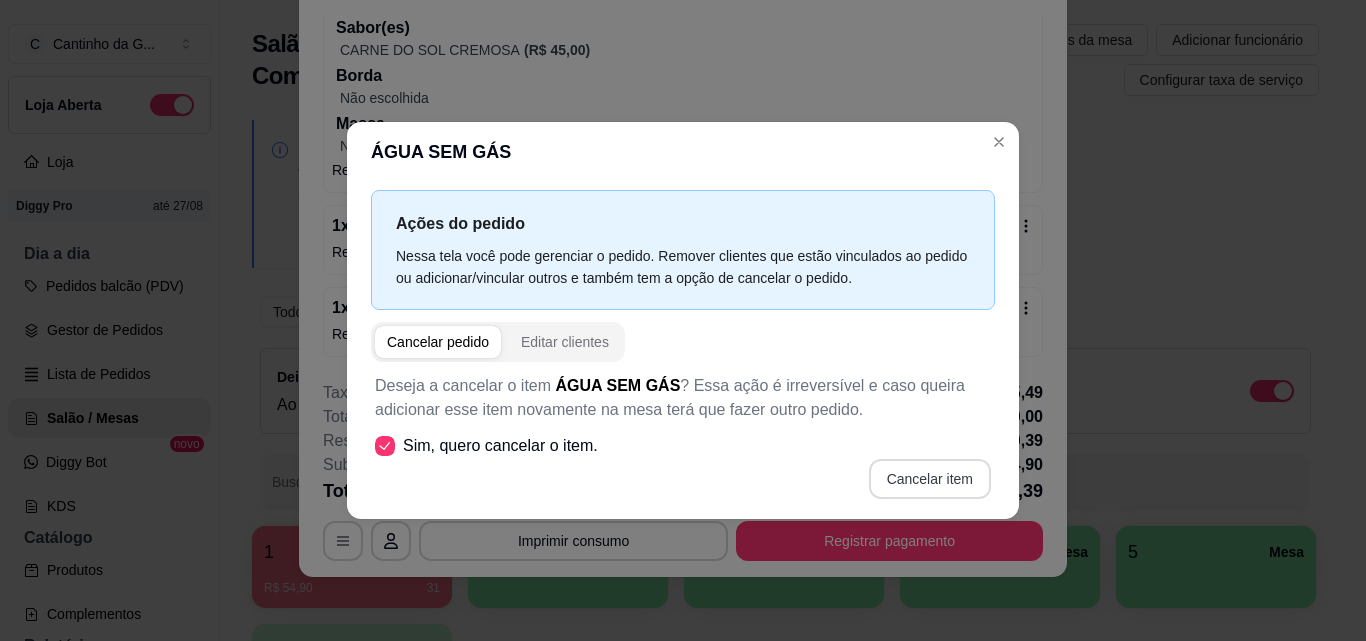 click on "Cancelar item" at bounding box center [930, 479] 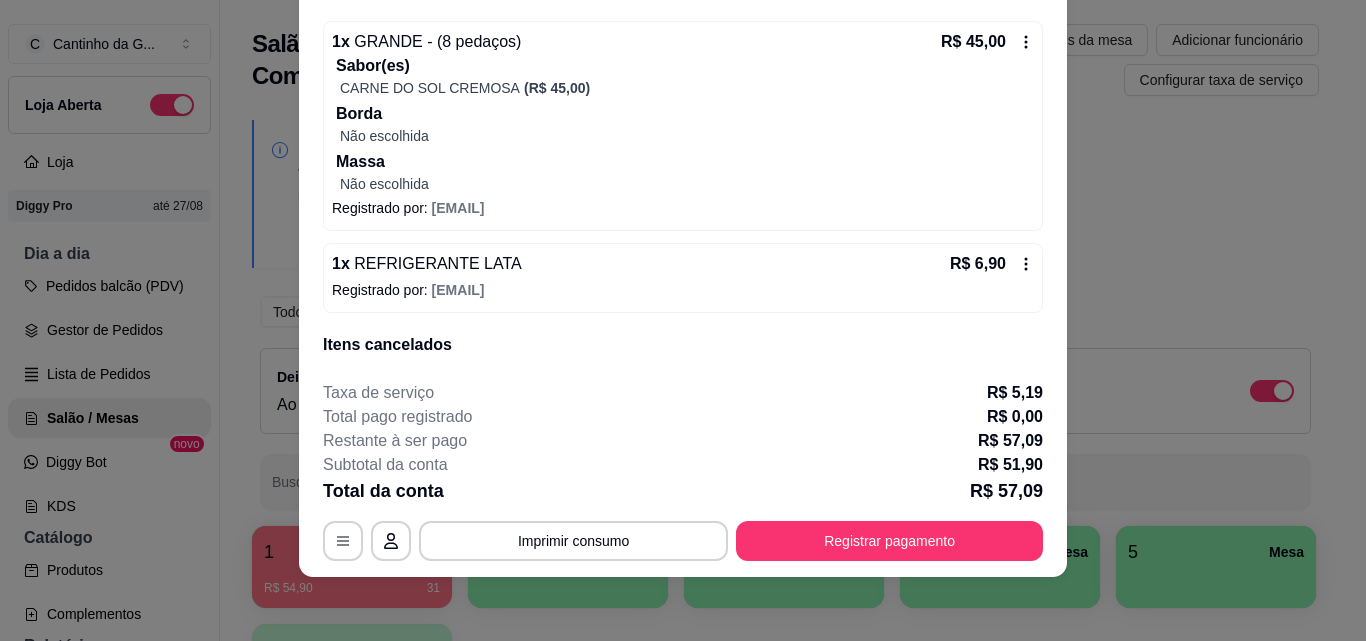 scroll, scrollTop: 252, scrollLeft: 0, axis: vertical 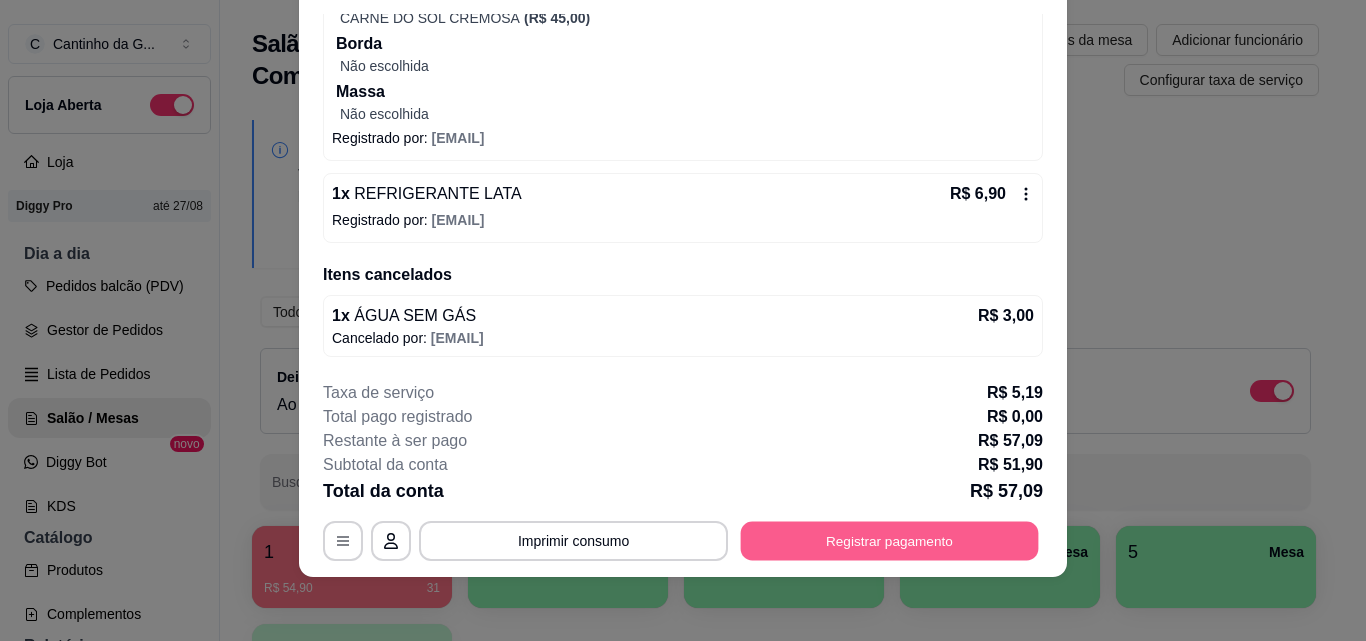 click on "Registrar pagamento" at bounding box center (890, 540) 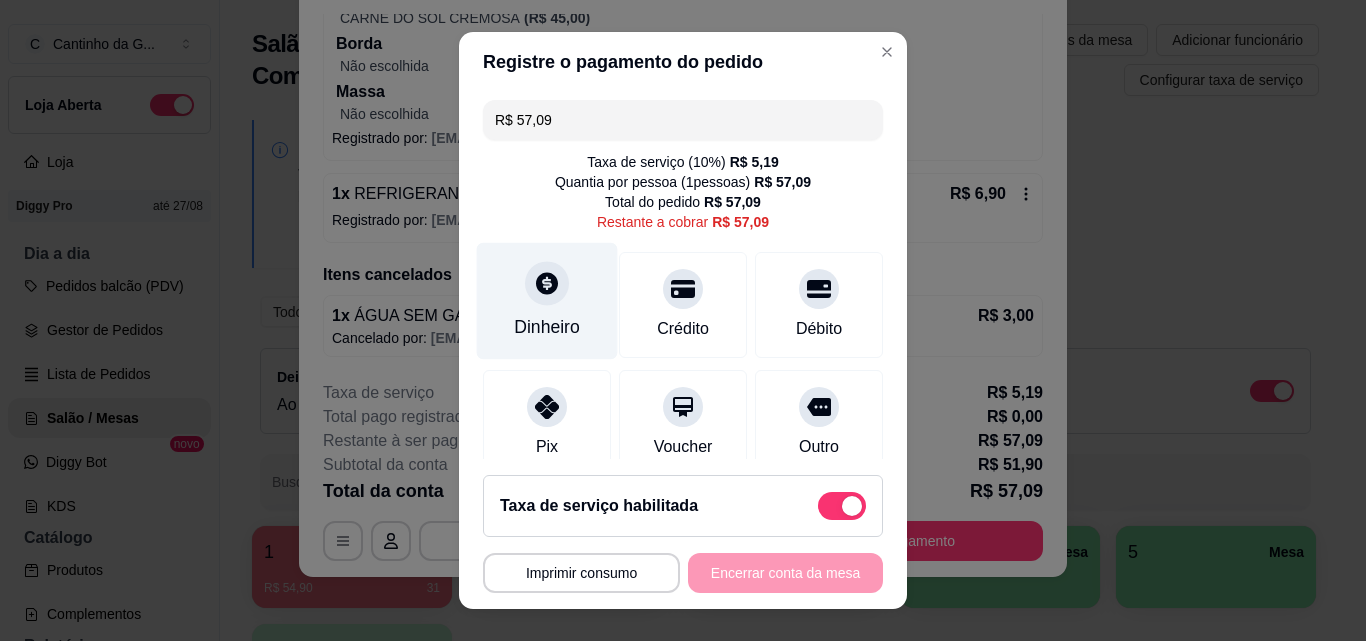 click on "Dinheiro" at bounding box center (547, 301) 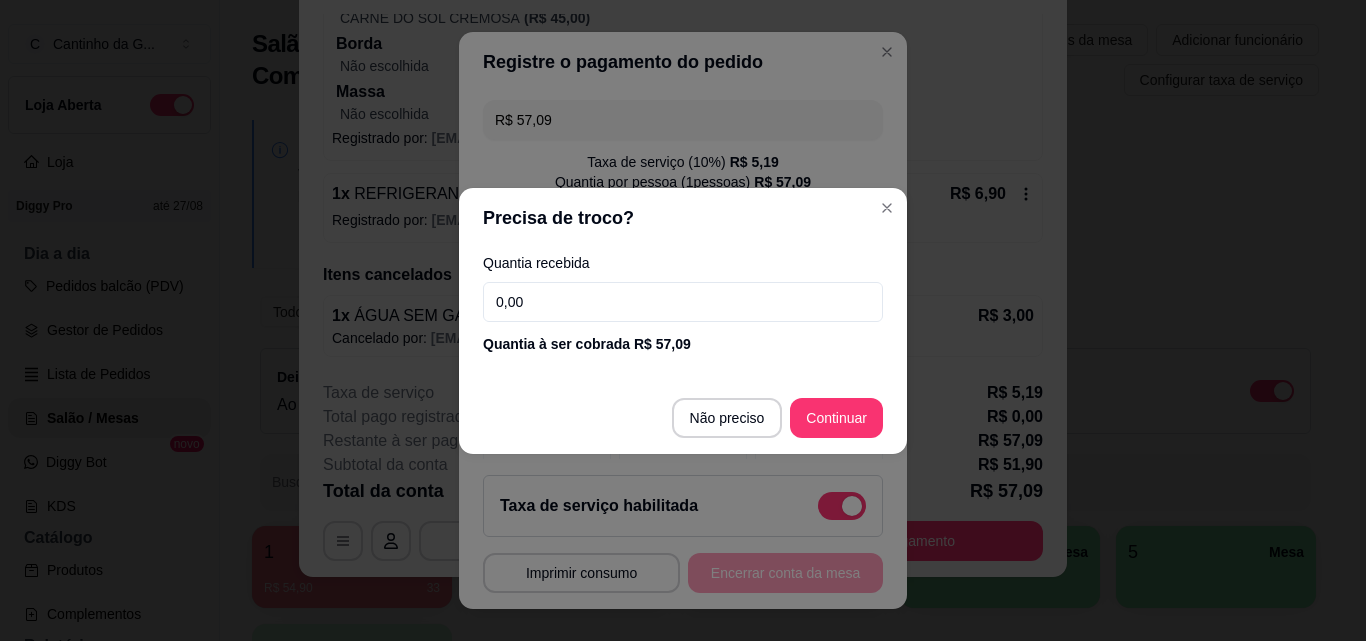 click on "0,00" at bounding box center [683, 302] 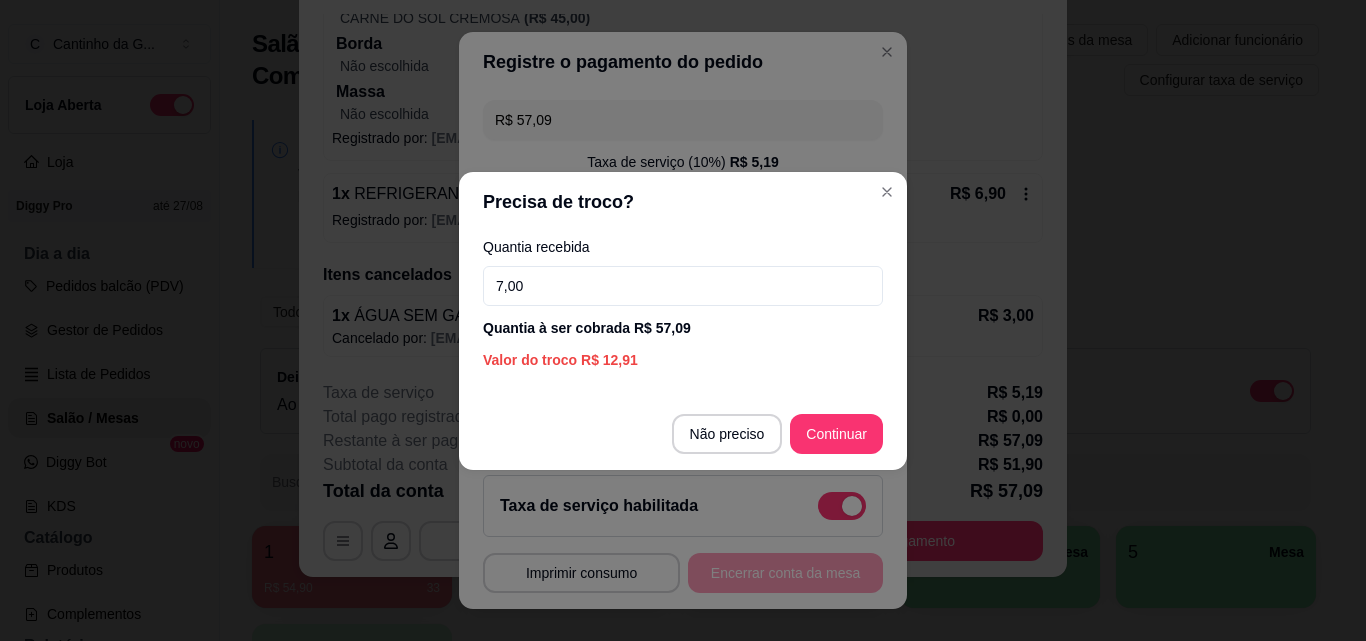 type on "70,00" 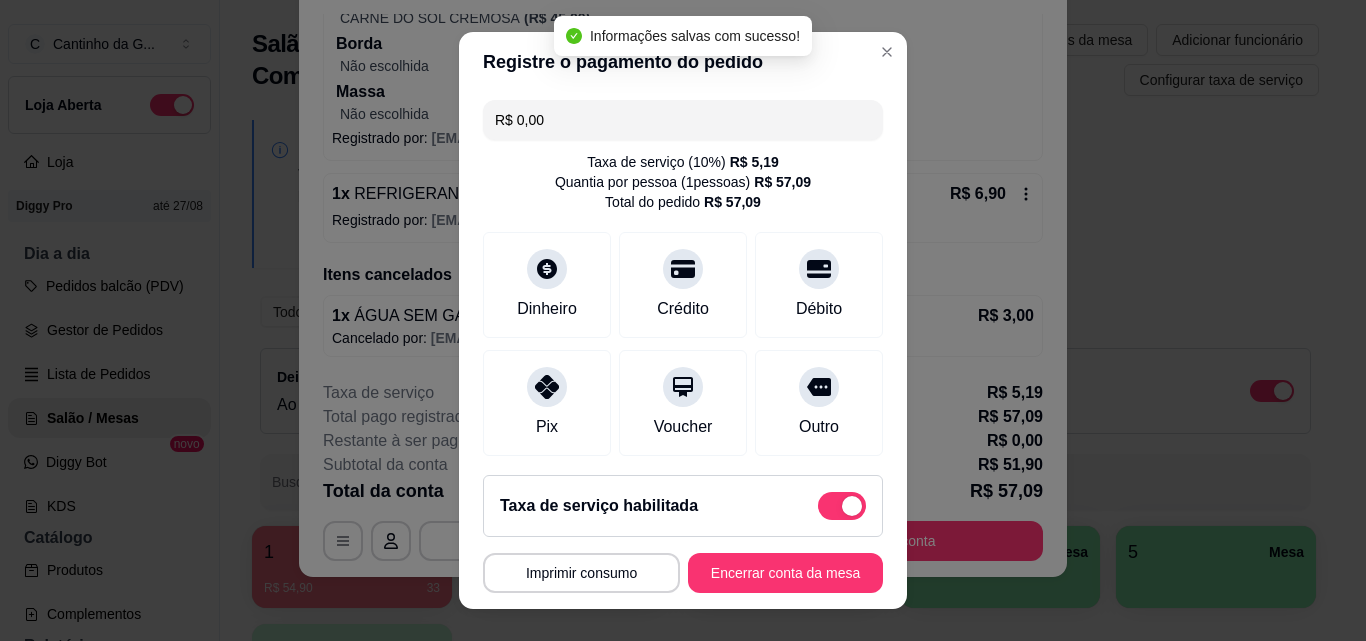 type on "R$ 0,00" 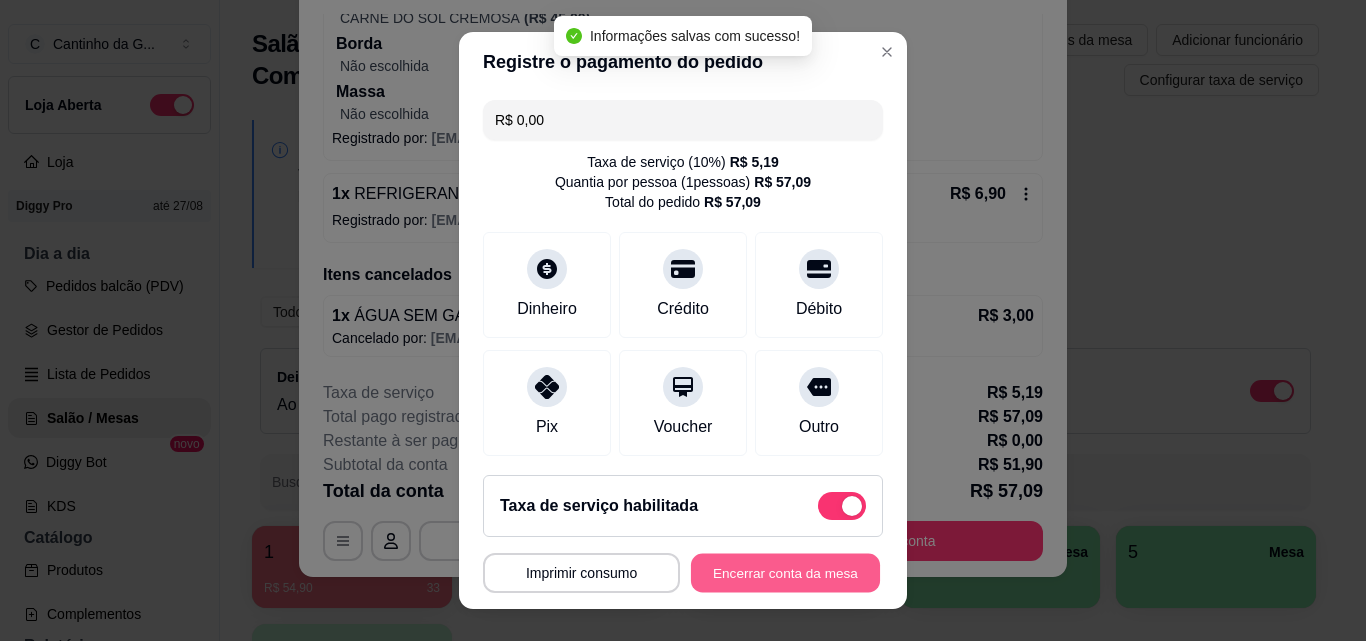 click on "Encerrar conta da mesa" at bounding box center (785, 573) 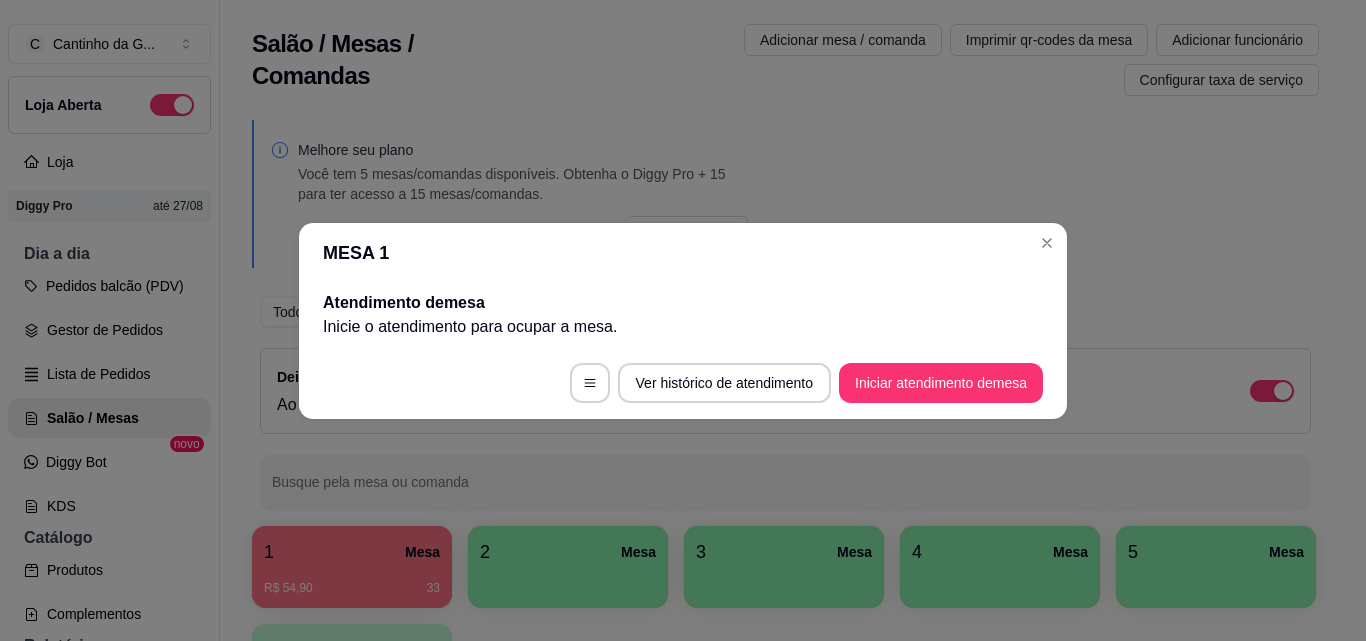 scroll, scrollTop: 0, scrollLeft: 0, axis: both 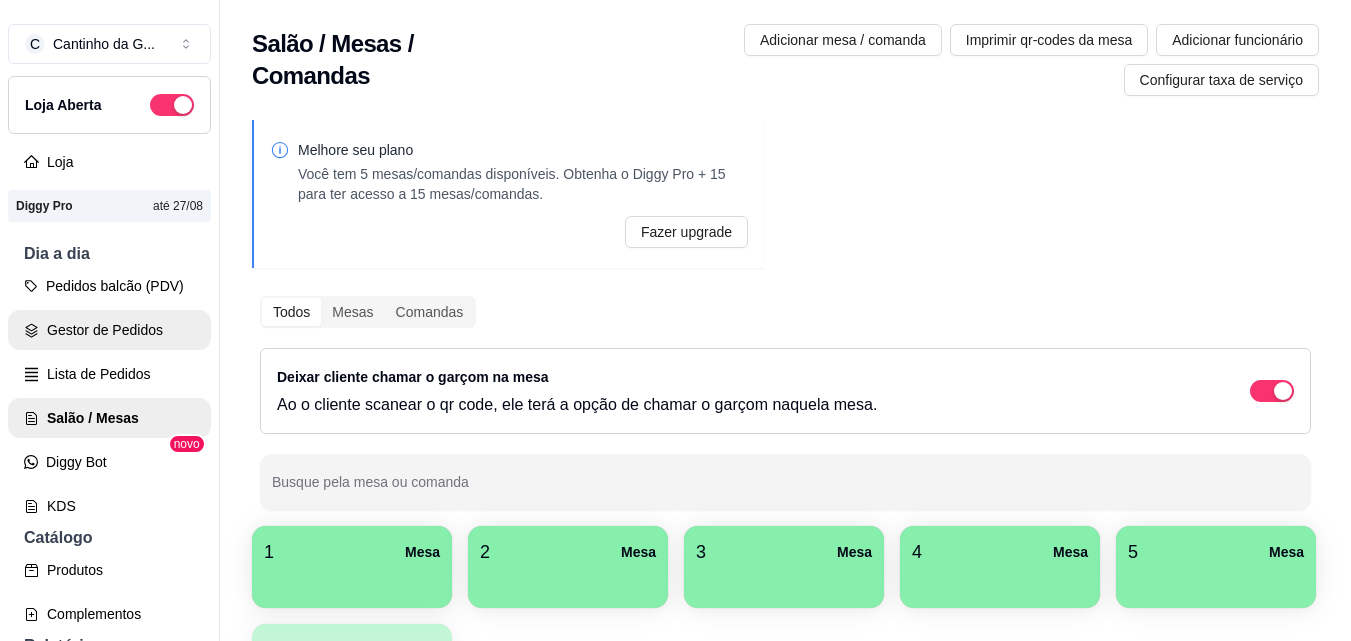click on "Gestor de Pedidos" at bounding box center (109, 330) 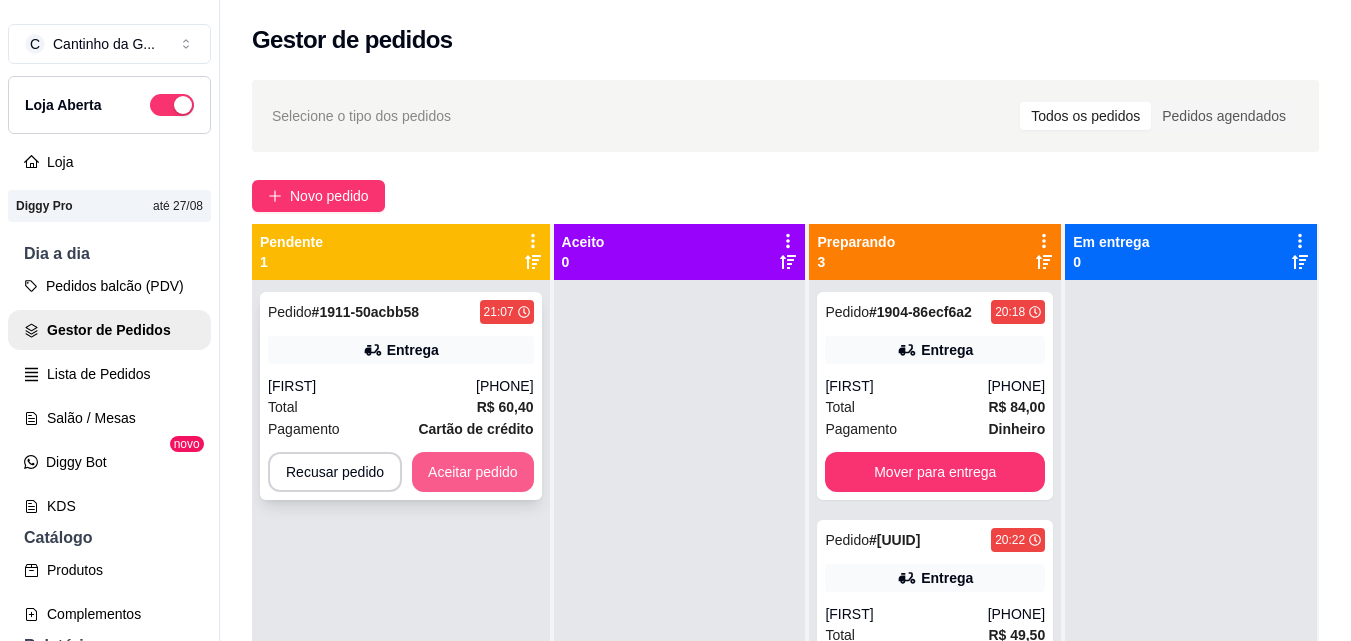 click on "Aceitar pedido" at bounding box center (473, 472) 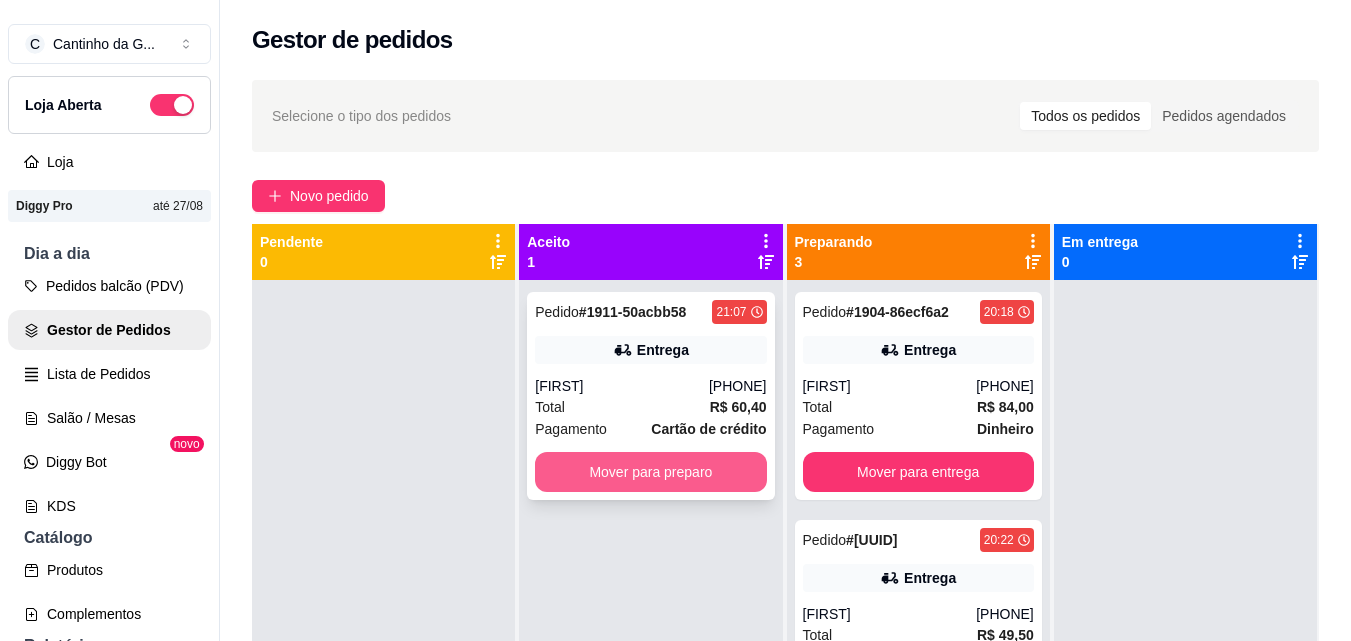 click on "Mover para preparo" at bounding box center [650, 472] 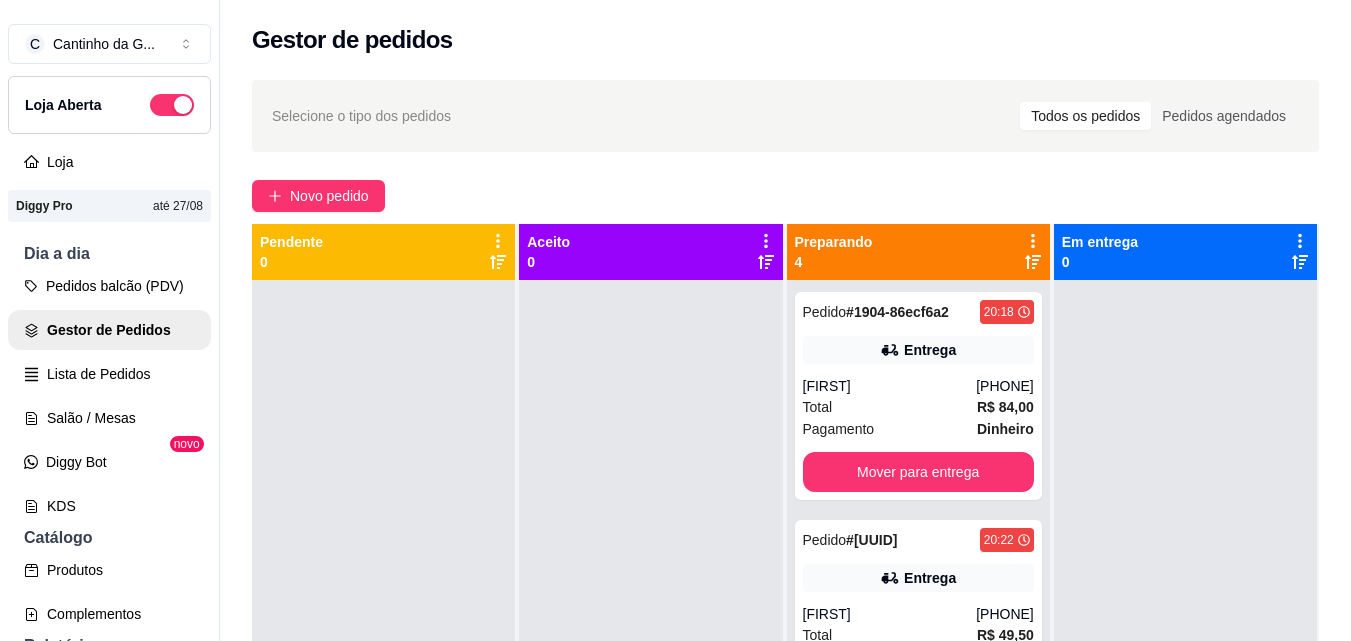 scroll, scrollTop: 56, scrollLeft: 0, axis: vertical 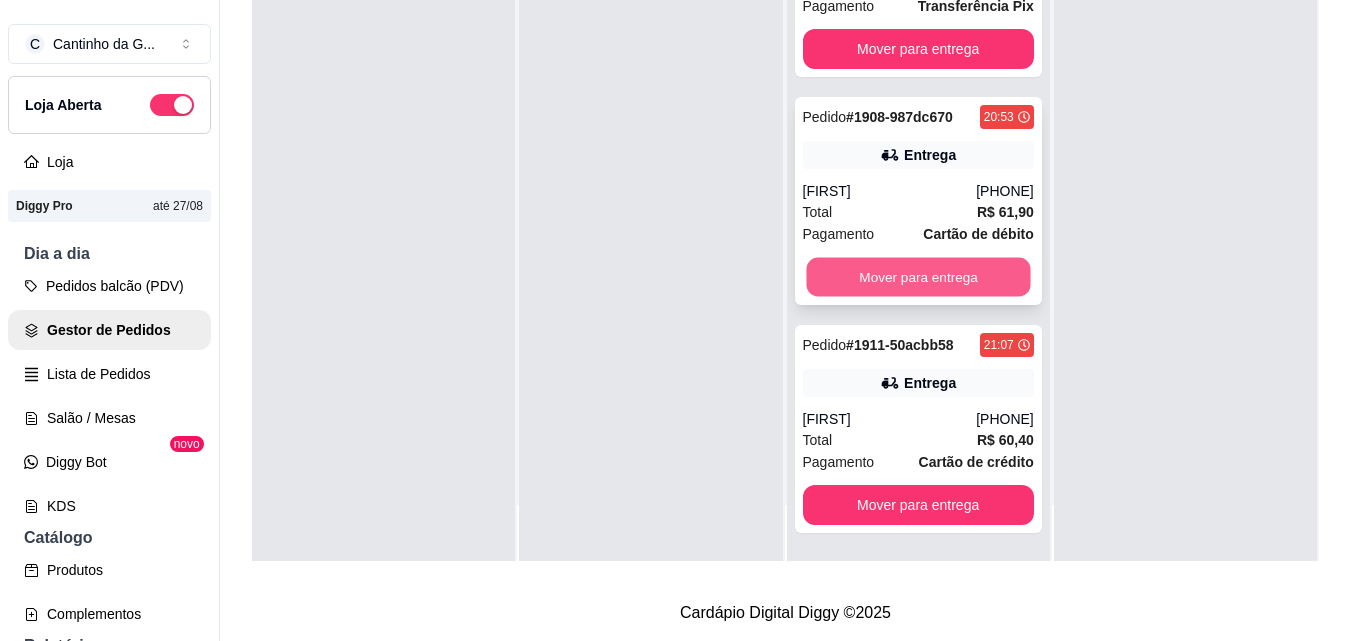click on "Mover para entrega" at bounding box center [918, 277] 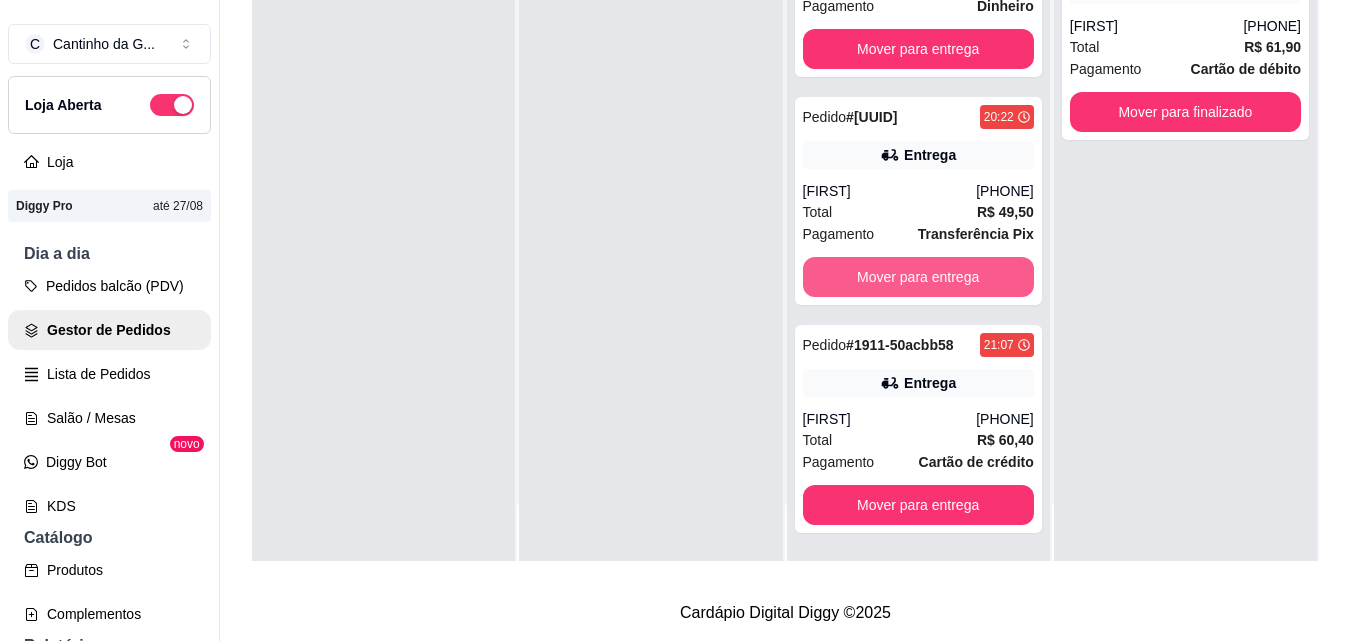 scroll, scrollTop: 63, scrollLeft: 0, axis: vertical 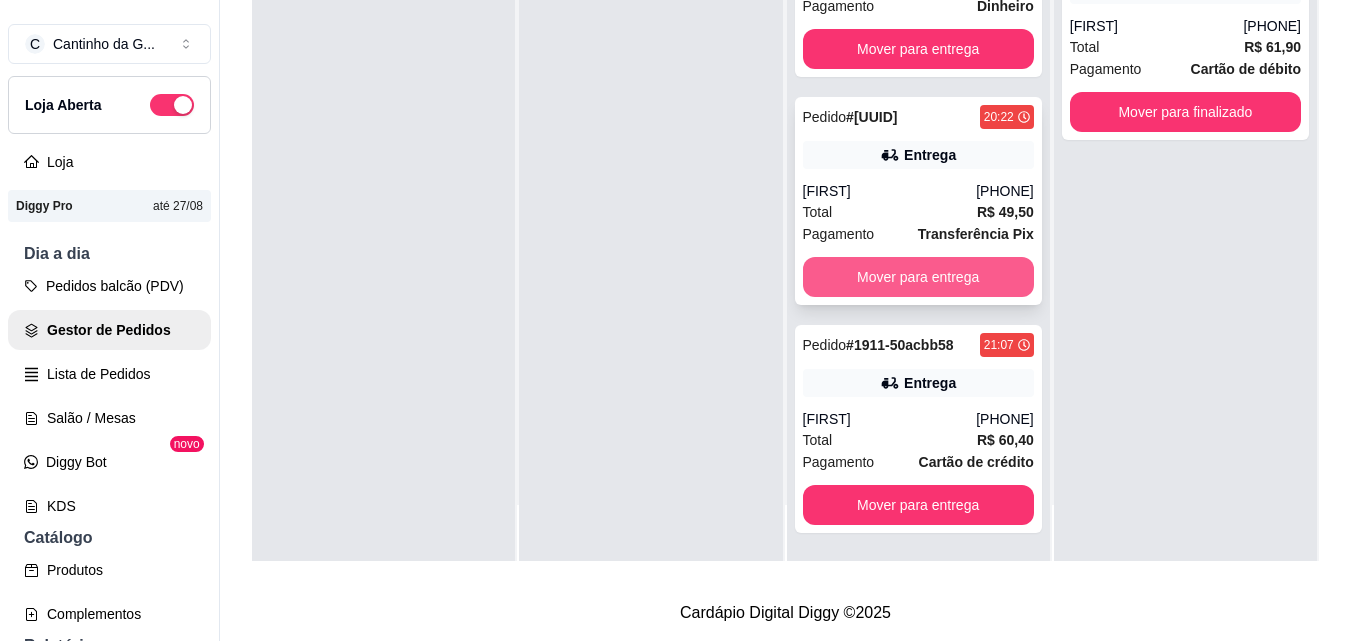 click on "Mover para entrega" at bounding box center (918, 277) 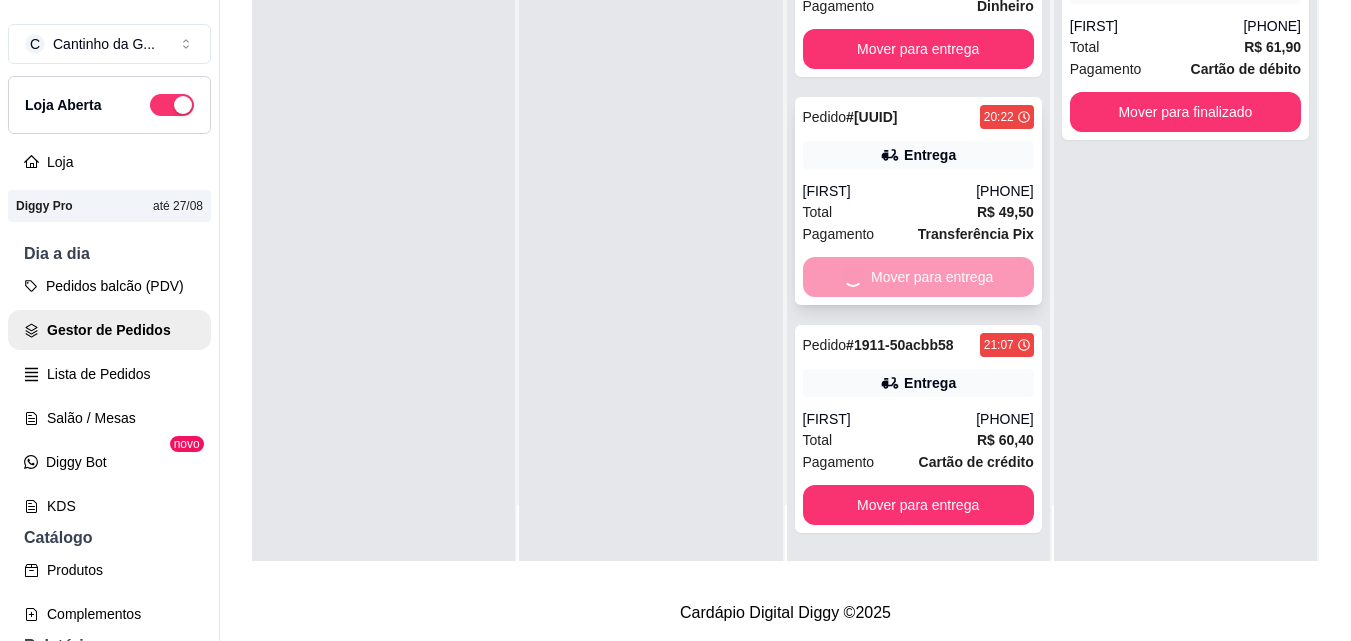 scroll, scrollTop: 0, scrollLeft: 0, axis: both 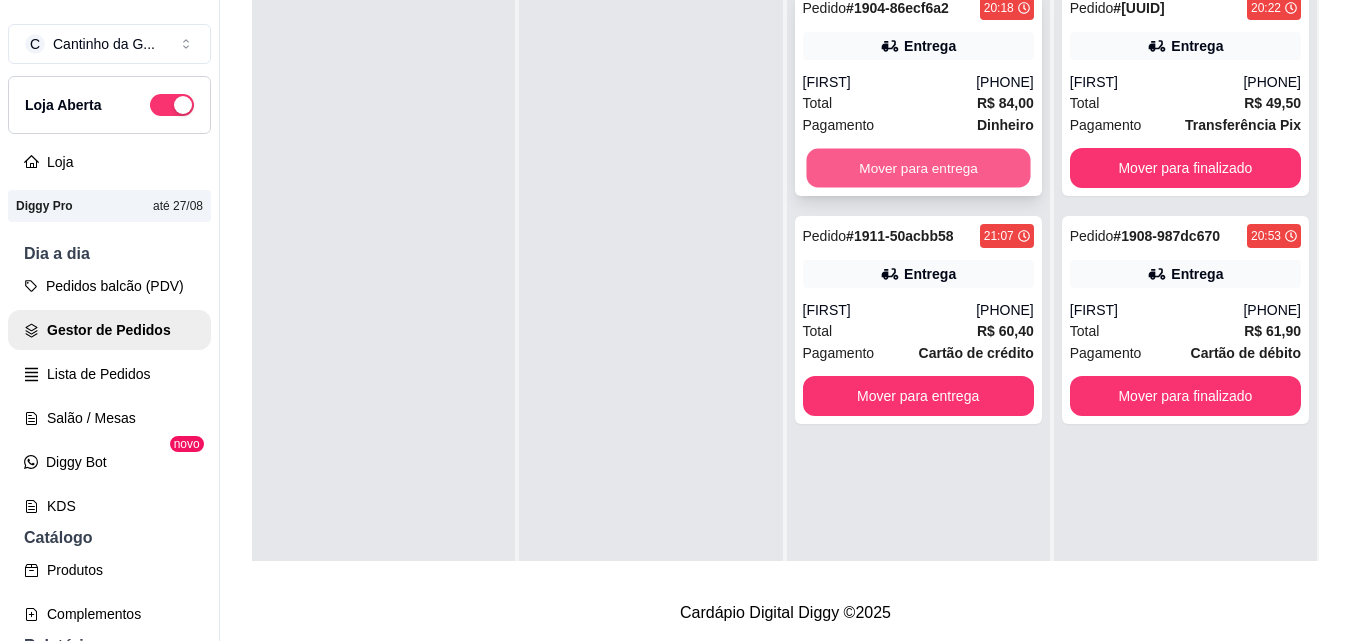 click on "Mover para entrega" at bounding box center (918, 168) 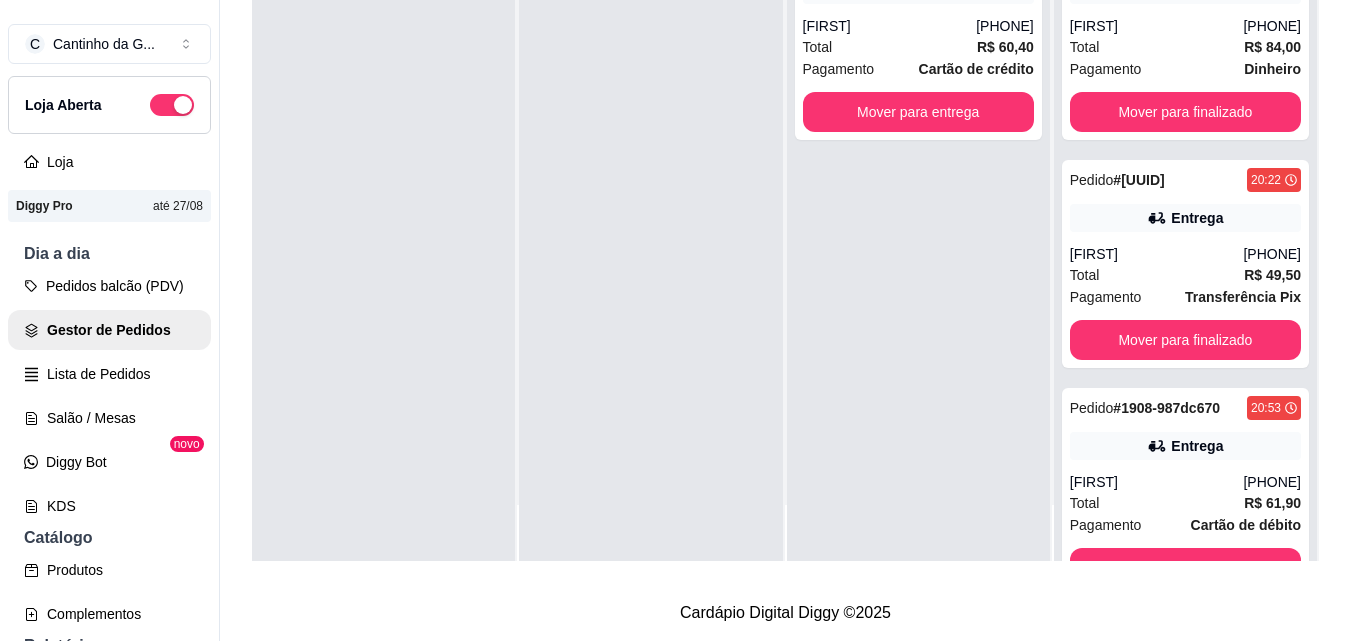 scroll, scrollTop: 0, scrollLeft: 0, axis: both 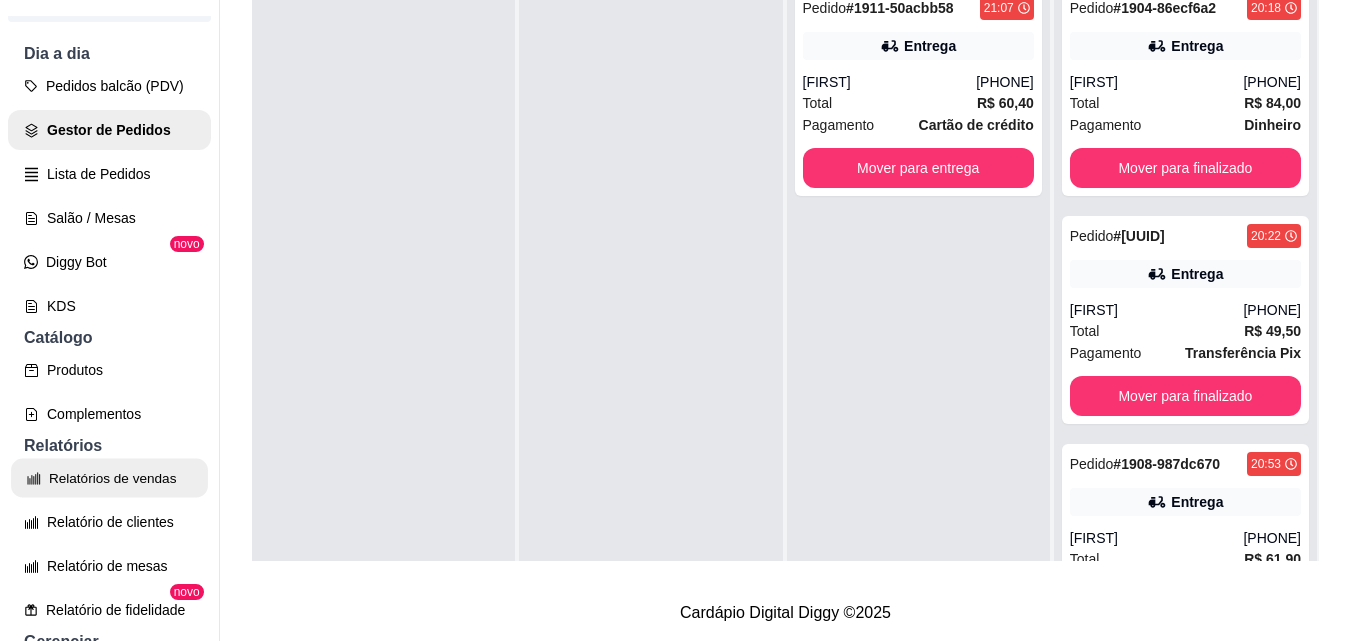 click on "Relatórios de vendas" at bounding box center [109, 478] 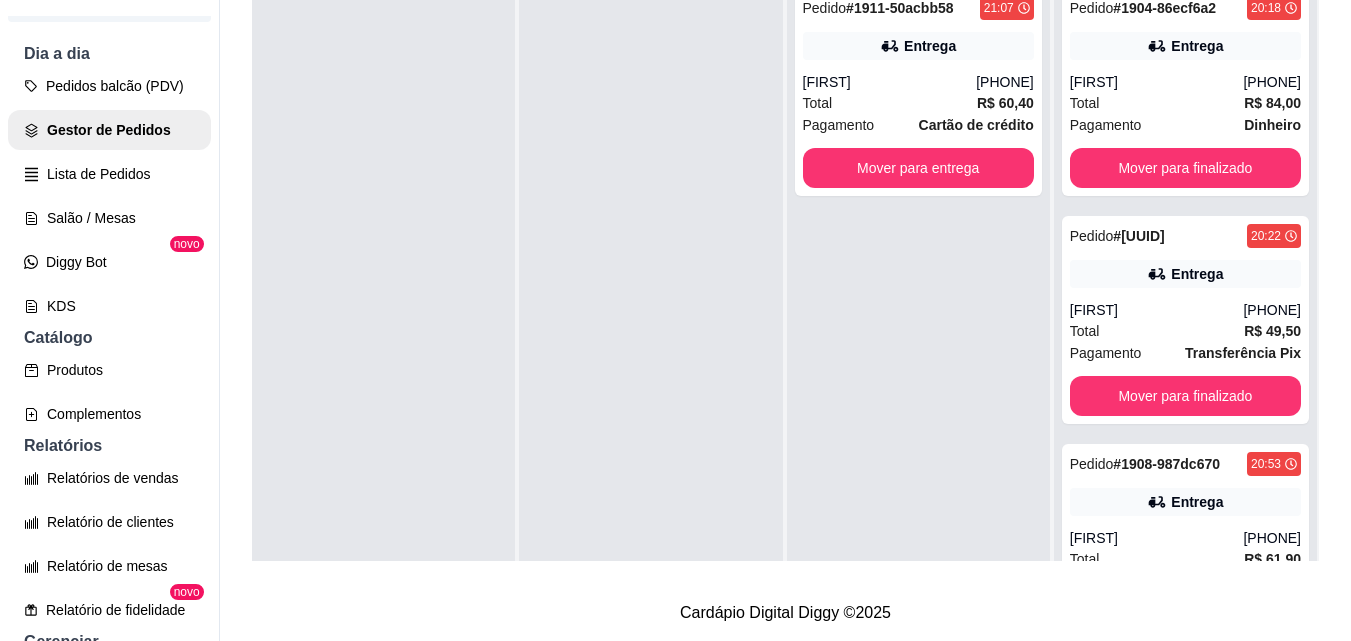 select on "ALL" 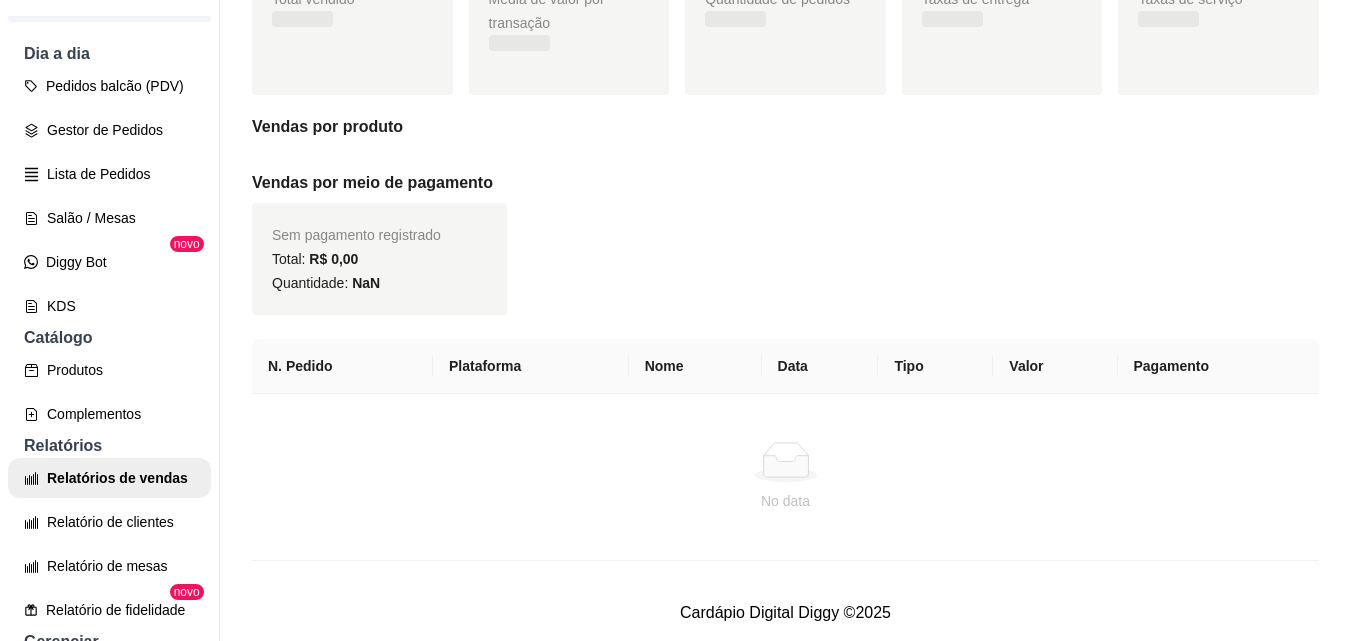 scroll, scrollTop: 0, scrollLeft: 0, axis: both 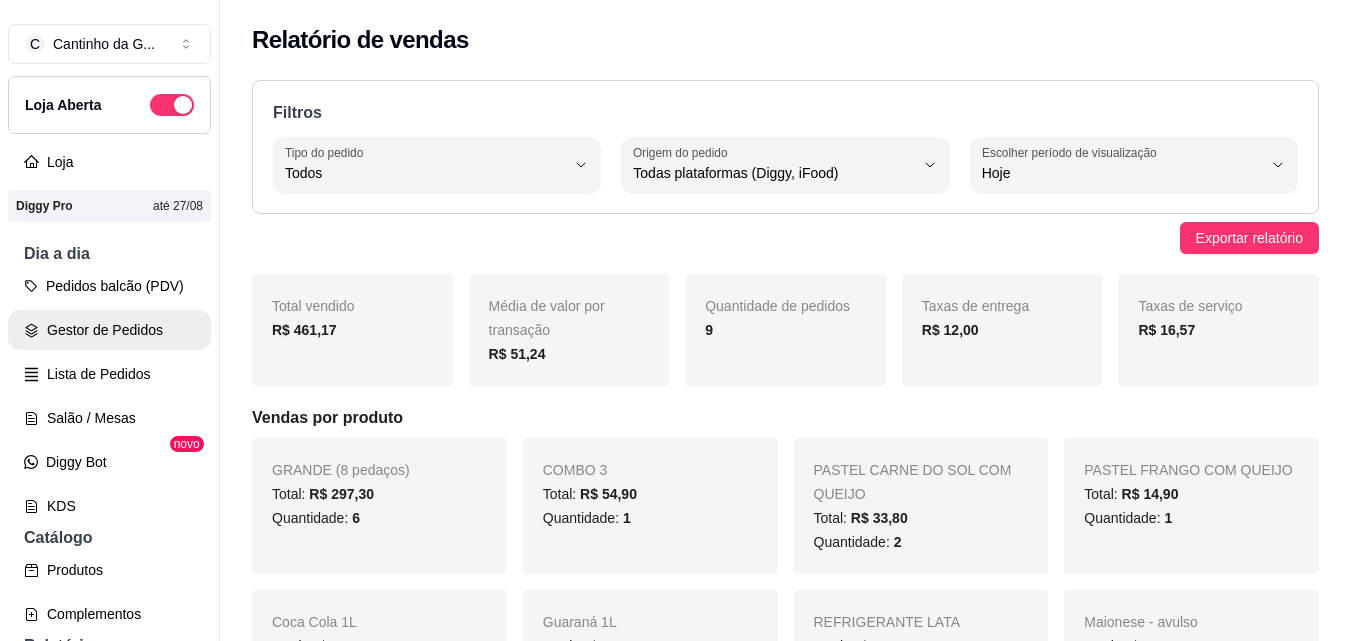 click on "Gestor de Pedidos" at bounding box center [109, 330] 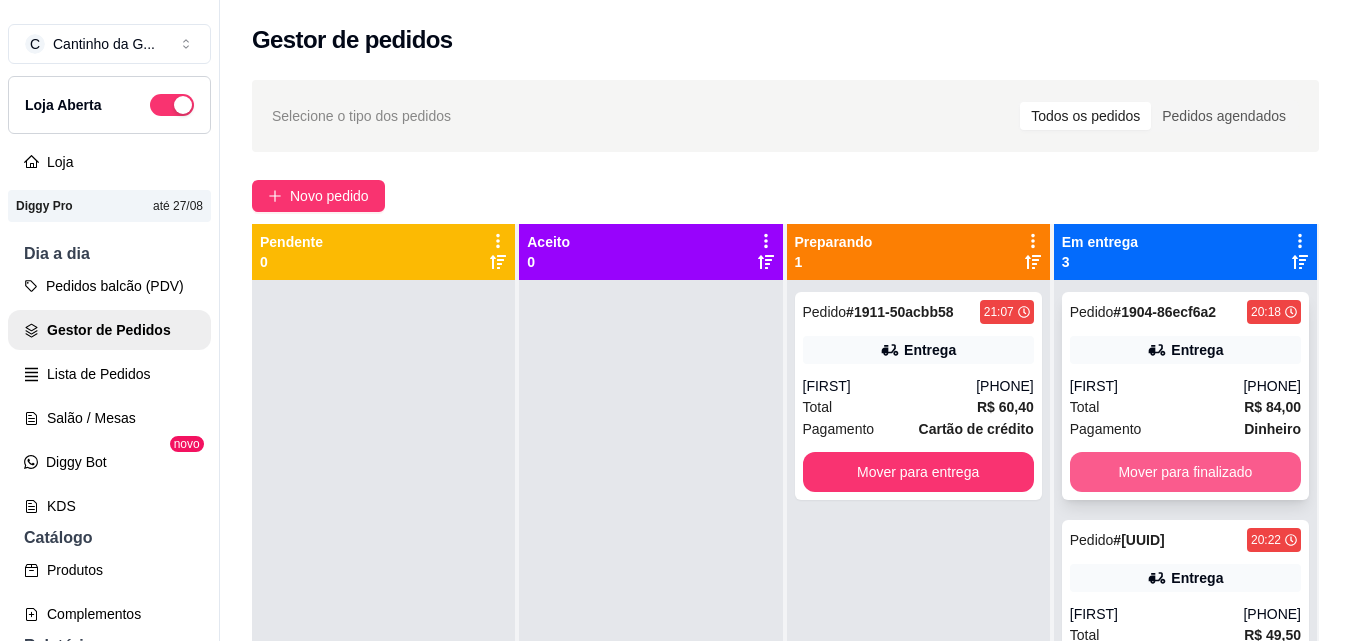 click on "Mover para finalizado" at bounding box center [1185, 472] 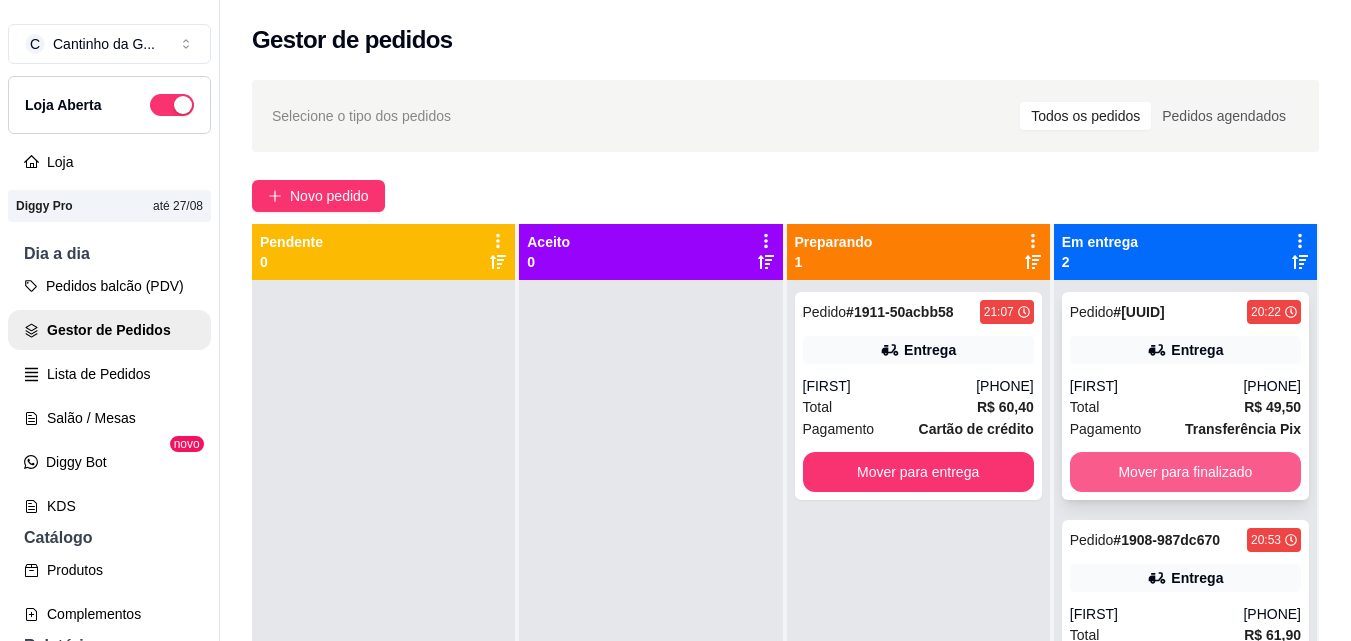 click on "Mover para finalizado" at bounding box center (1185, 472) 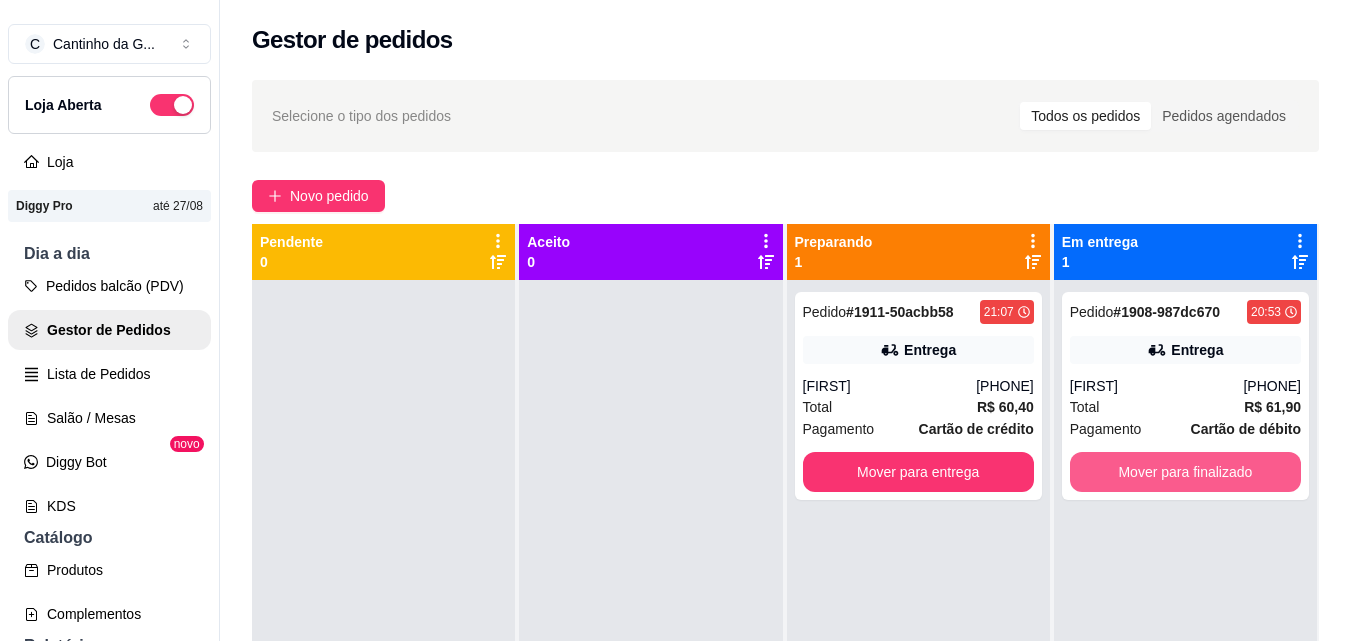 click on "Mover para finalizado" at bounding box center (1185, 472) 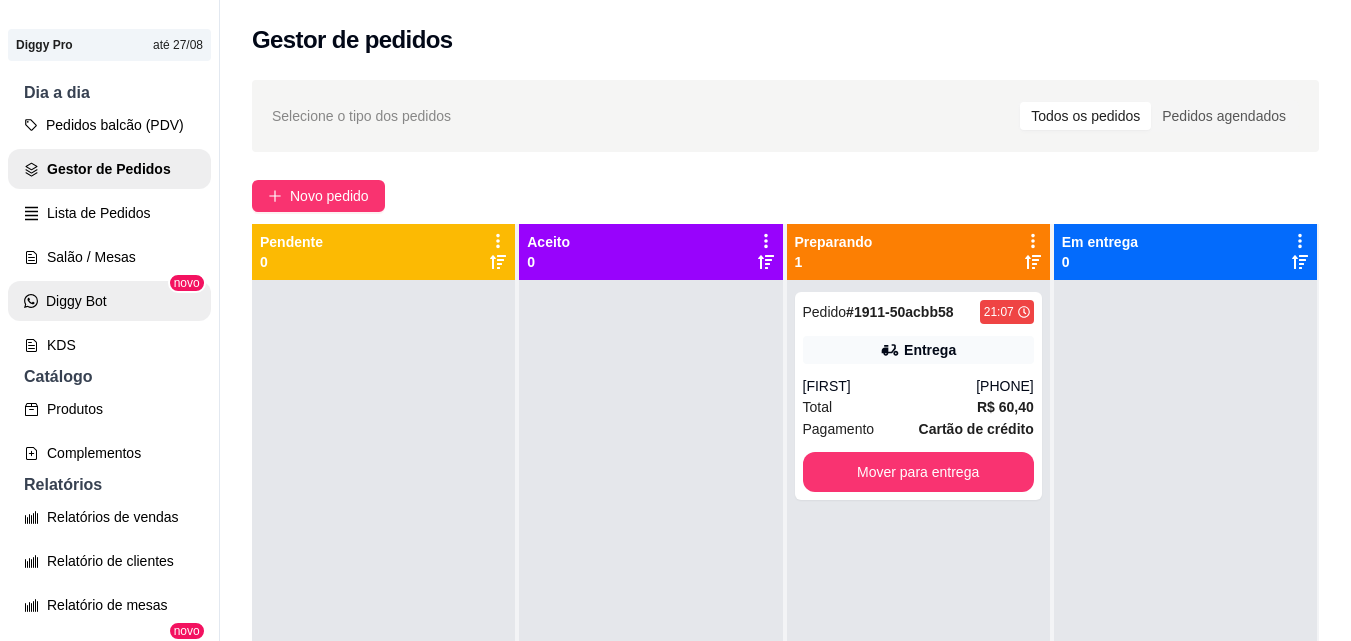 scroll, scrollTop: 200, scrollLeft: 0, axis: vertical 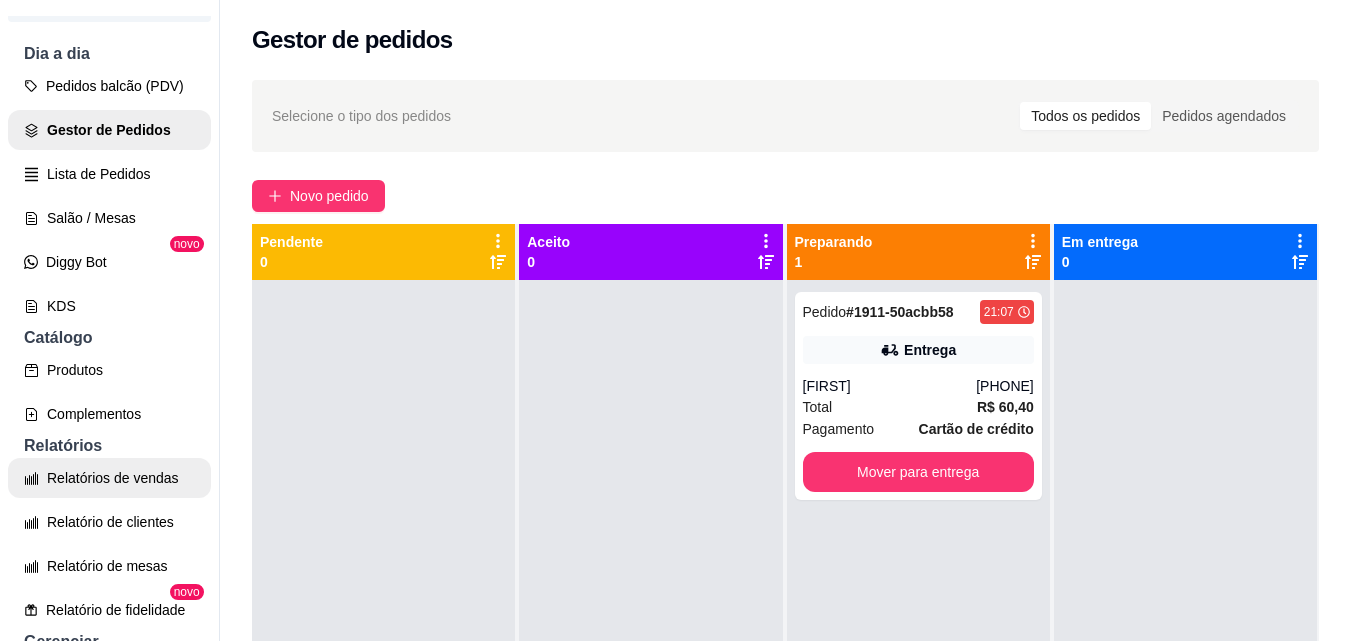 click on "Relatórios de vendas" at bounding box center [109, 478] 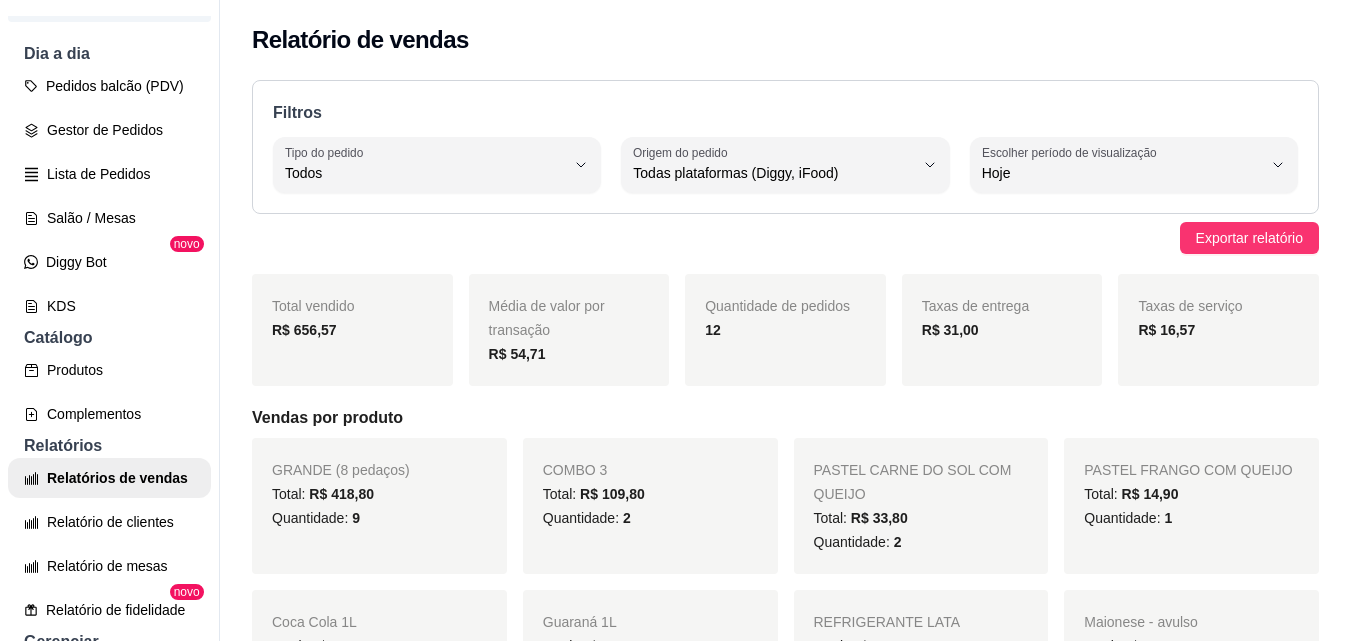 scroll, scrollTop: 0, scrollLeft: 0, axis: both 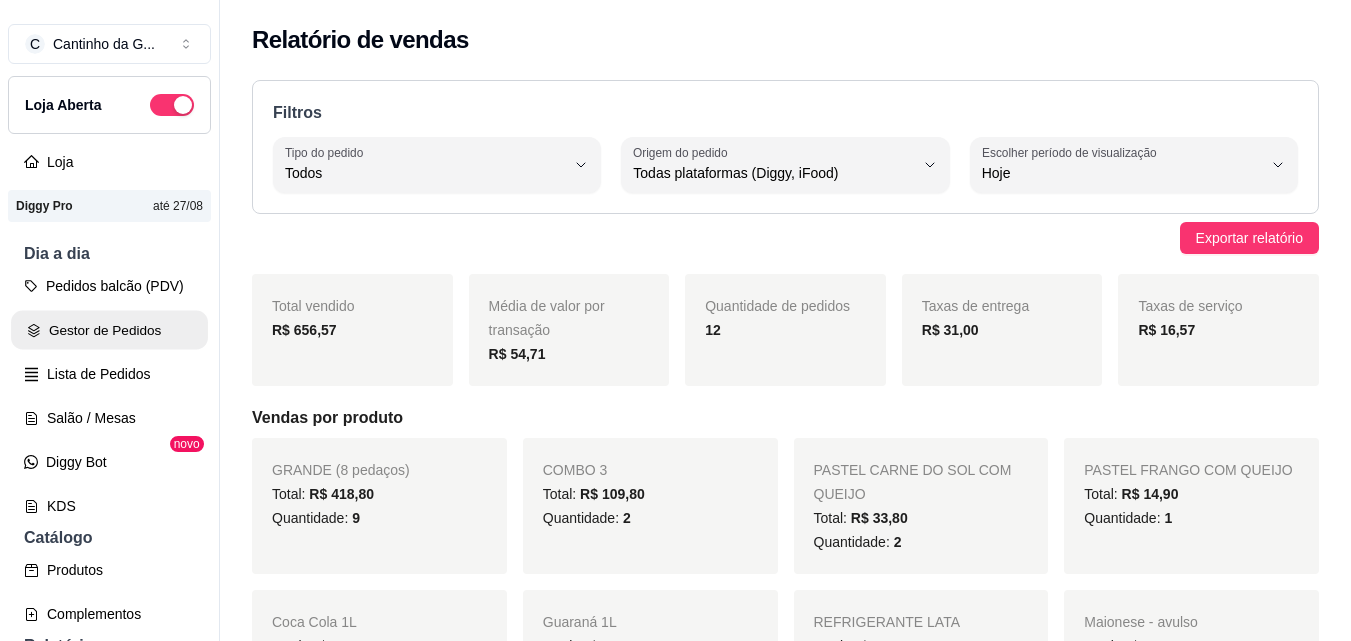 click on "Gestor de Pedidos" at bounding box center (109, 330) 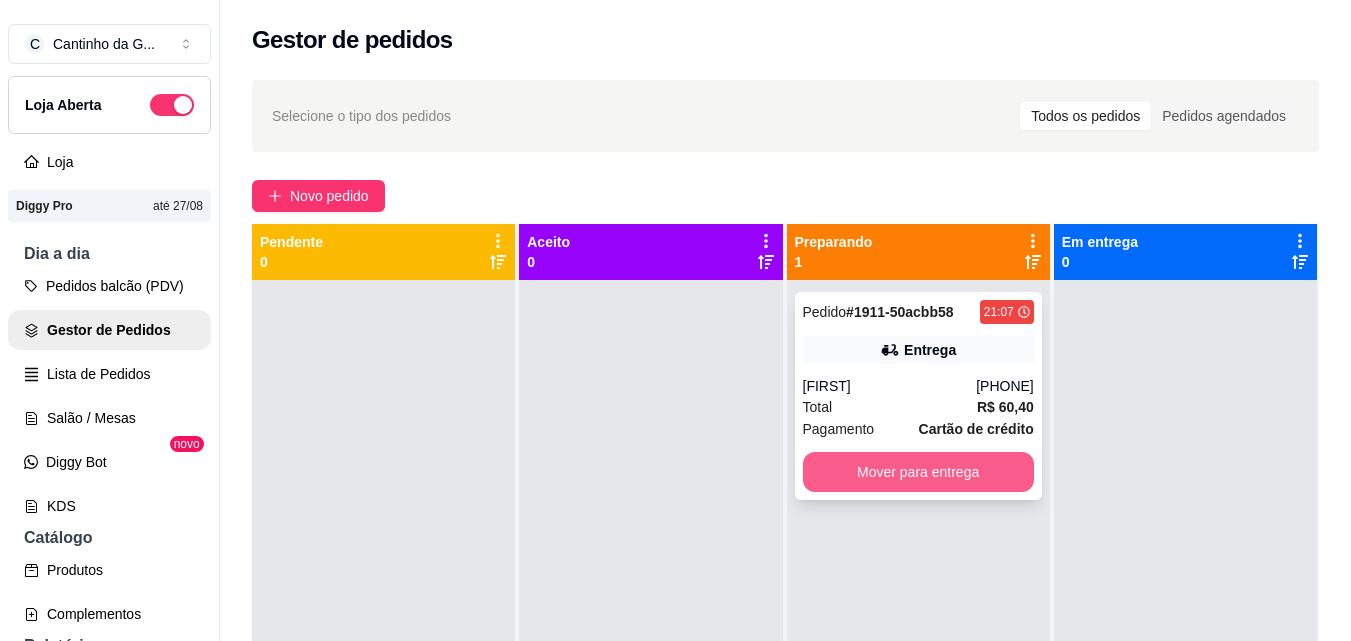 click on "Mover para entrega" at bounding box center [918, 472] 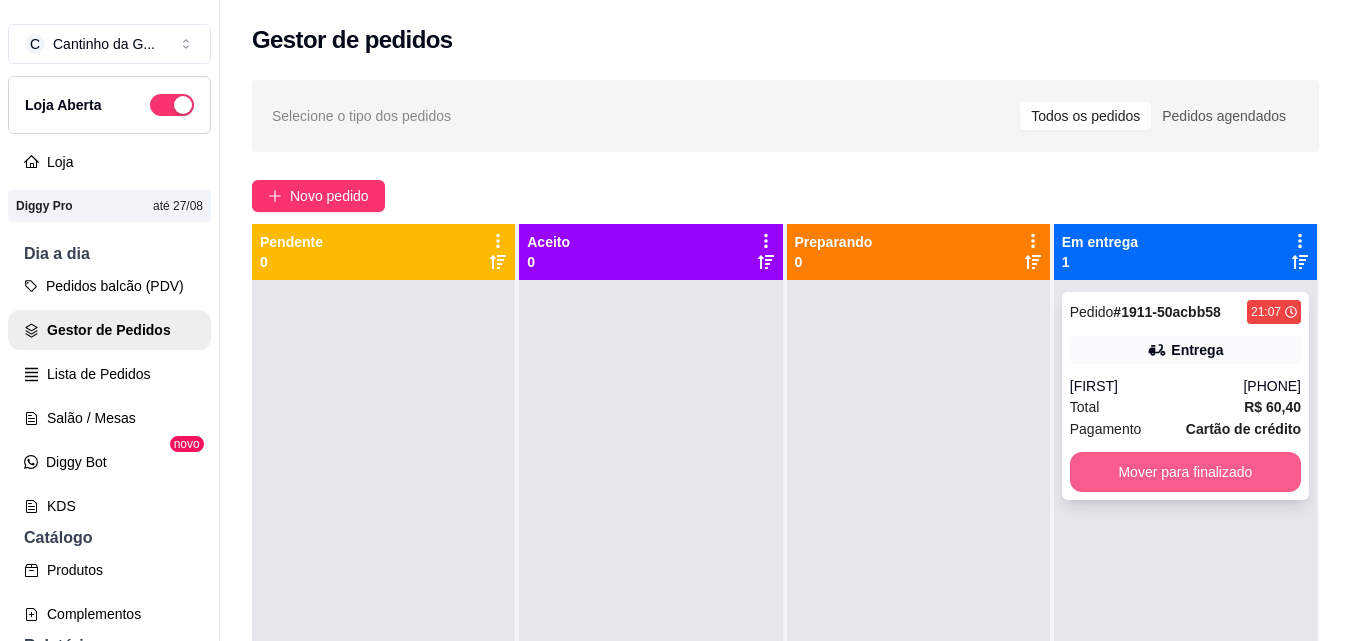 click on "Mover para finalizado" at bounding box center [1185, 472] 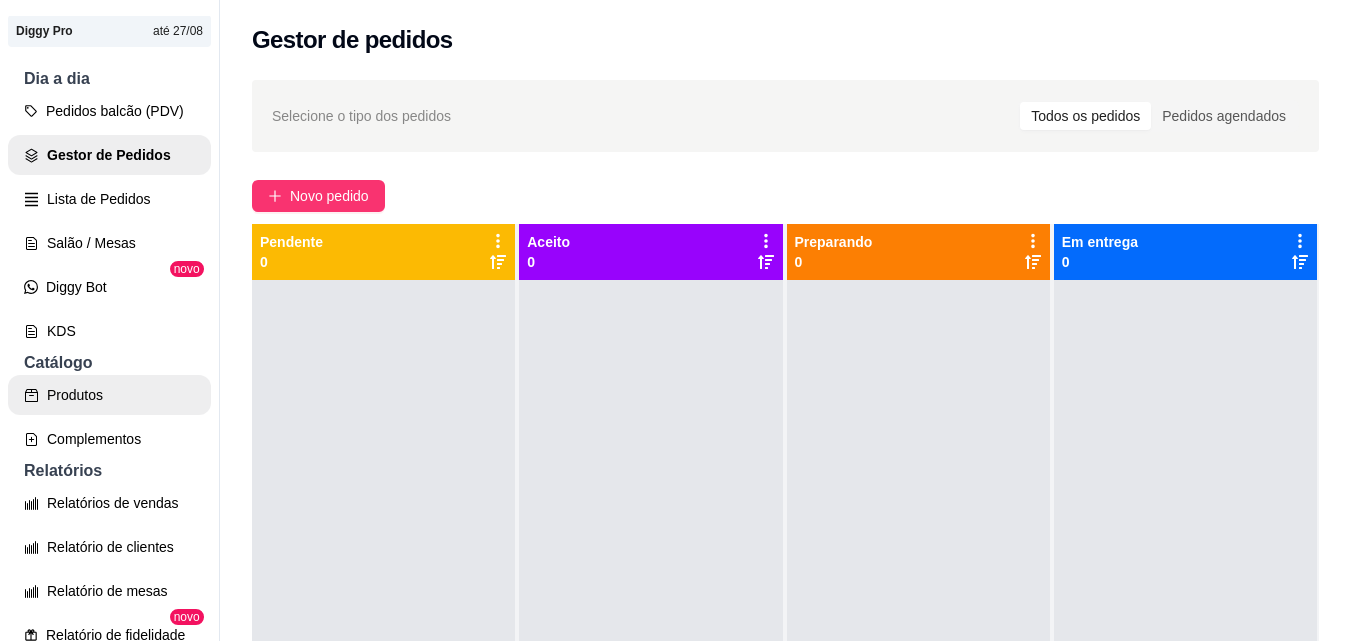 scroll, scrollTop: 200, scrollLeft: 0, axis: vertical 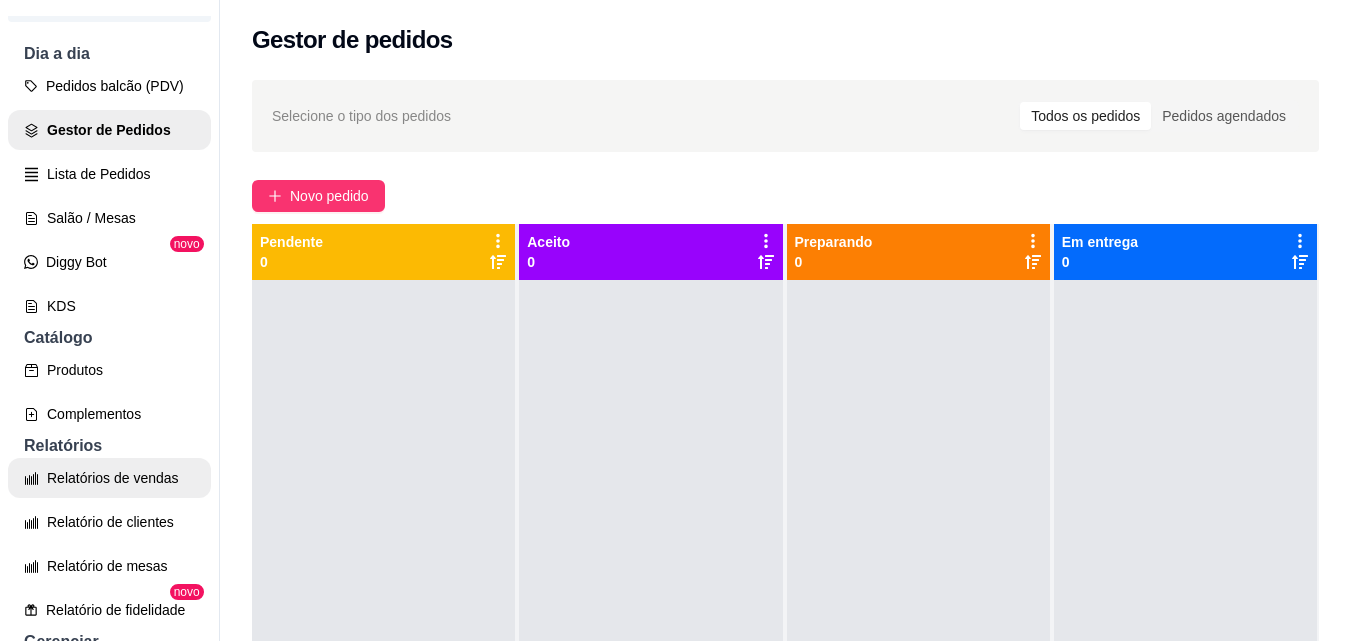 click on "Relatórios de vendas" at bounding box center [109, 478] 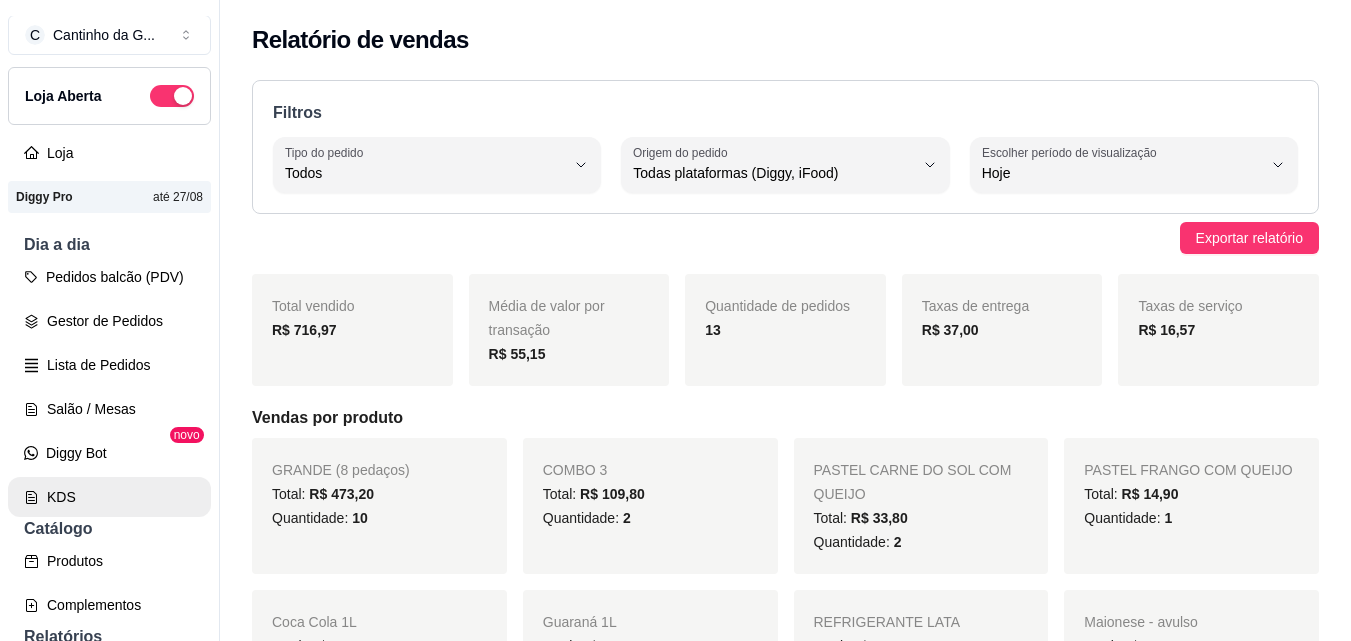 scroll, scrollTop: 0, scrollLeft: 0, axis: both 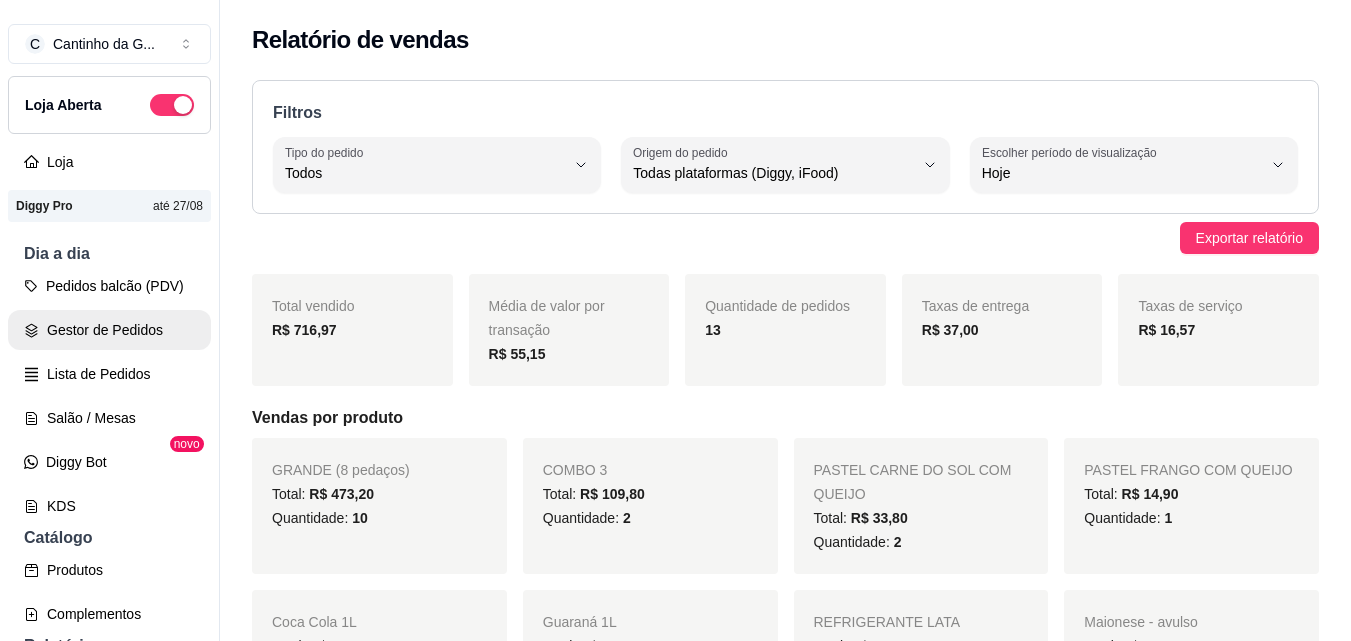 click on "Gestor de Pedidos" at bounding box center (109, 330) 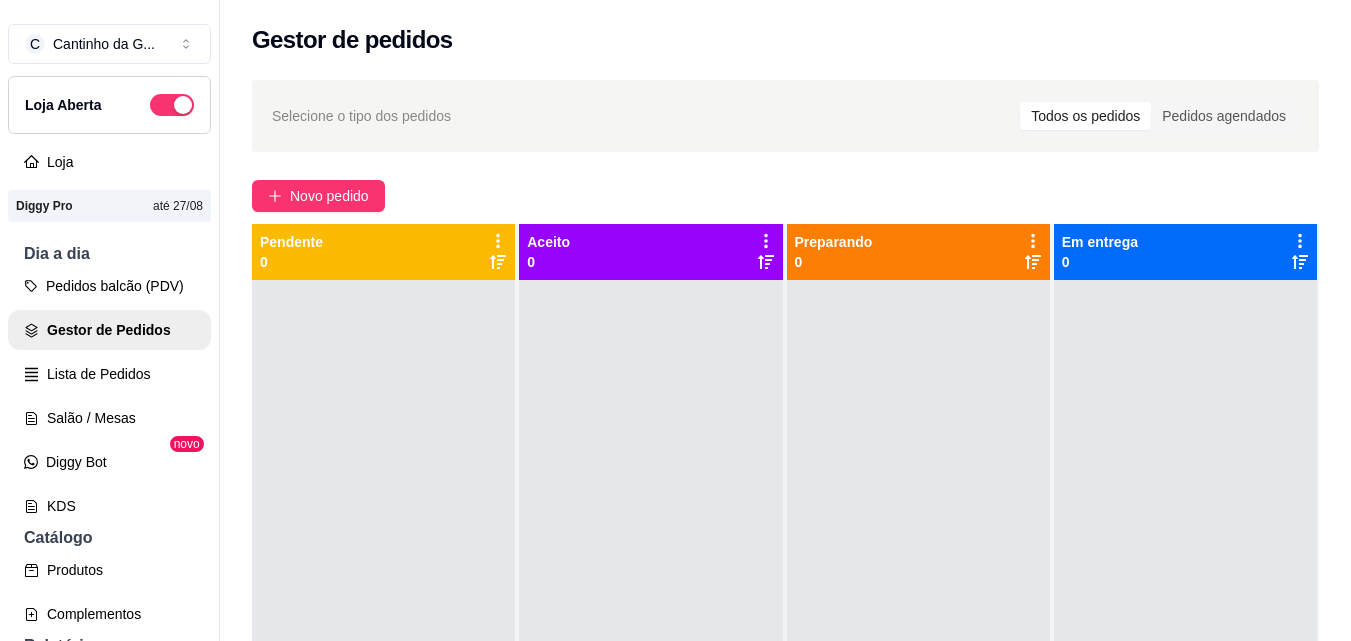 click on "Novo pedido" at bounding box center [785, 196] 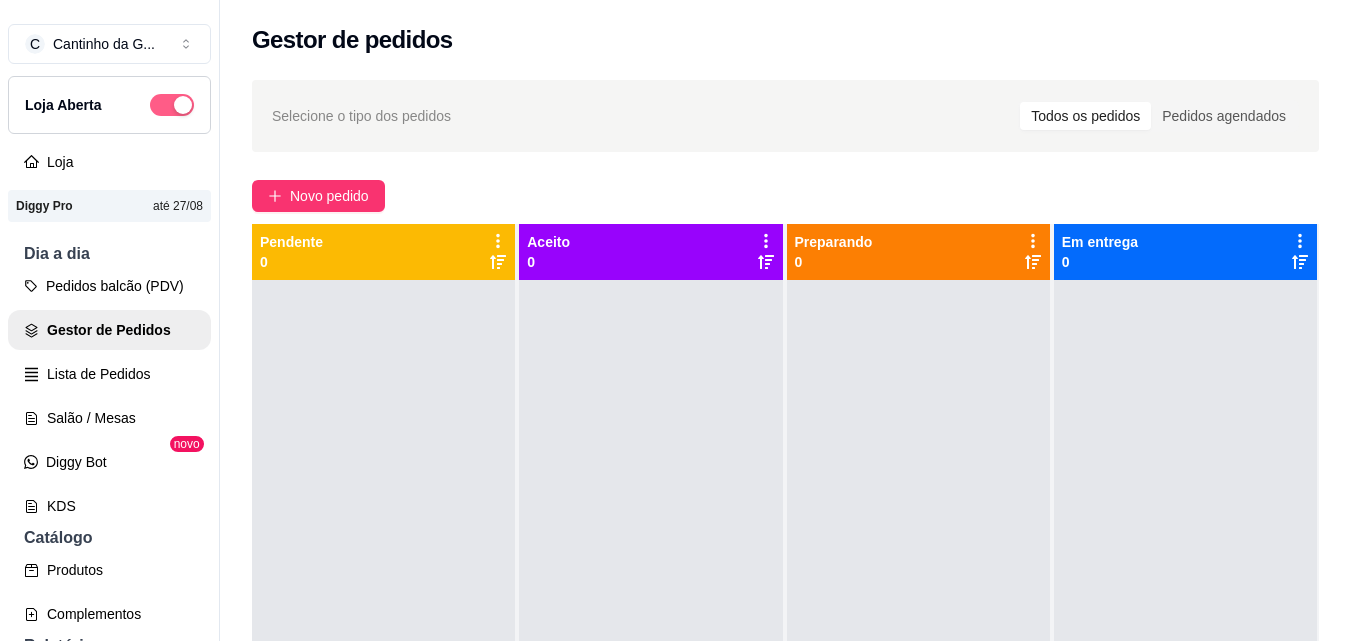click at bounding box center [172, 105] 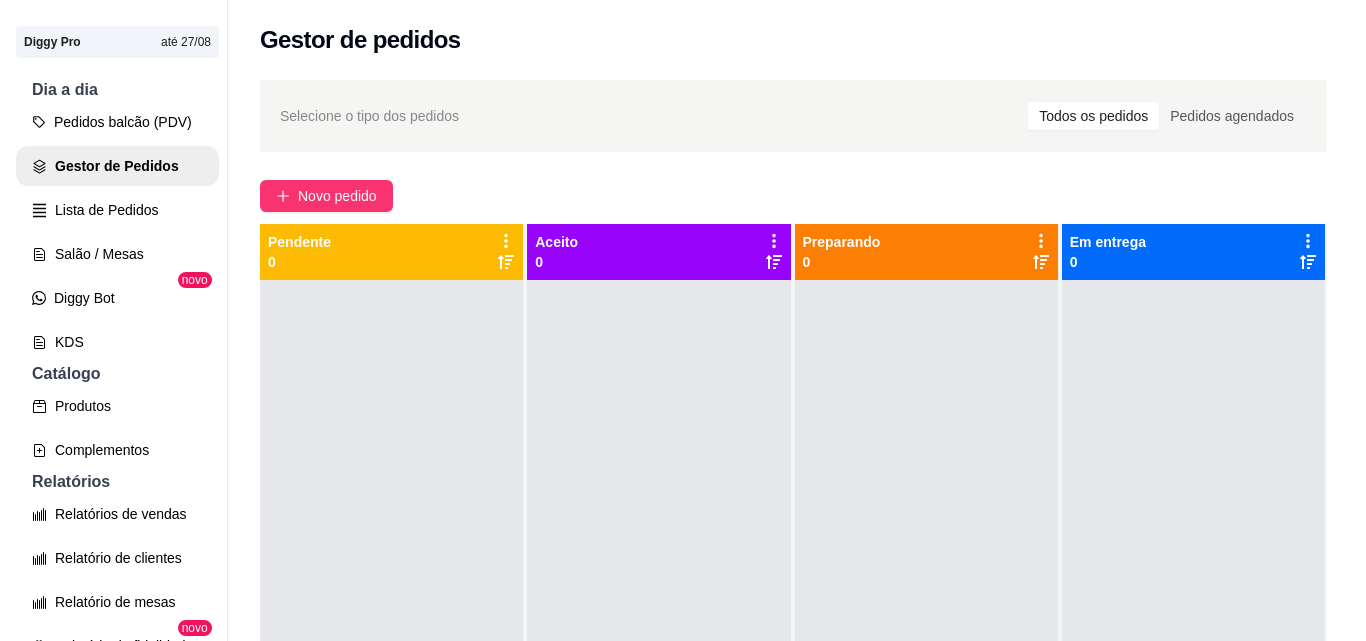 scroll, scrollTop: 200, scrollLeft: 0, axis: vertical 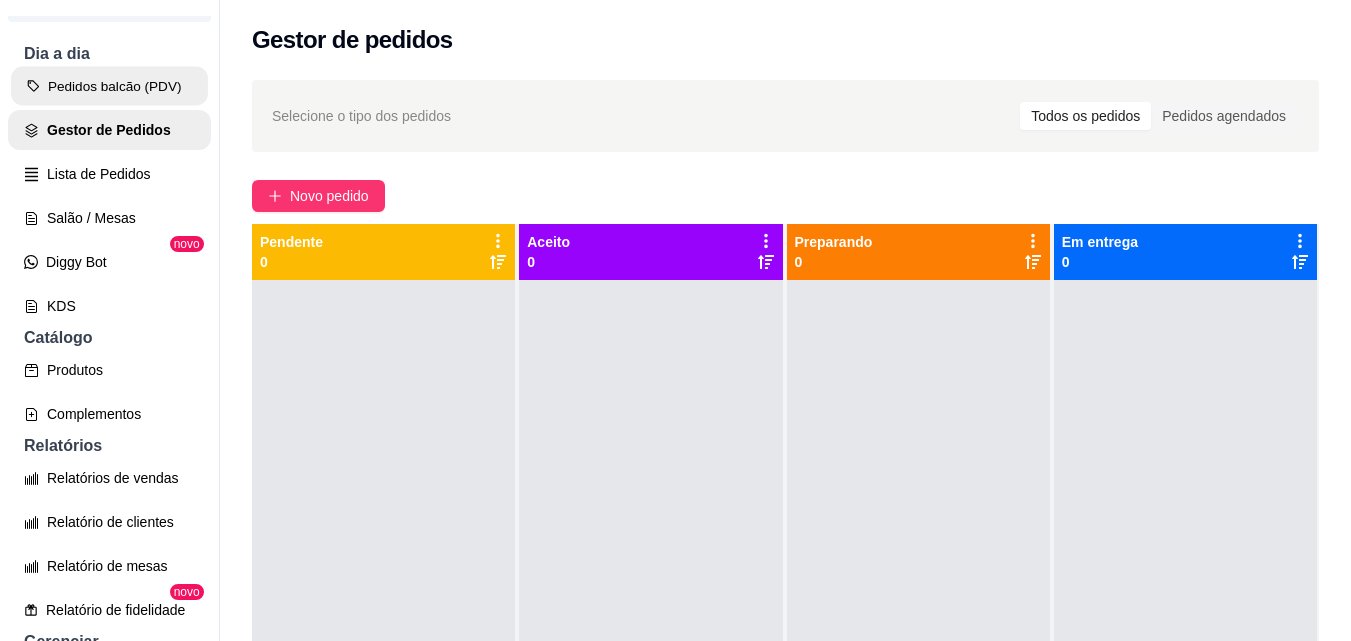 click on "Pedidos balcão (PDV)" at bounding box center [109, 86] 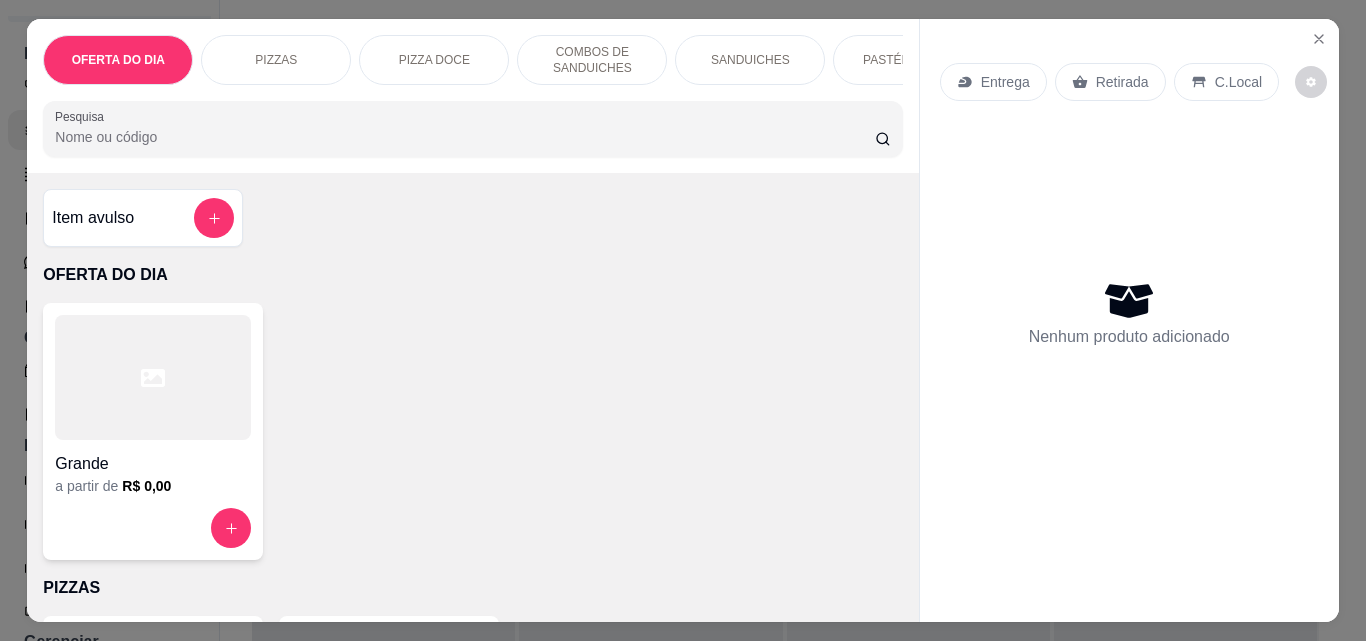 click on "Retirada" at bounding box center (1122, 82) 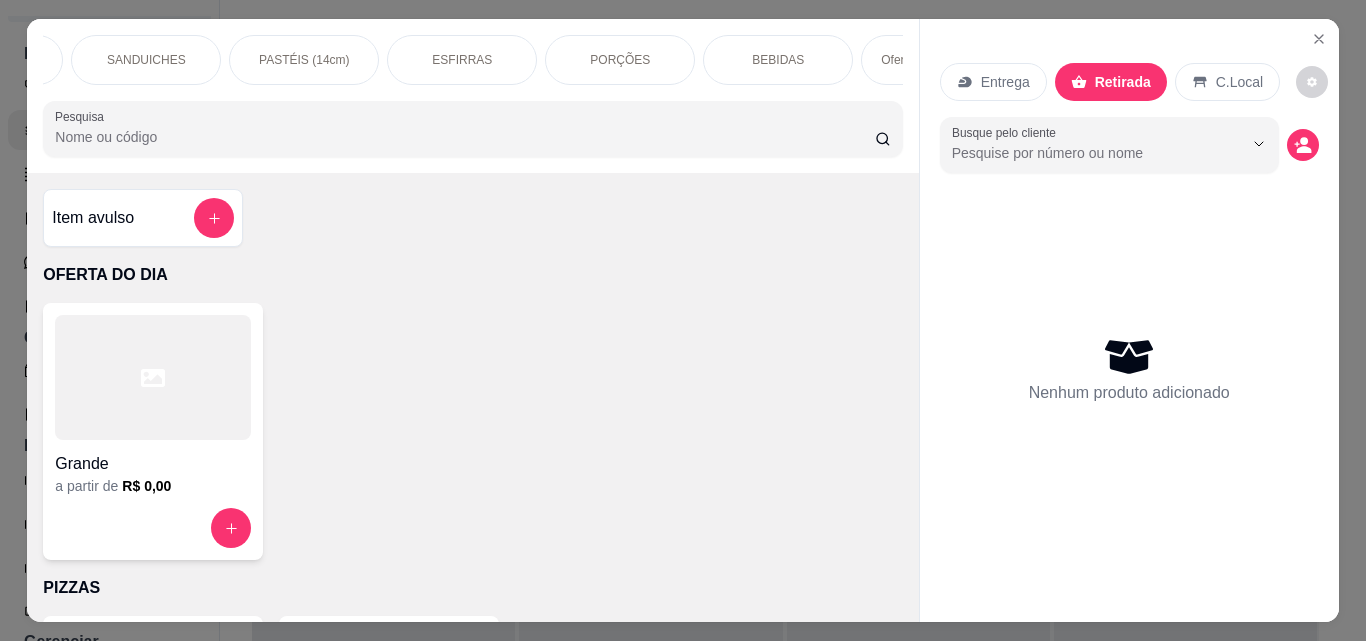 scroll, scrollTop: 0, scrollLeft: 699, axis: horizontal 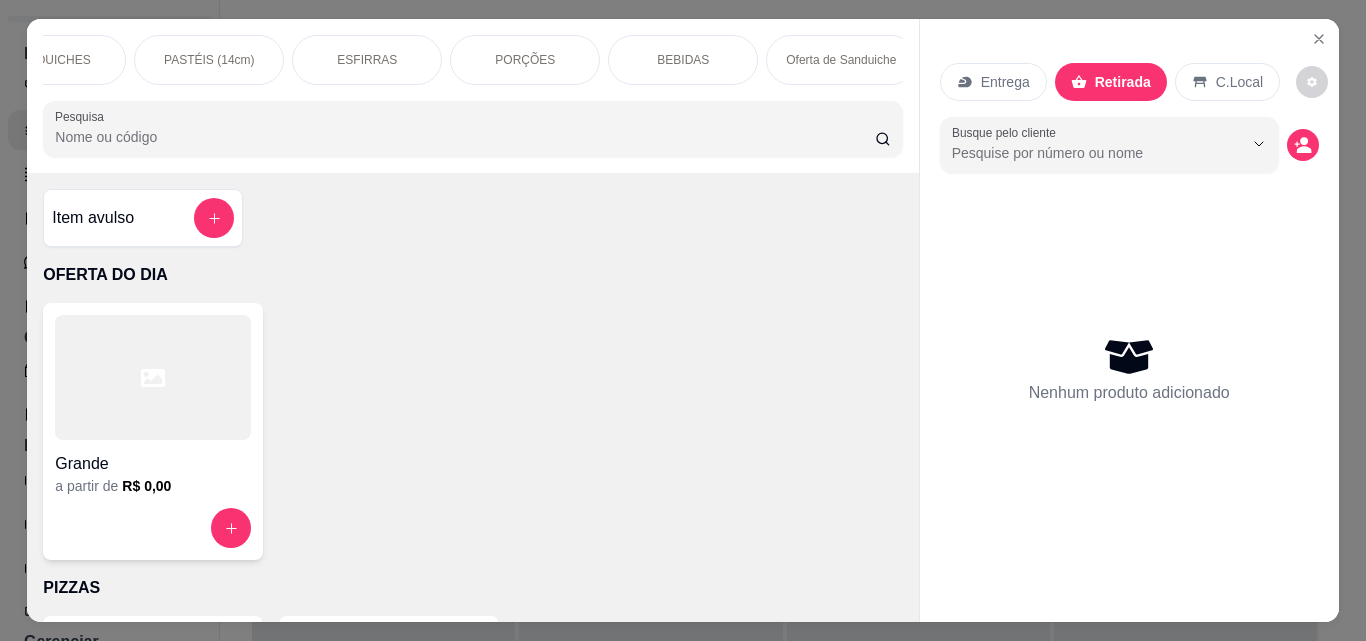 click on "BEBIDAS" at bounding box center (683, 60) 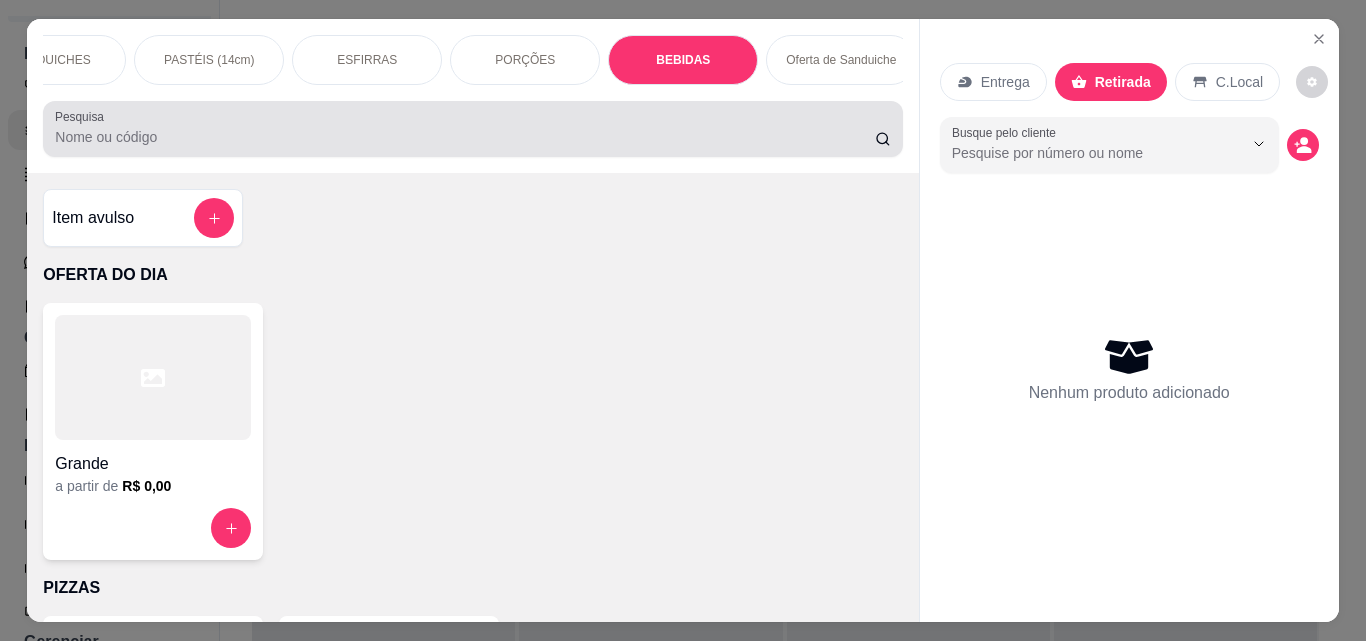 scroll, scrollTop: 5030, scrollLeft: 0, axis: vertical 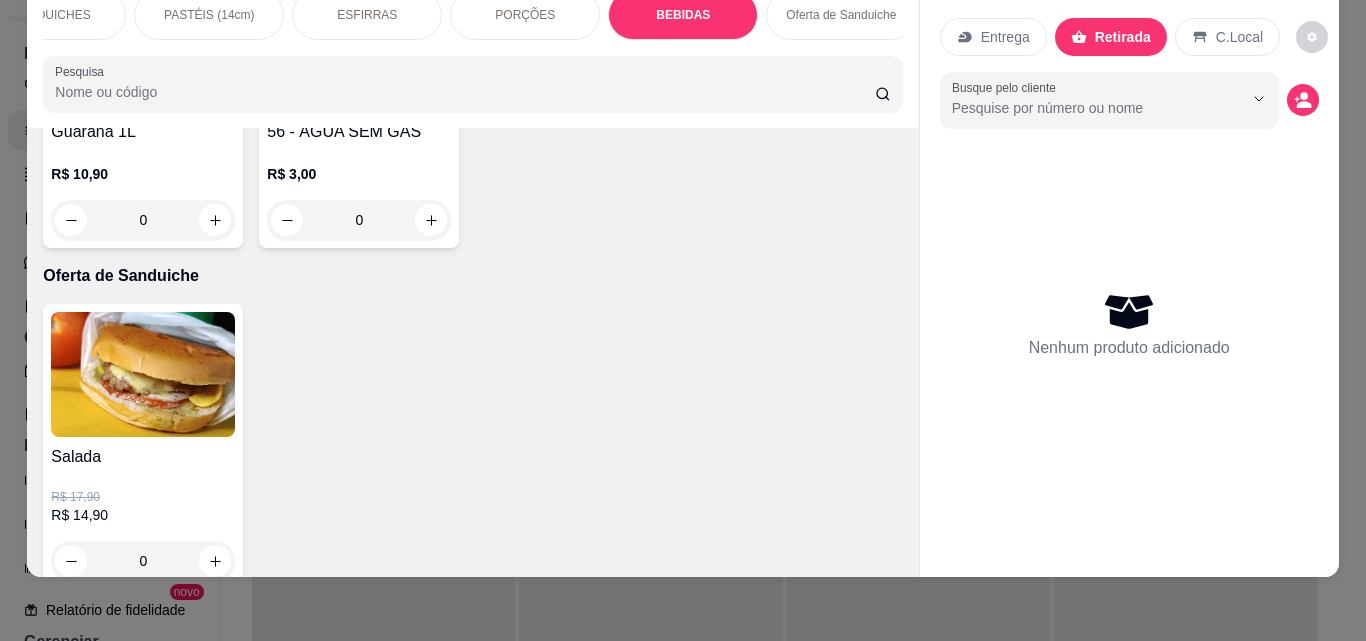 click at bounding box center (431, -65) 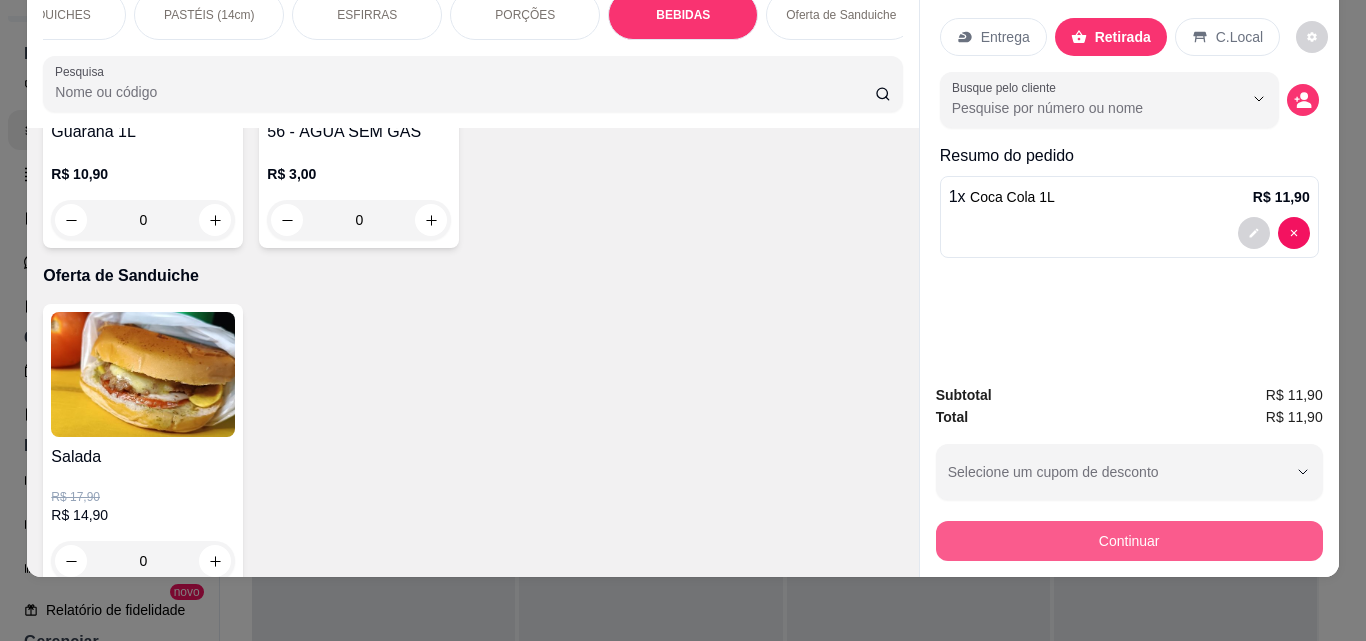 click on "Continuar" at bounding box center (1129, 541) 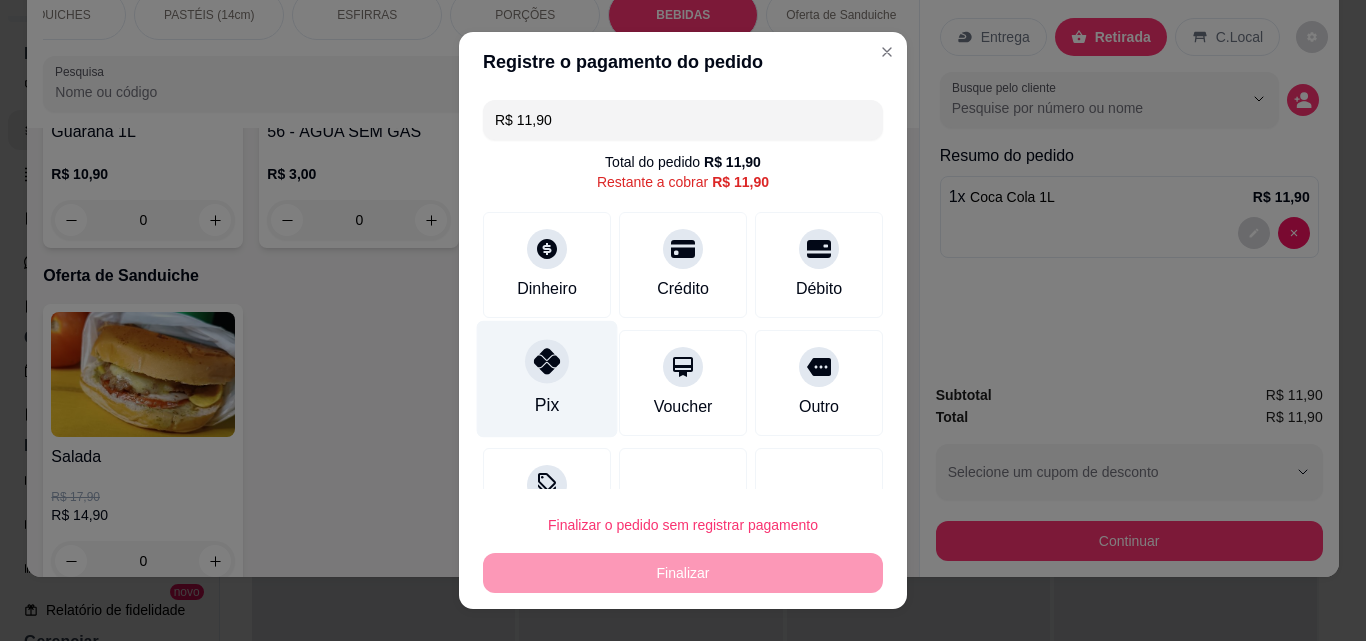 click 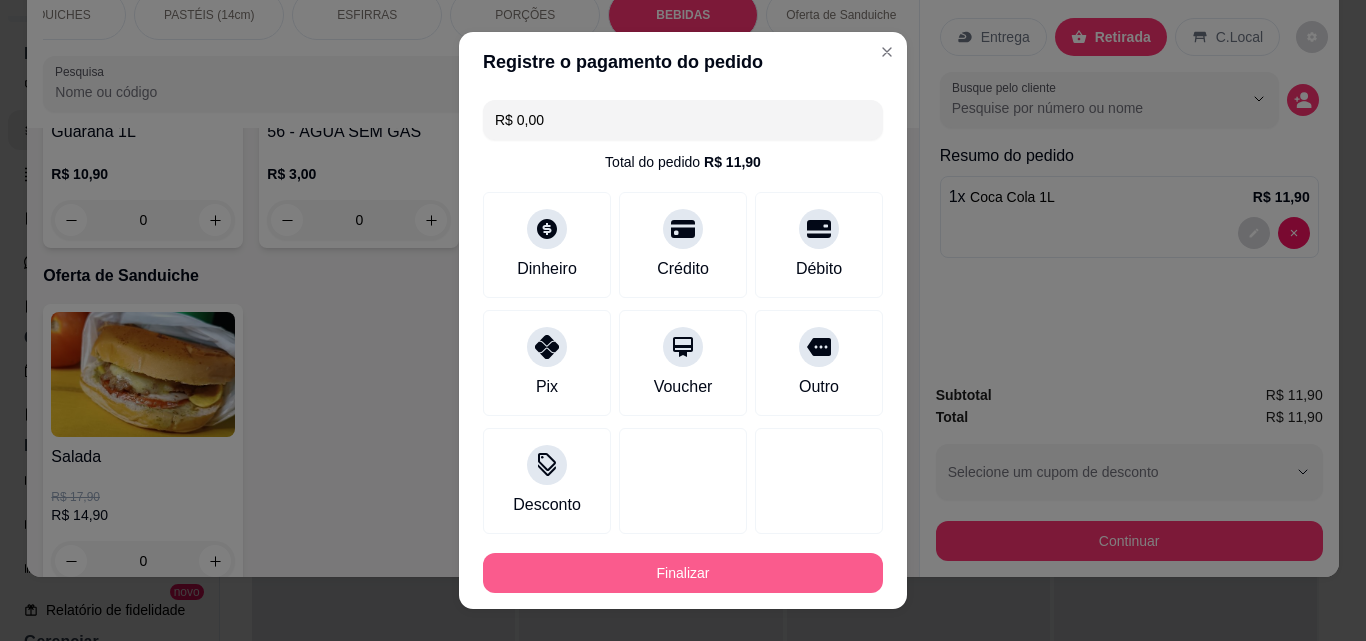 click on "Finalizar" at bounding box center [683, 573] 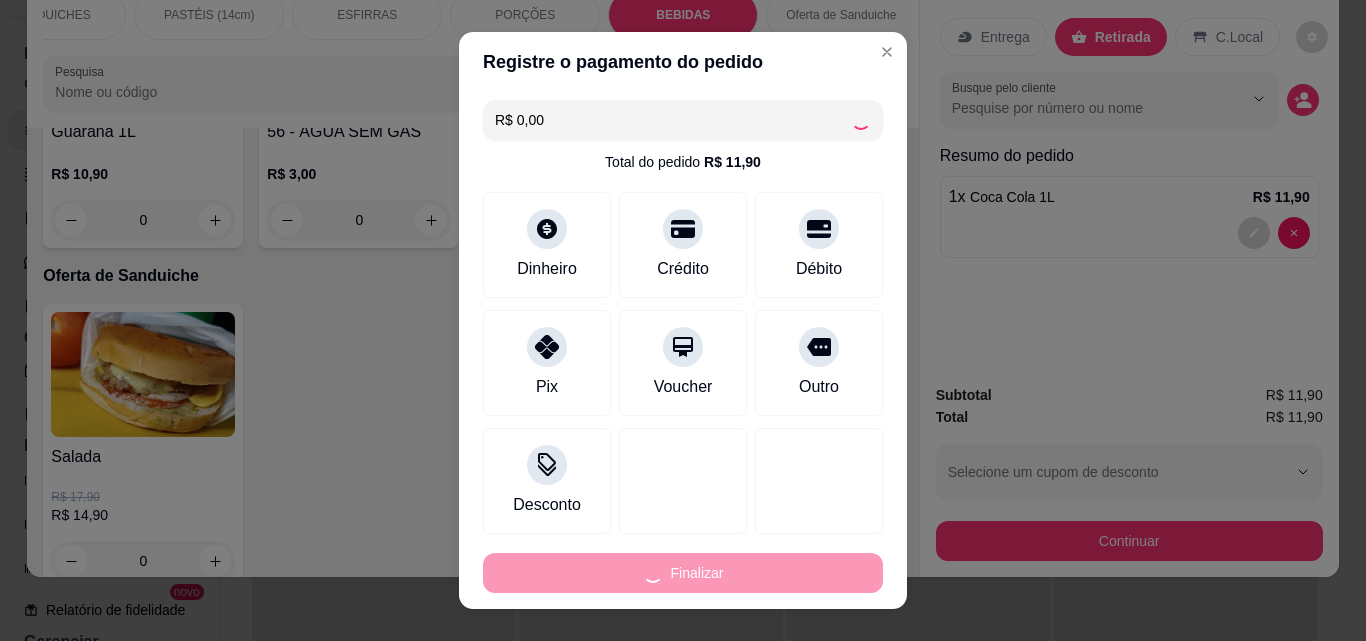 type on "0" 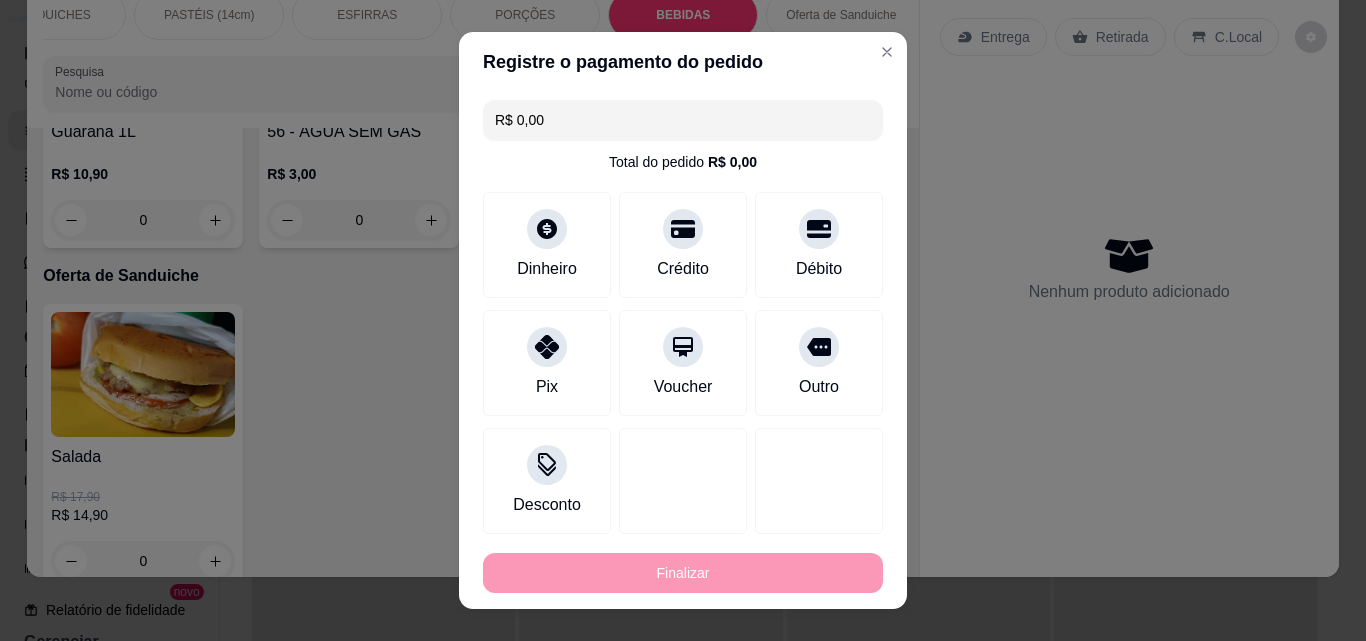 type on "-R$ 11,90" 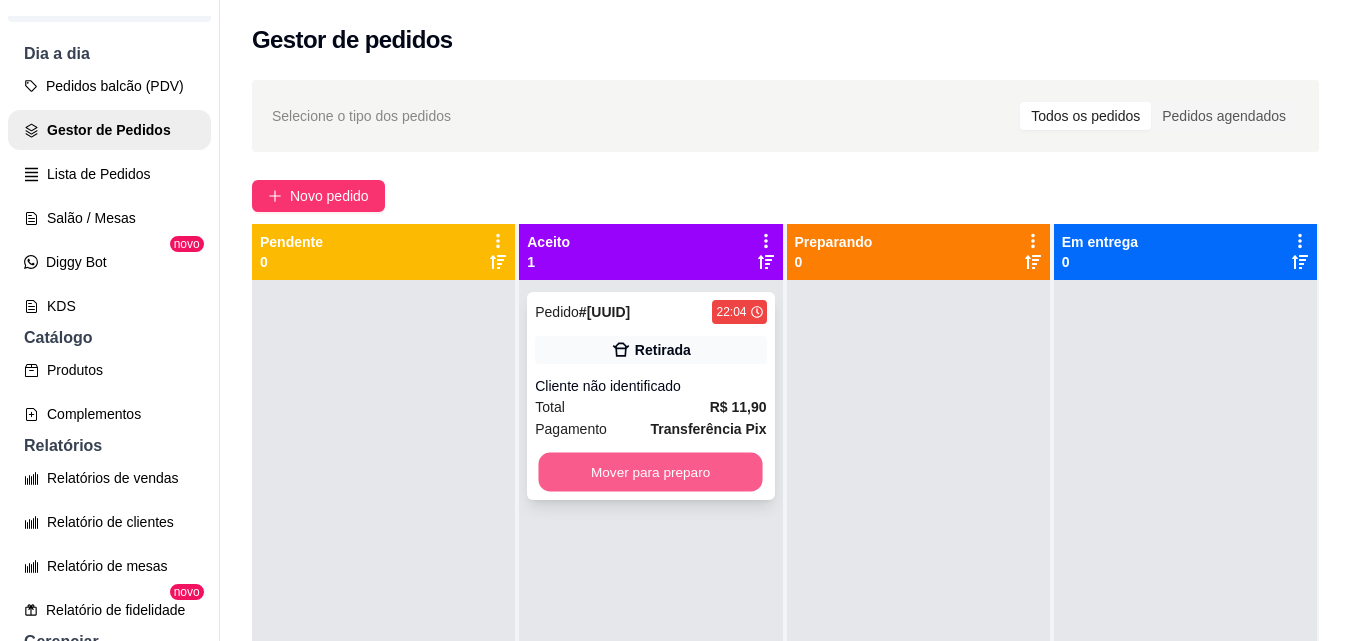 click on "Mover para preparo" at bounding box center [651, 472] 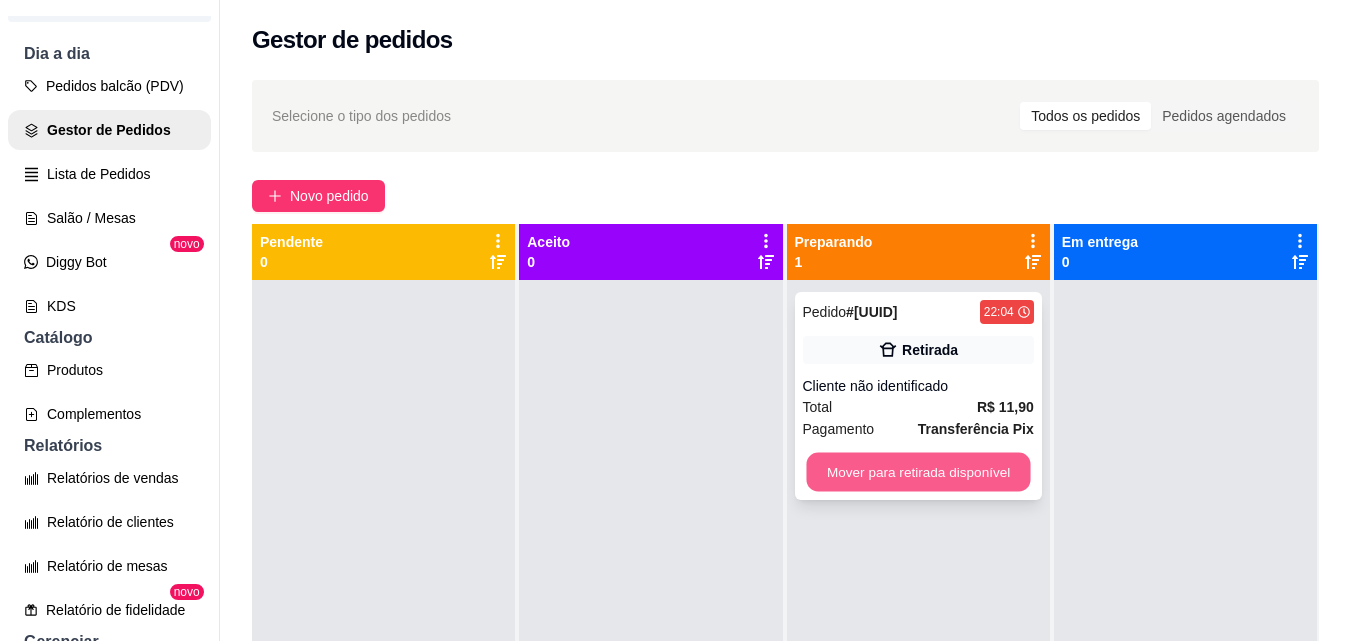click on "Mover para retirada disponível" at bounding box center [918, 472] 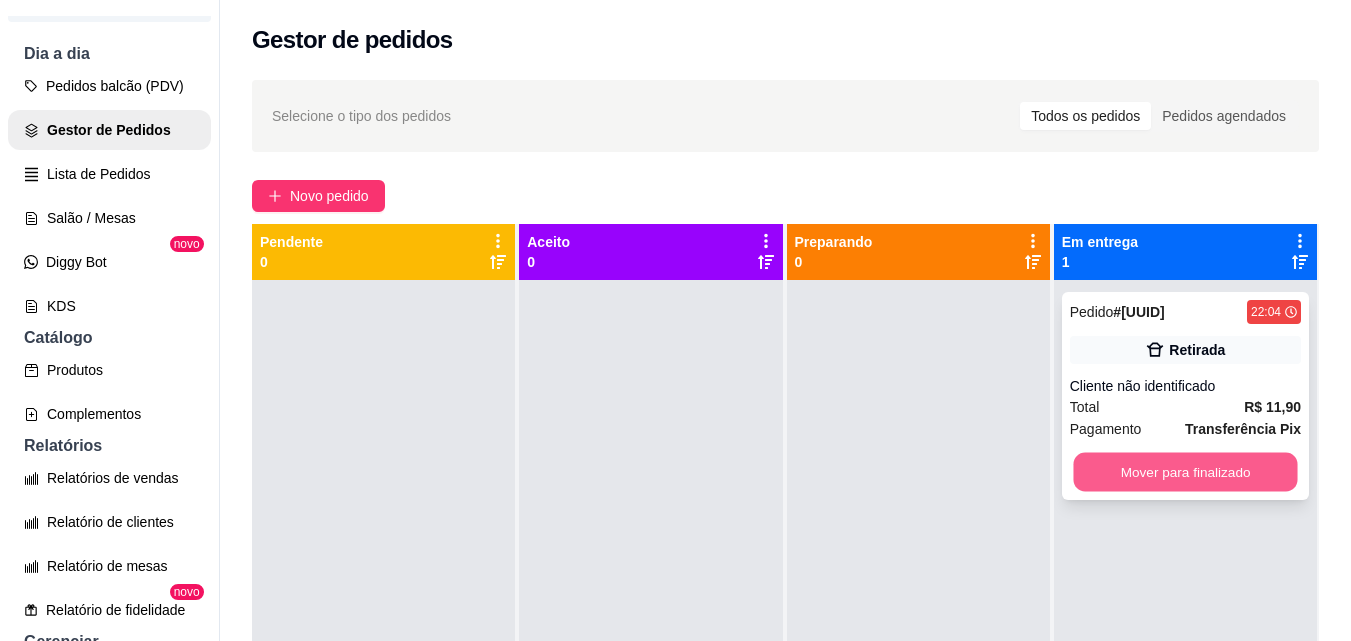 click on "Mover para finalizado" at bounding box center [1185, 472] 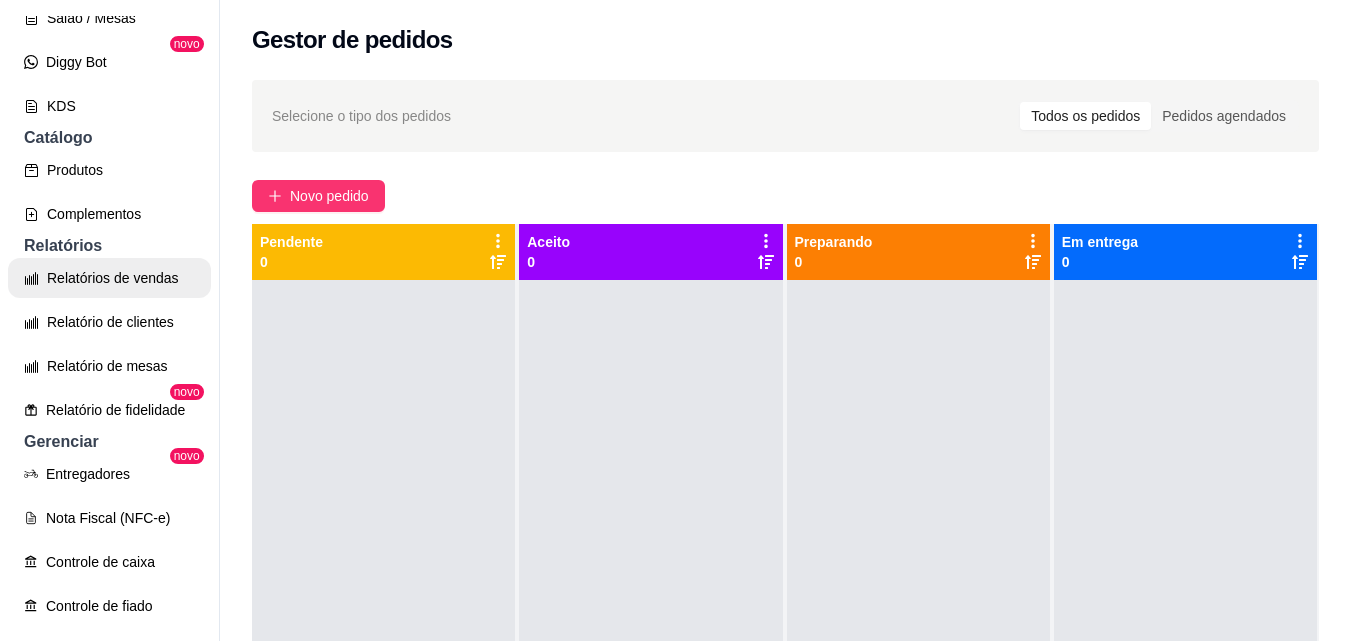 scroll, scrollTop: 500, scrollLeft: 0, axis: vertical 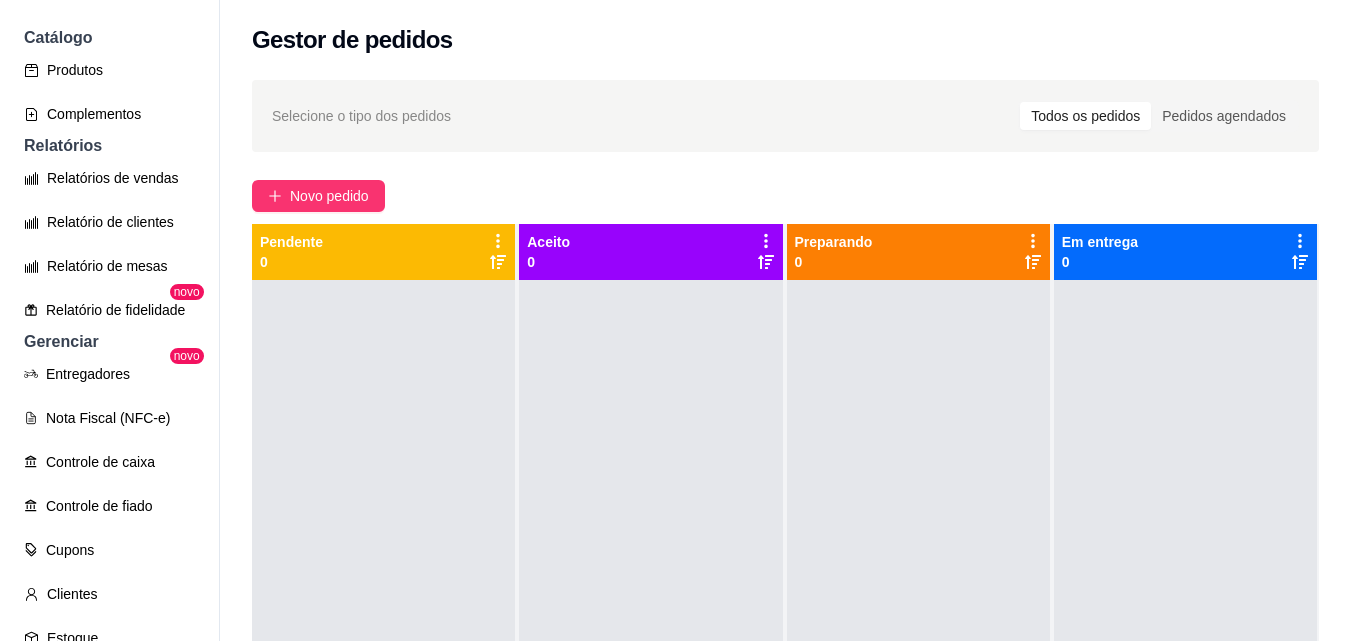 click on "Relatórios de vendas" at bounding box center (109, 178) 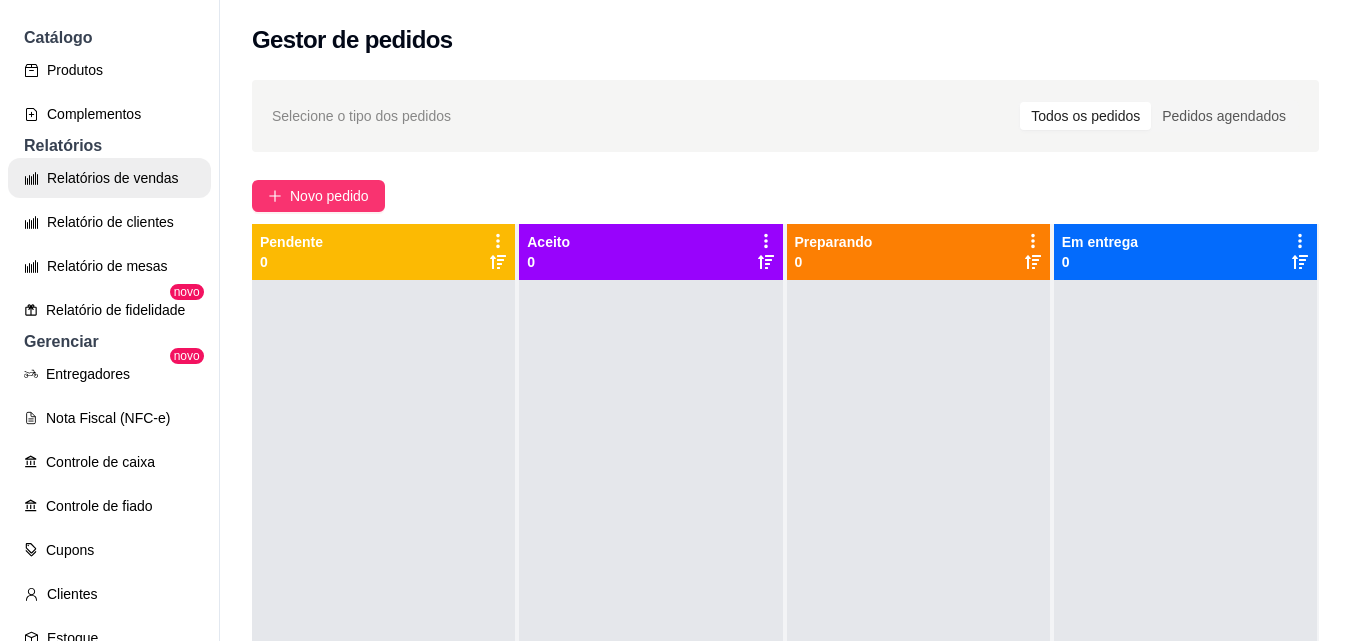 select on "ALL" 